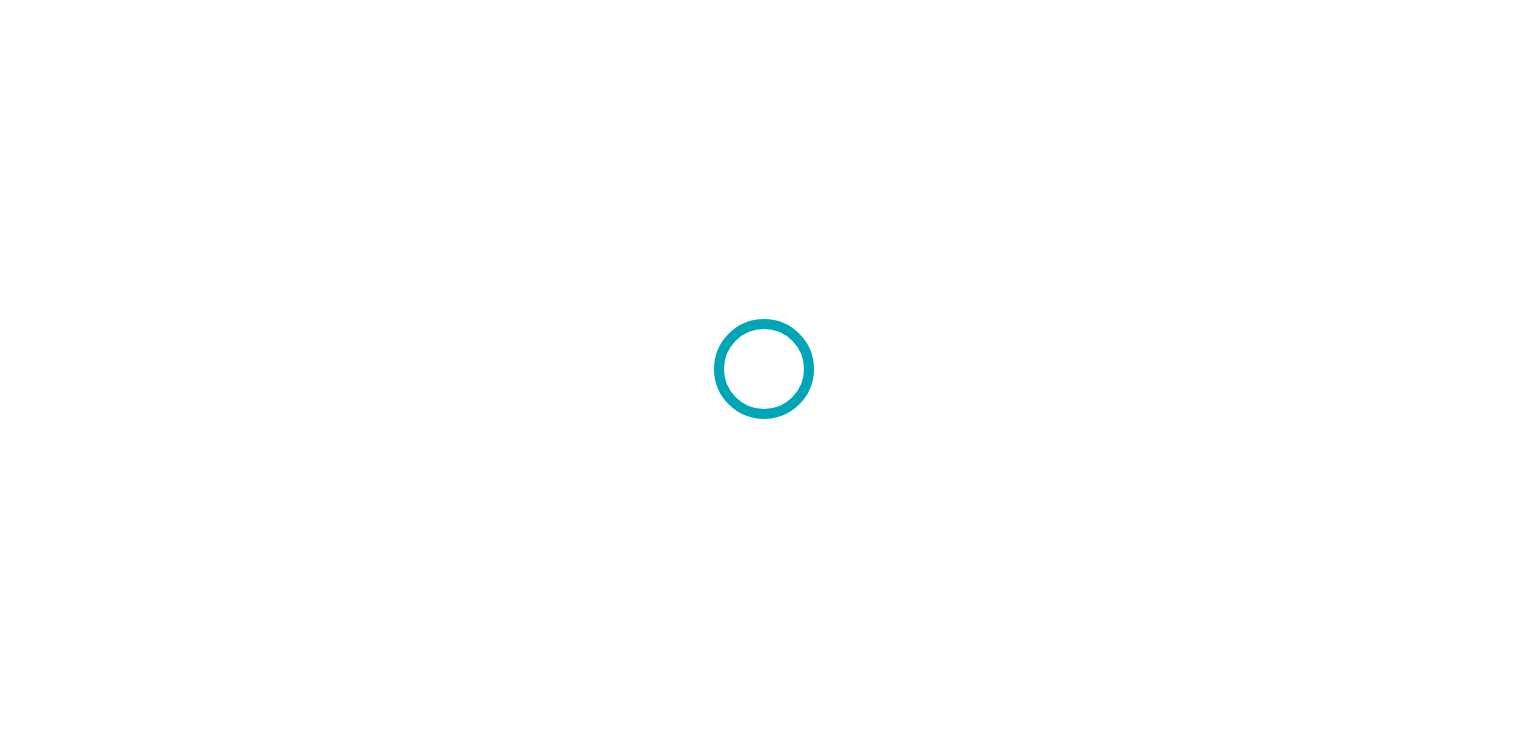scroll, scrollTop: 0, scrollLeft: 0, axis: both 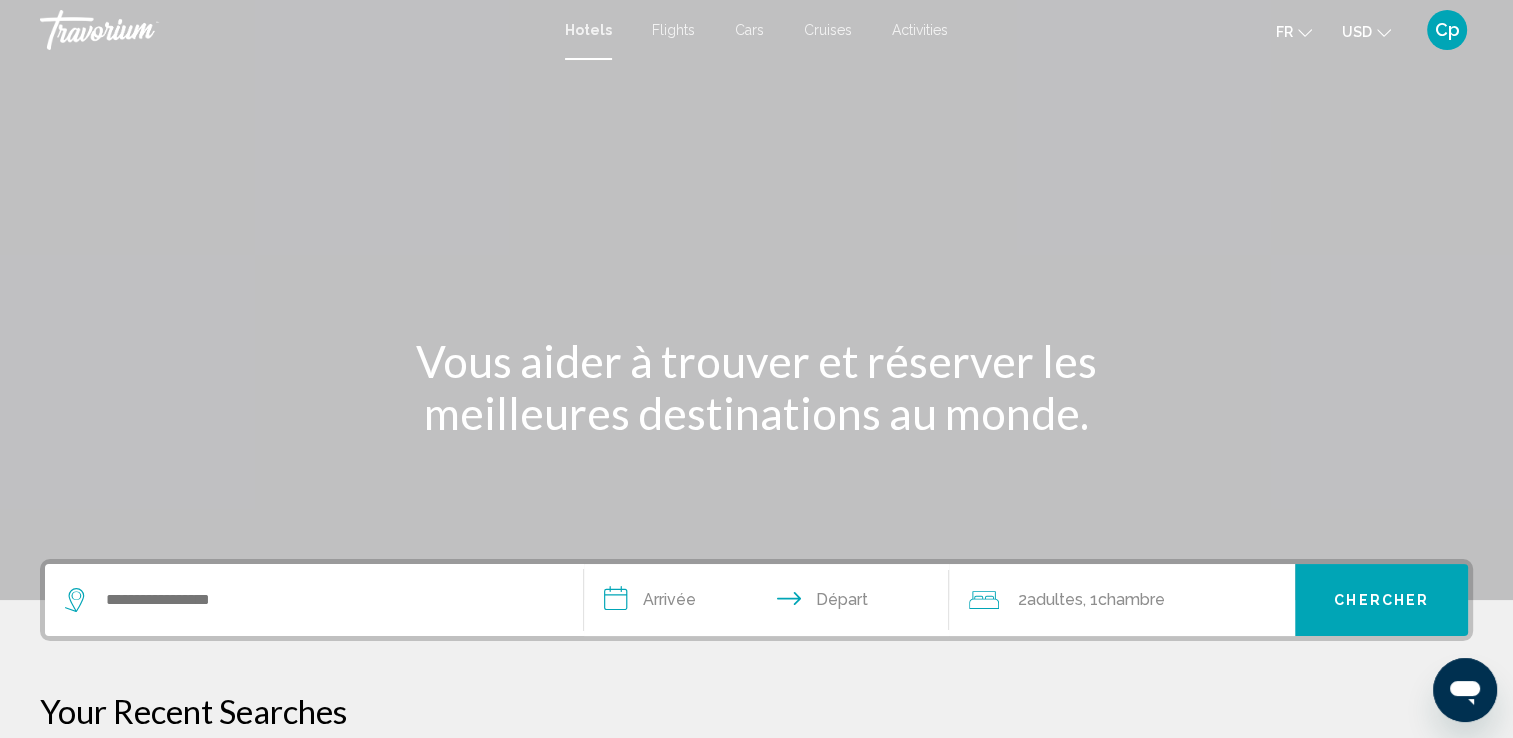 click at bounding box center [756, 300] 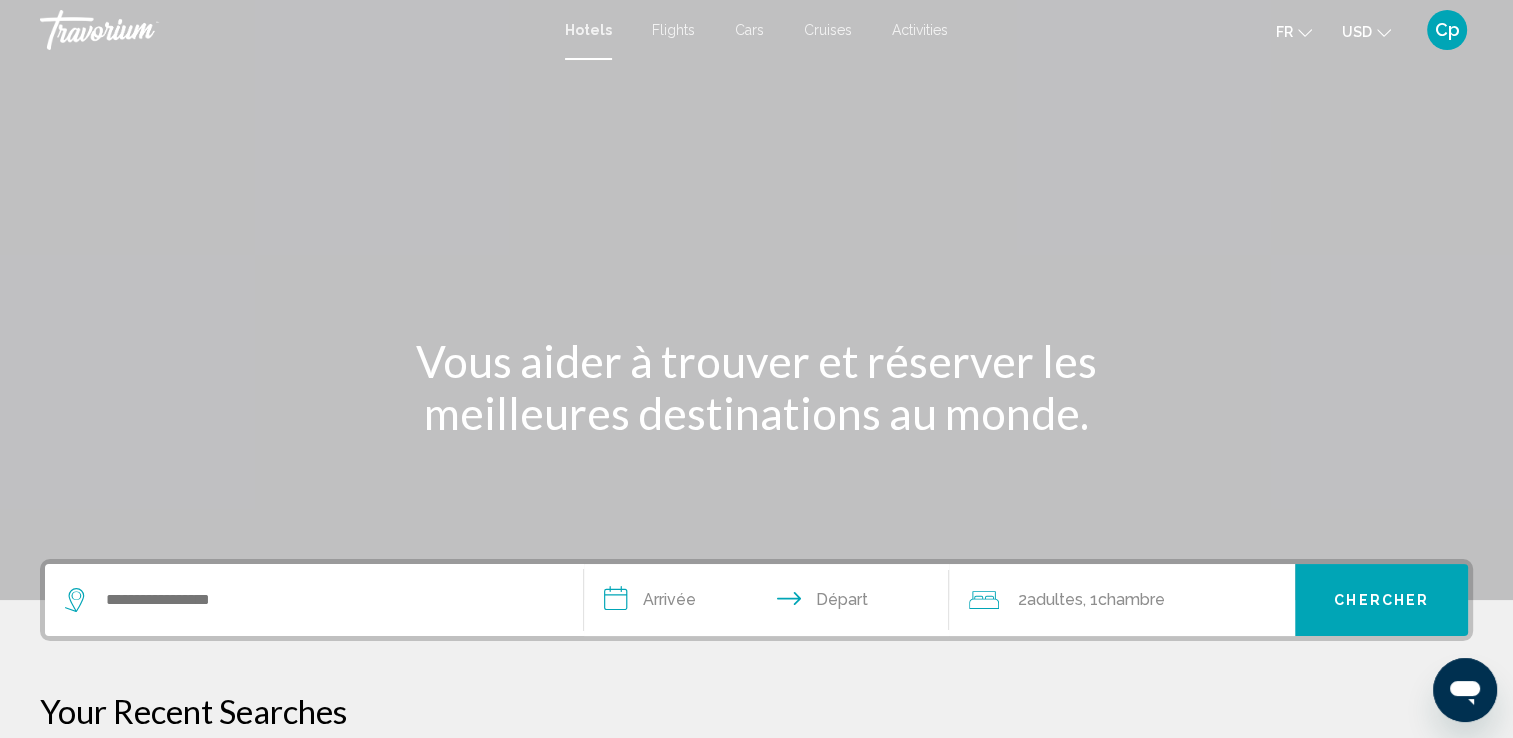 click on "USD
USD ($) MXN (Mex$) CAD (Can$) GBP (£) EUR (€) AUD (A$) NZD (NZ$) CNY (CN¥)" 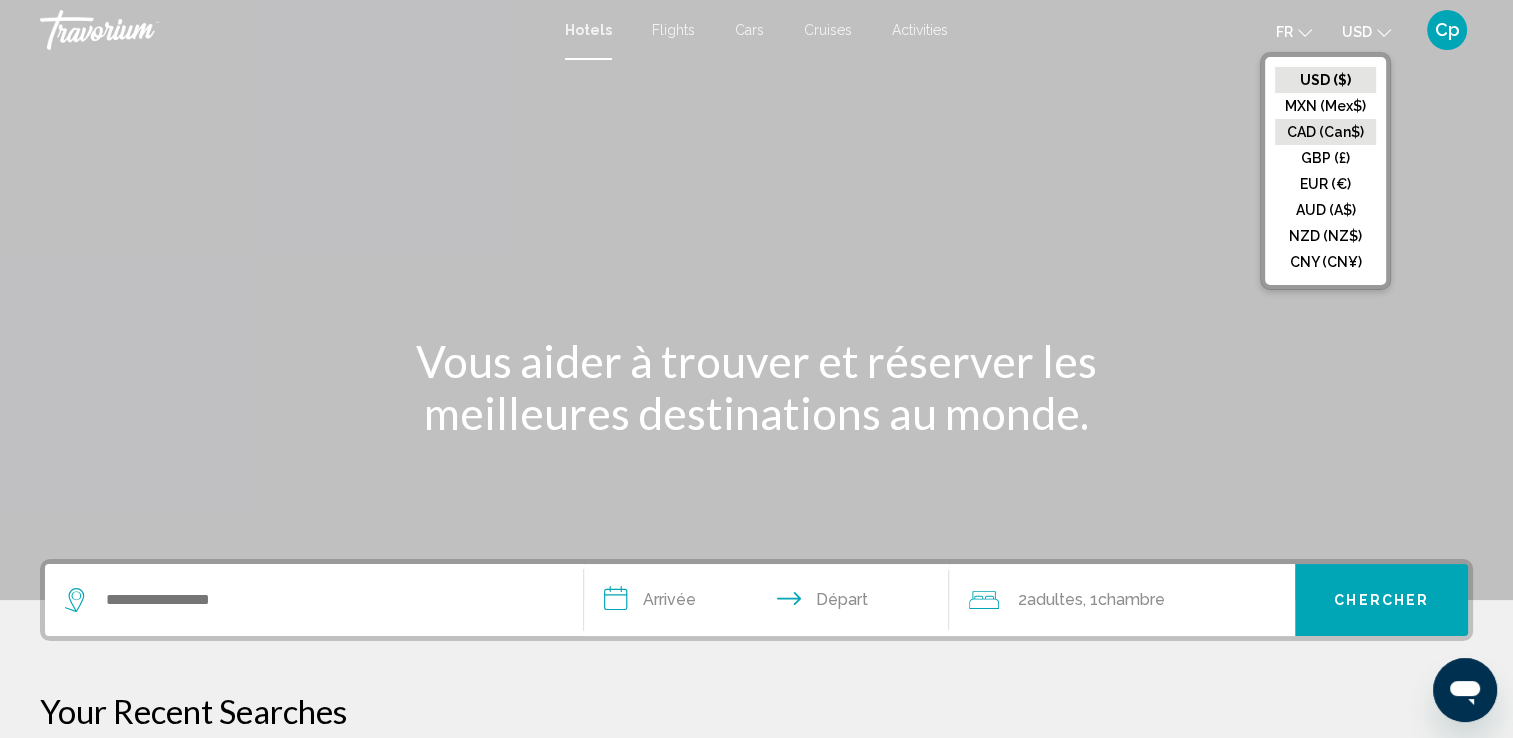 click on "CAD (Can$)" 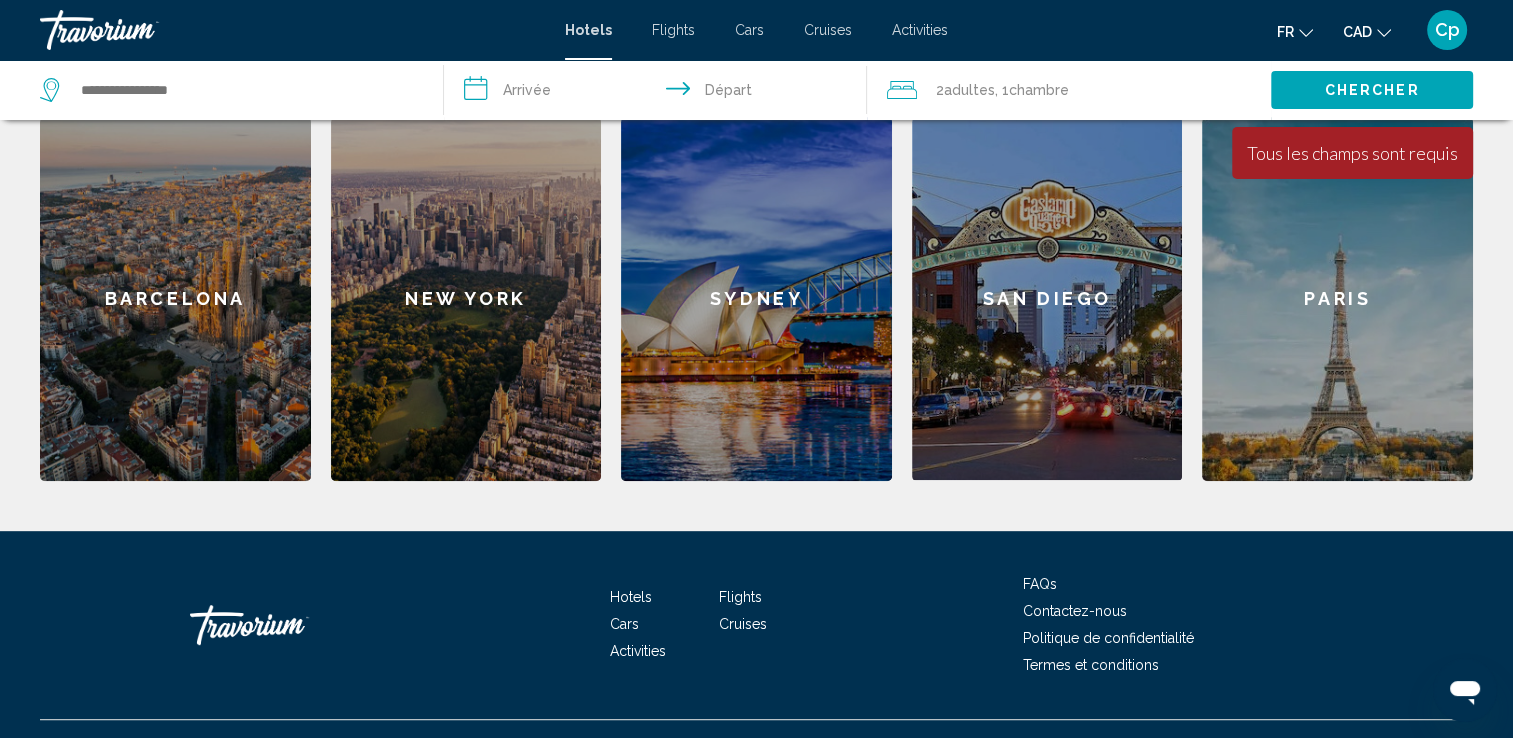 scroll, scrollTop: 868, scrollLeft: 0, axis: vertical 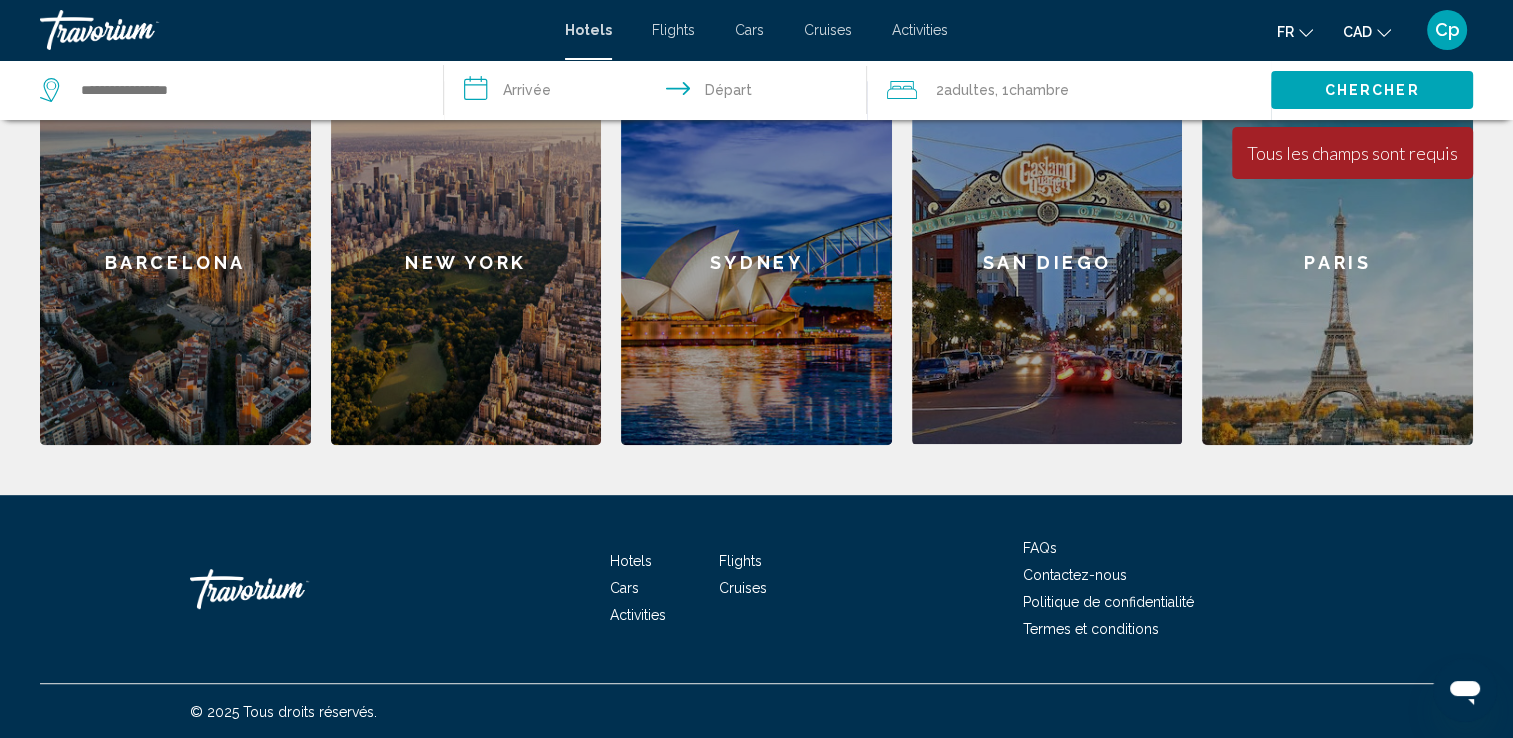 click on "Barcelona" 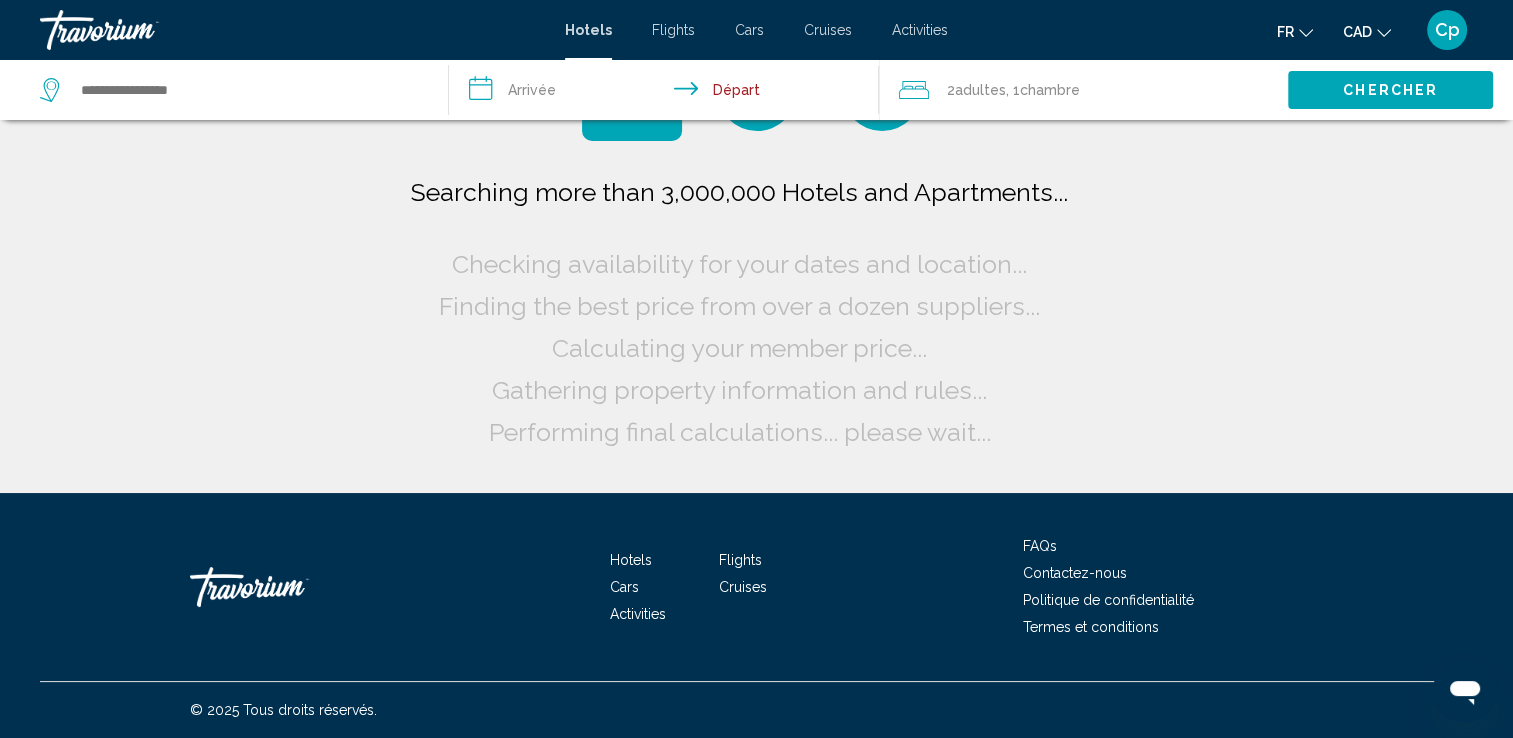 scroll, scrollTop: 0, scrollLeft: 0, axis: both 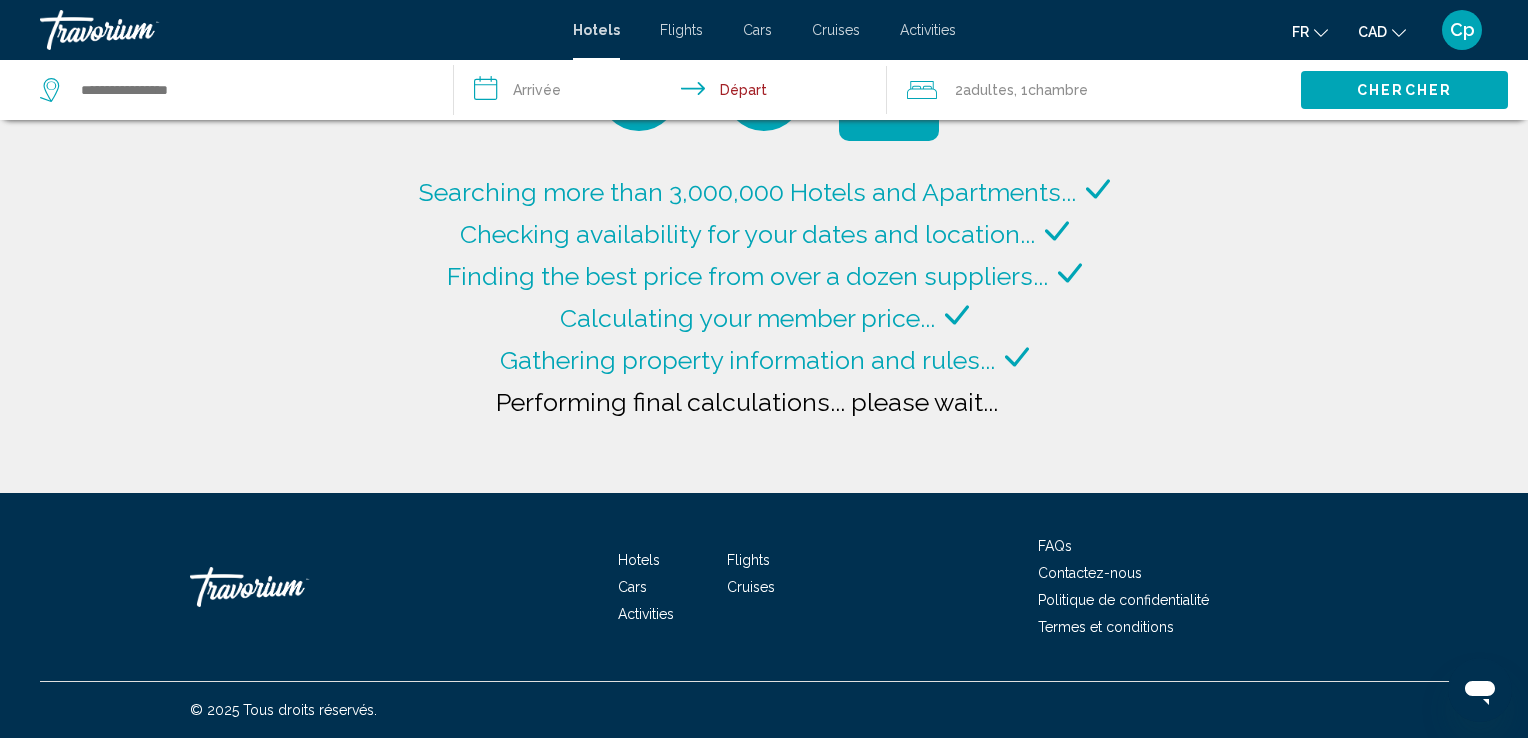 type on "**********" 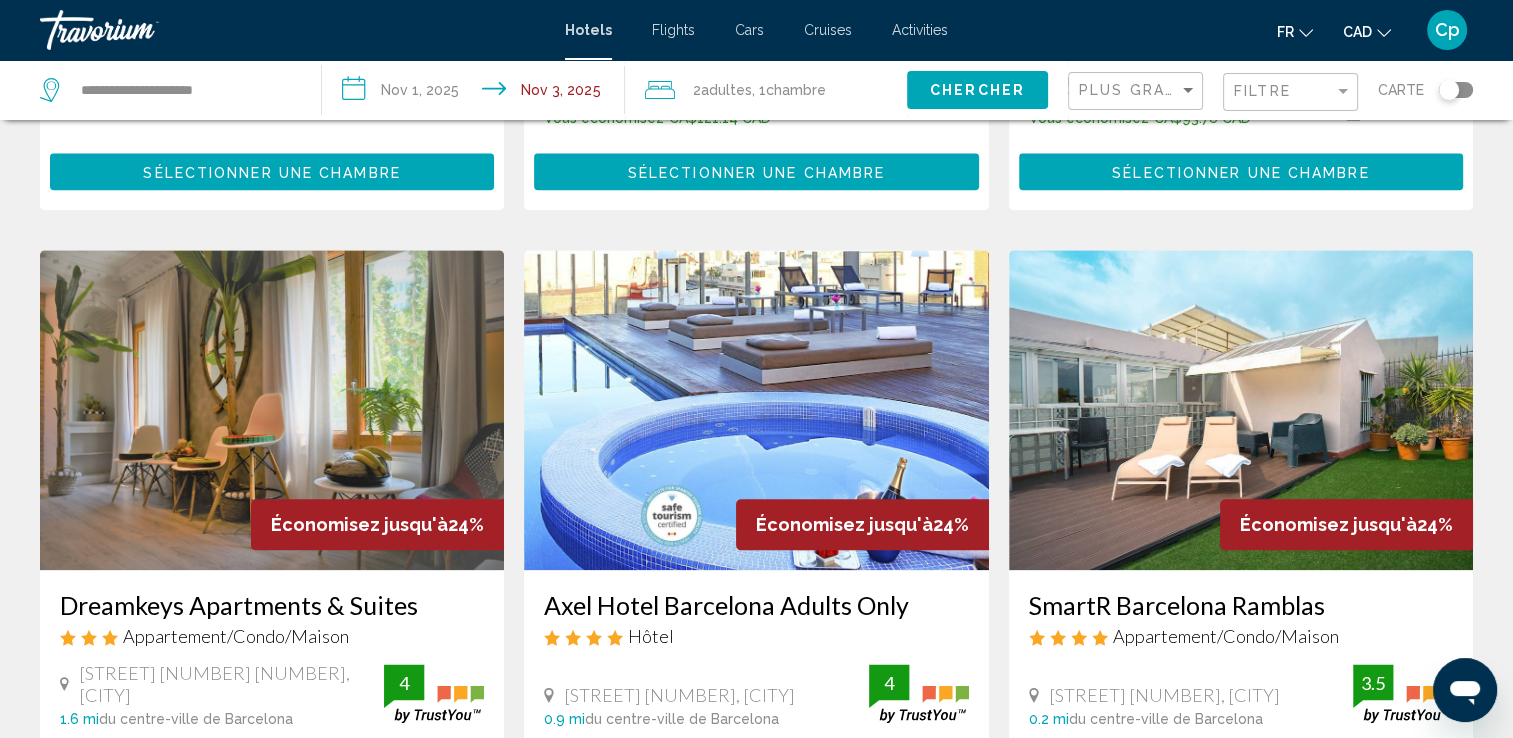 scroll, scrollTop: 2566, scrollLeft: 0, axis: vertical 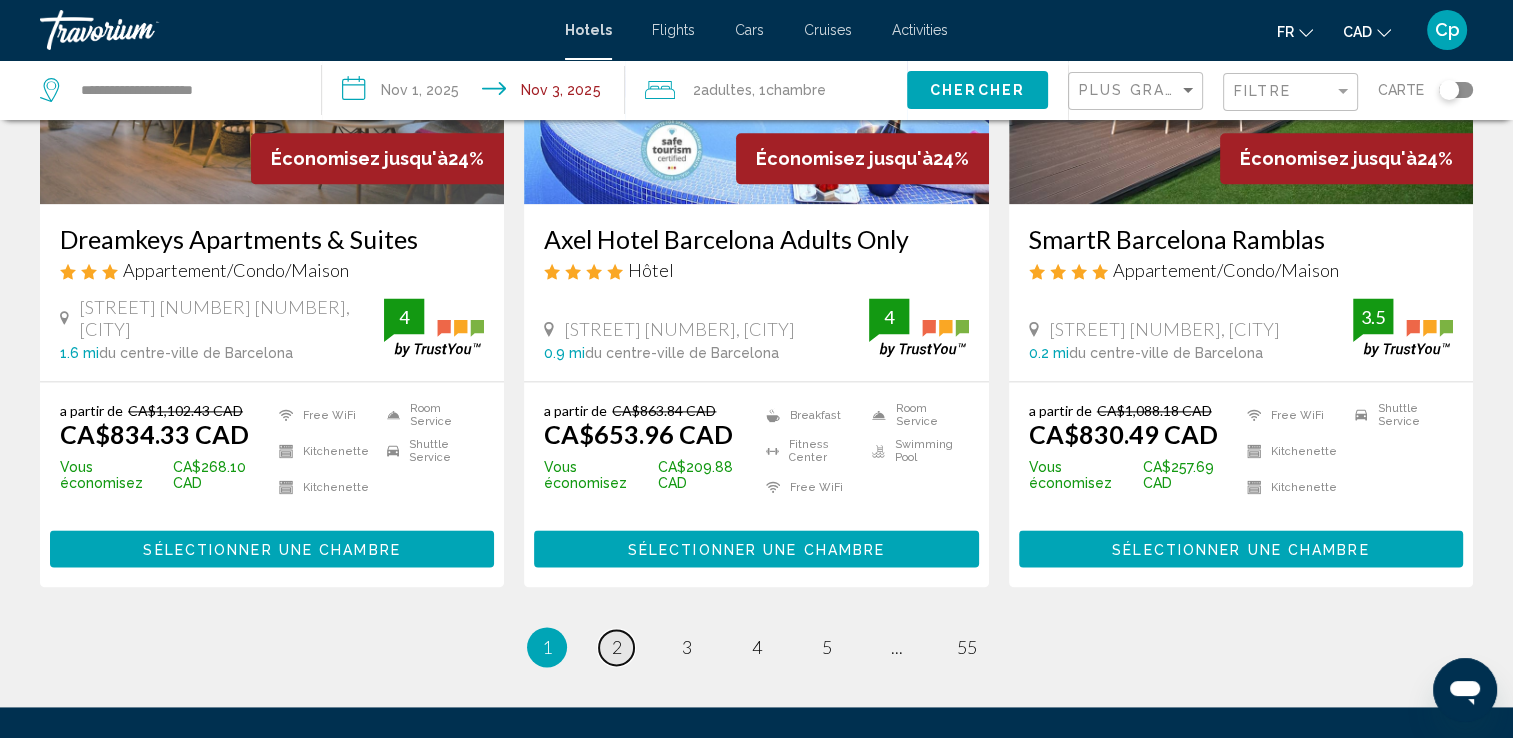 click on "2" at bounding box center [617, 647] 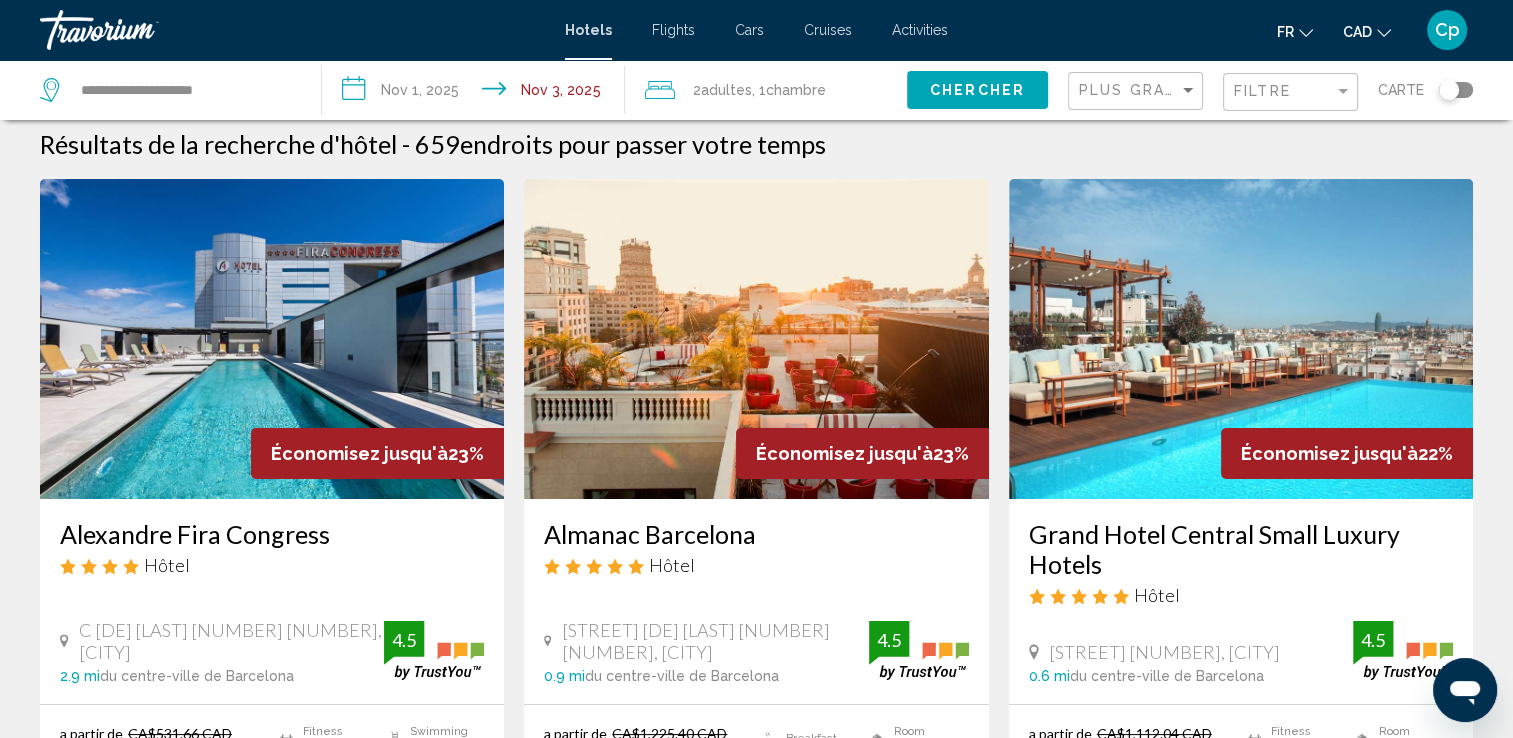 scroll, scrollTop: 0, scrollLeft: 0, axis: both 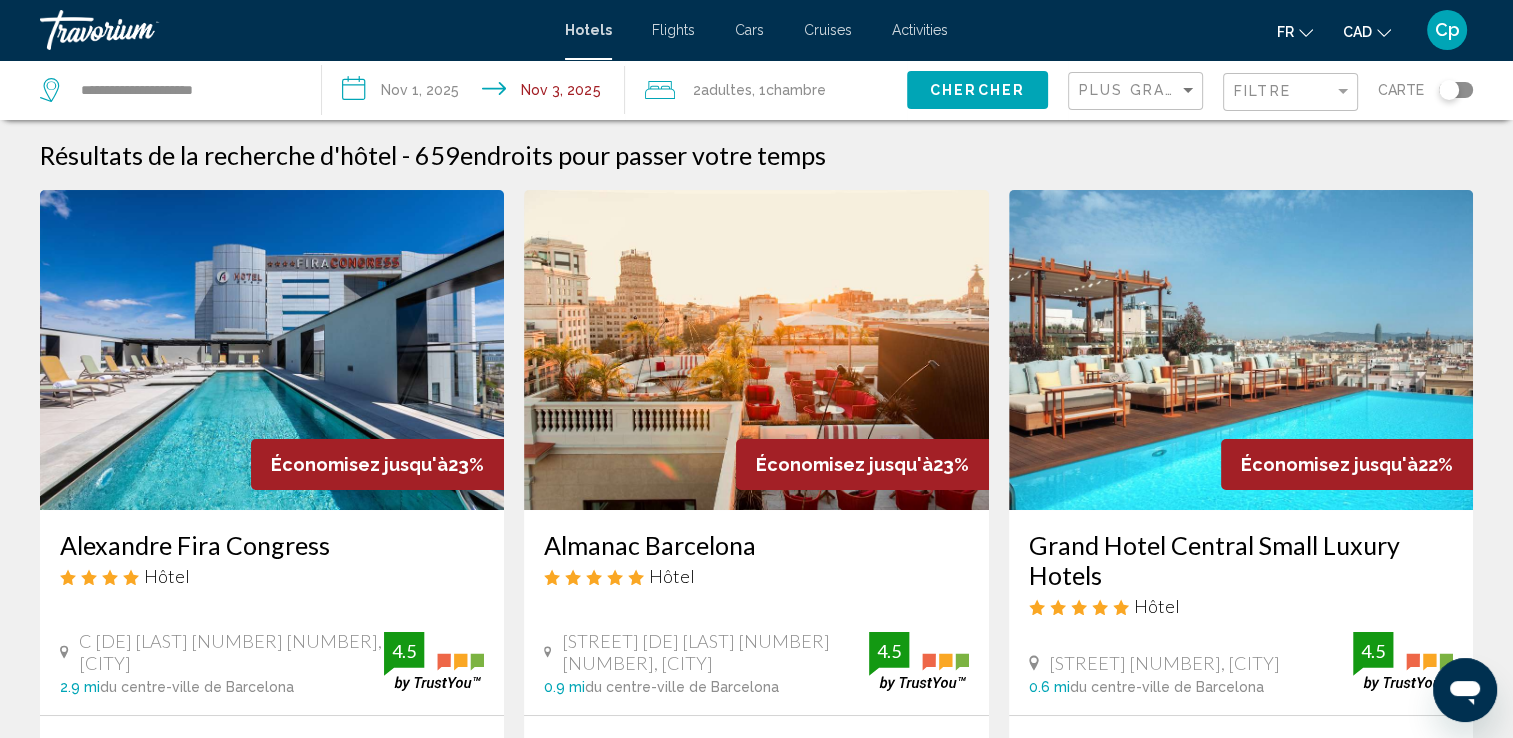 click on "**********" at bounding box center (477, 93) 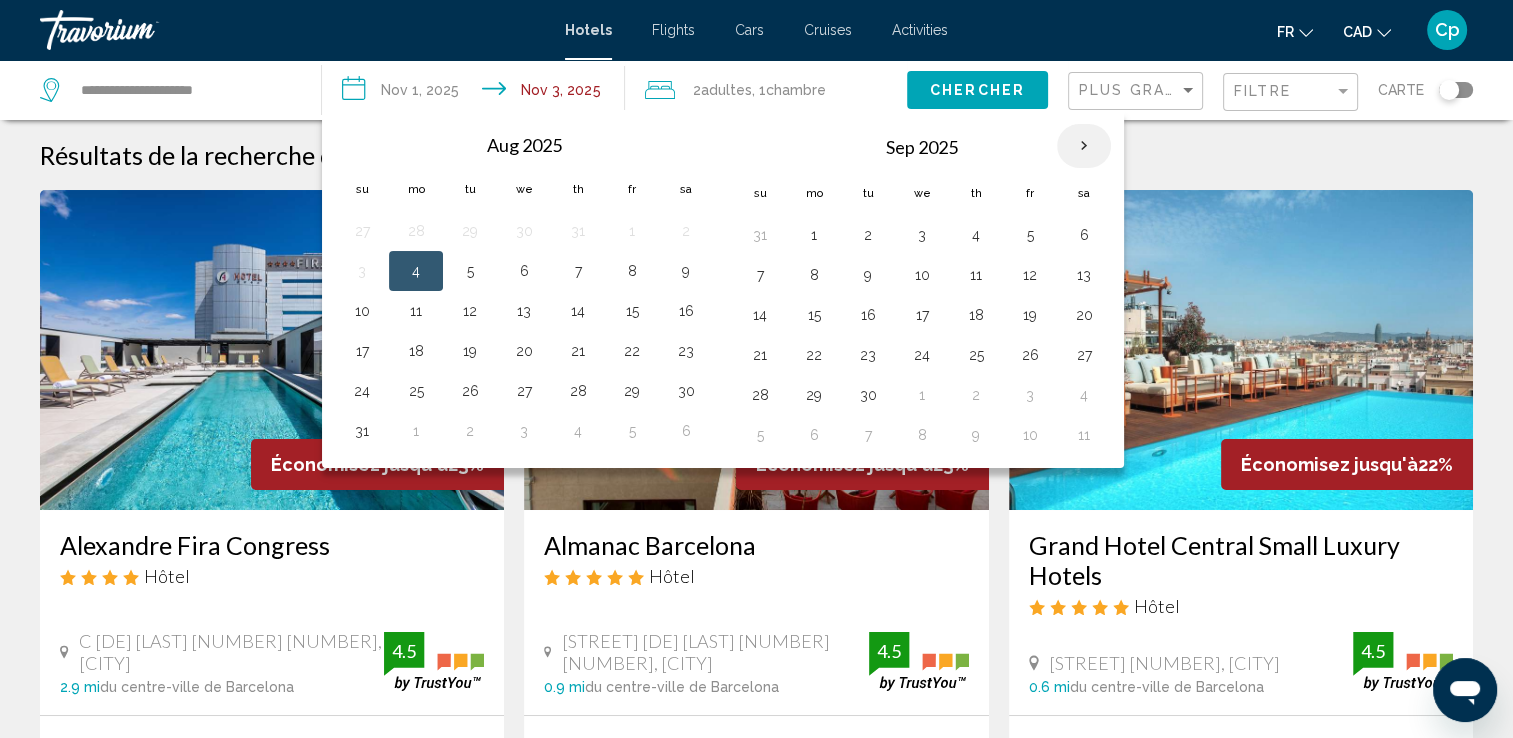 click at bounding box center (1084, 146) 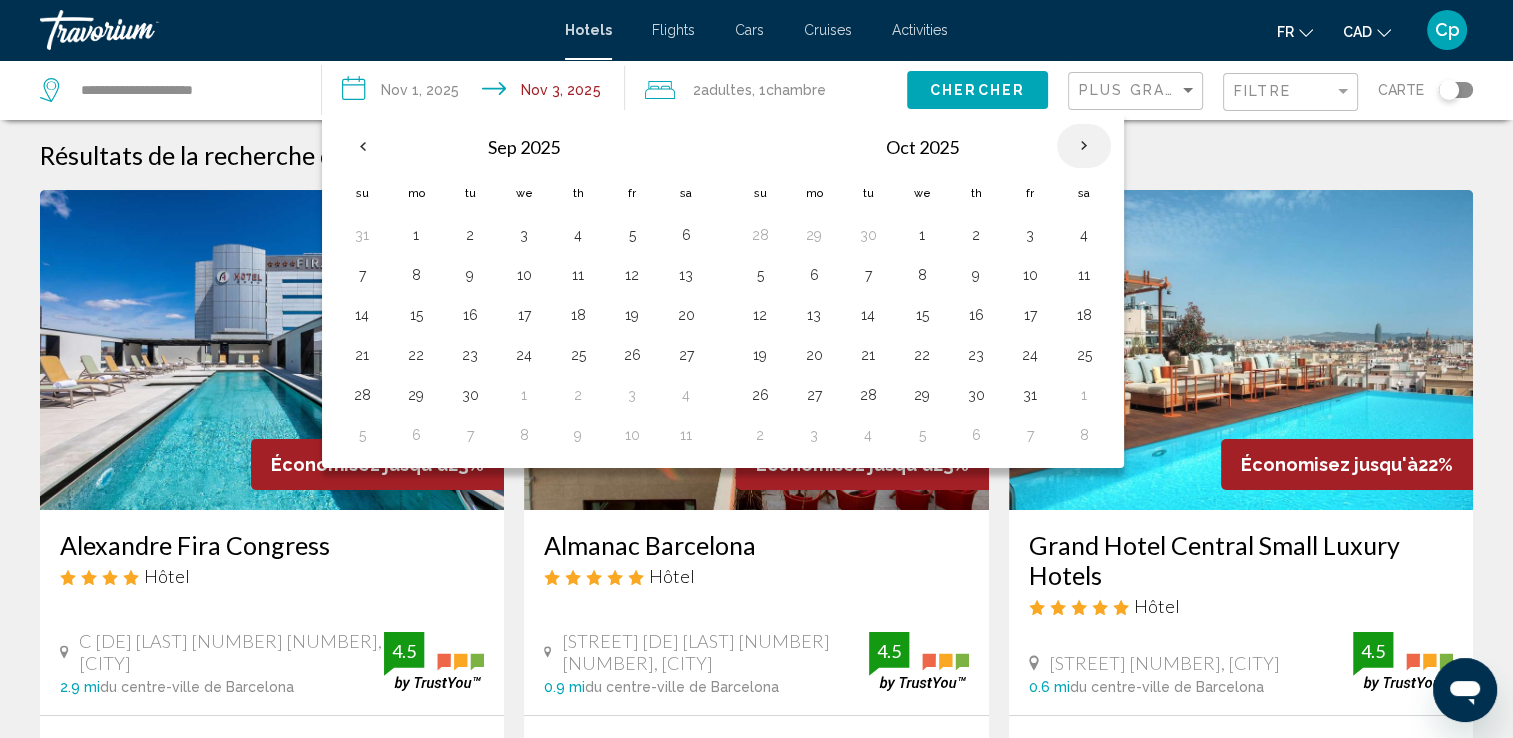 click at bounding box center [1084, 146] 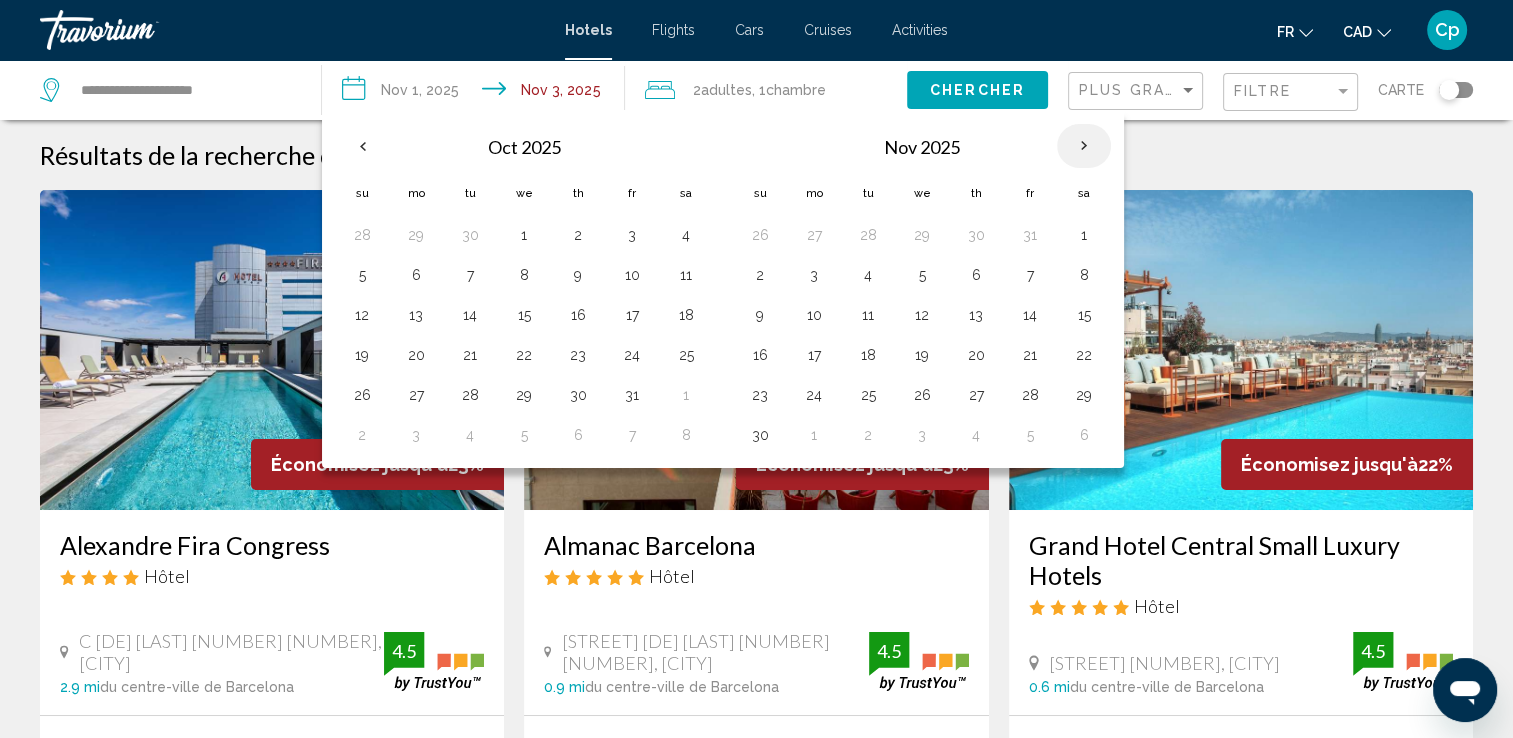 click at bounding box center (1084, 146) 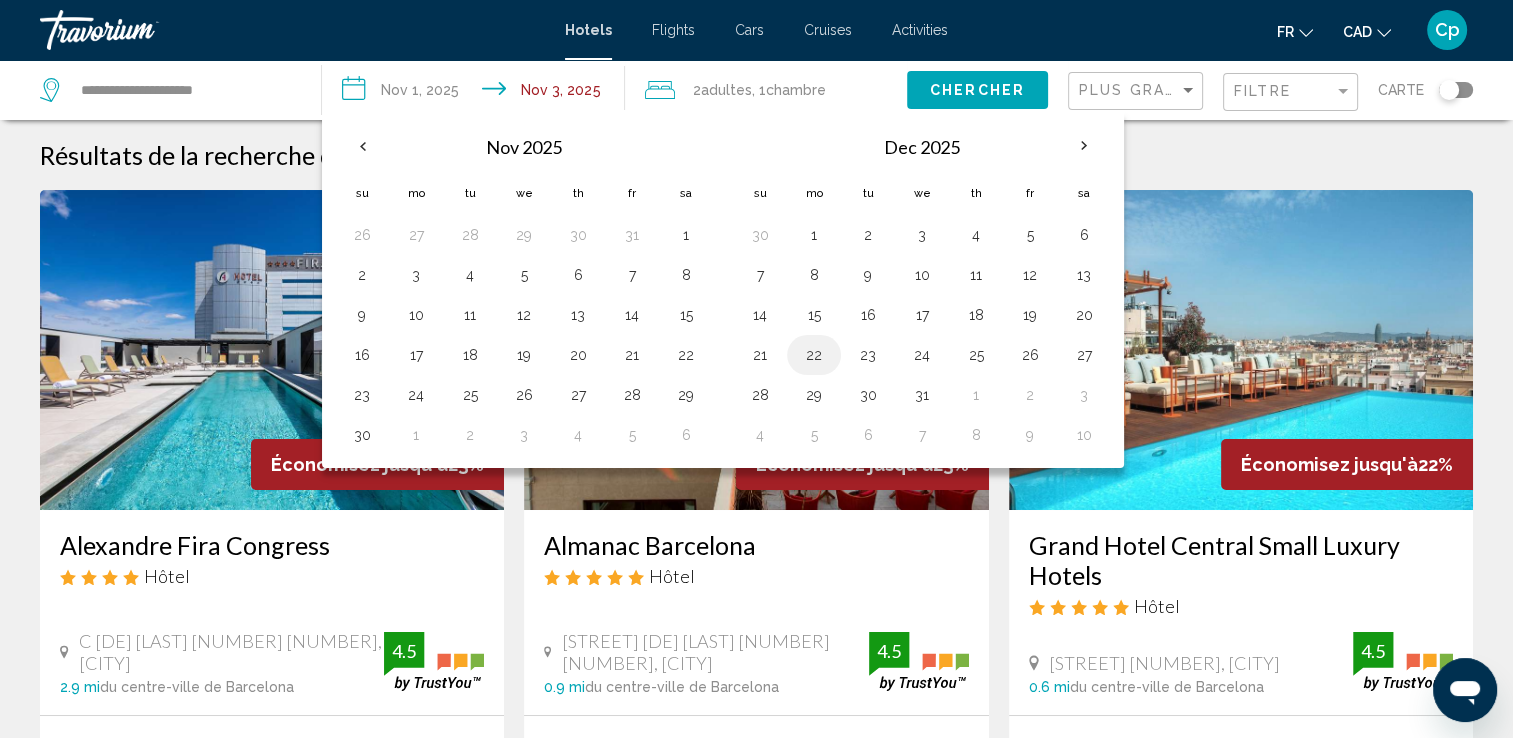 click on "22" at bounding box center (814, 355) 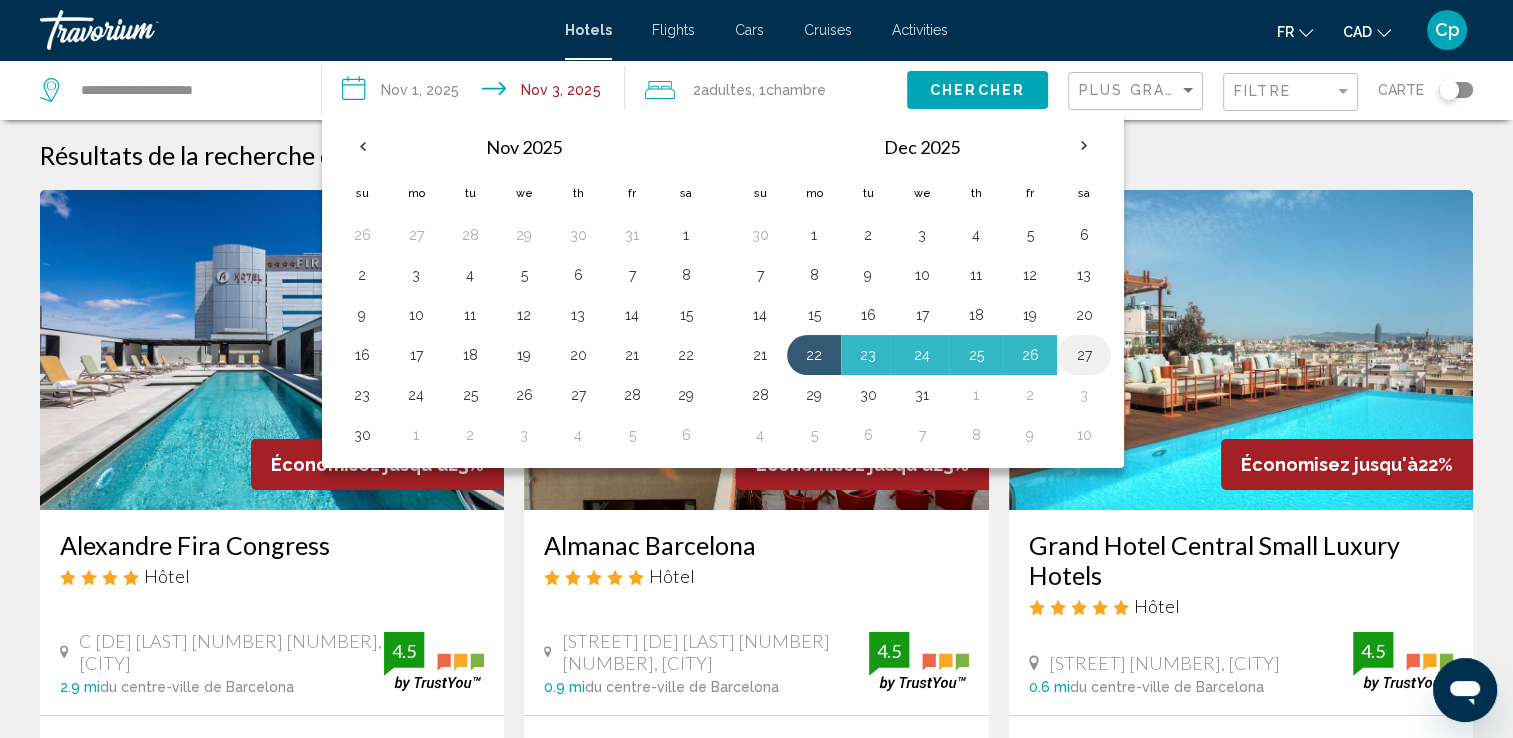 click on "27" at bounding box center [1084, 355] 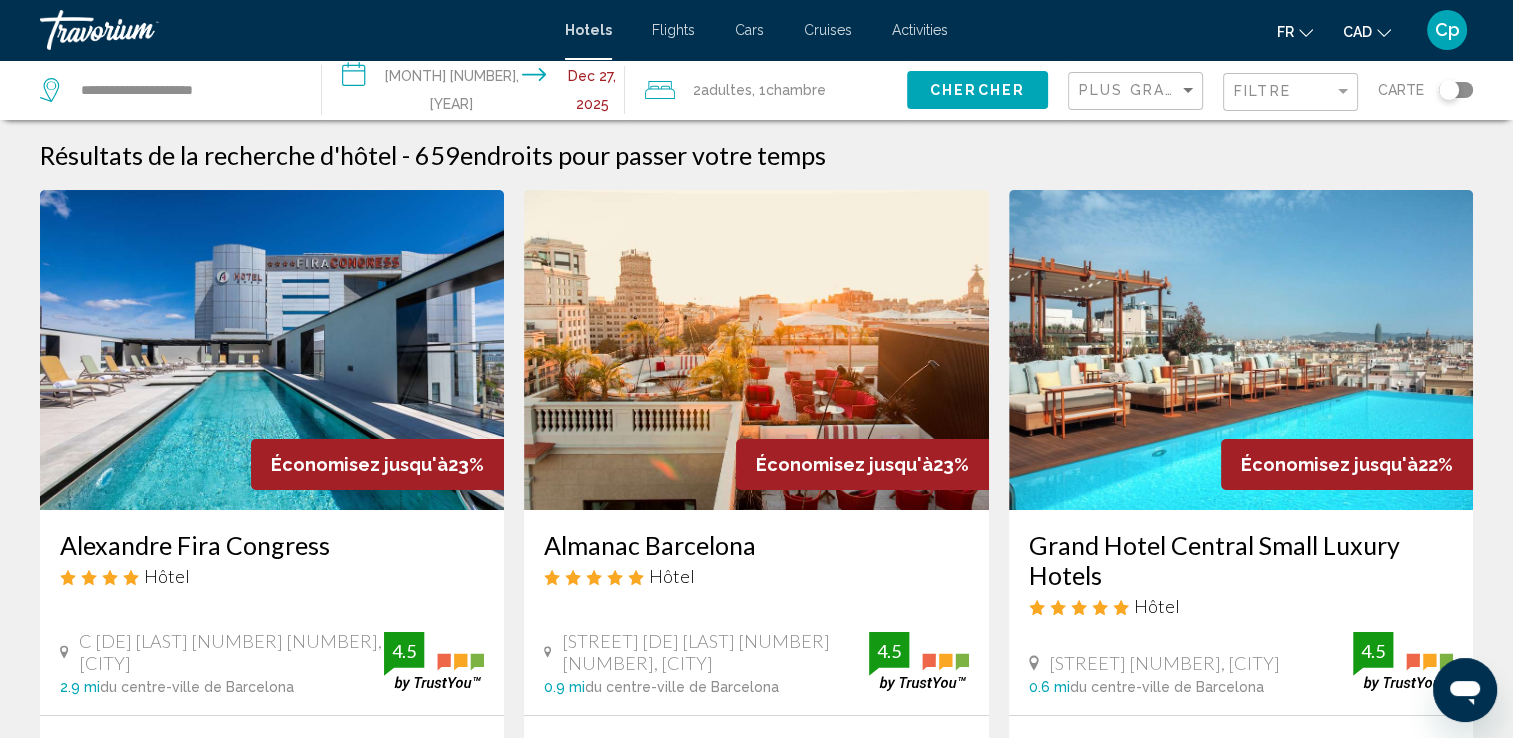 click on "Chercher" 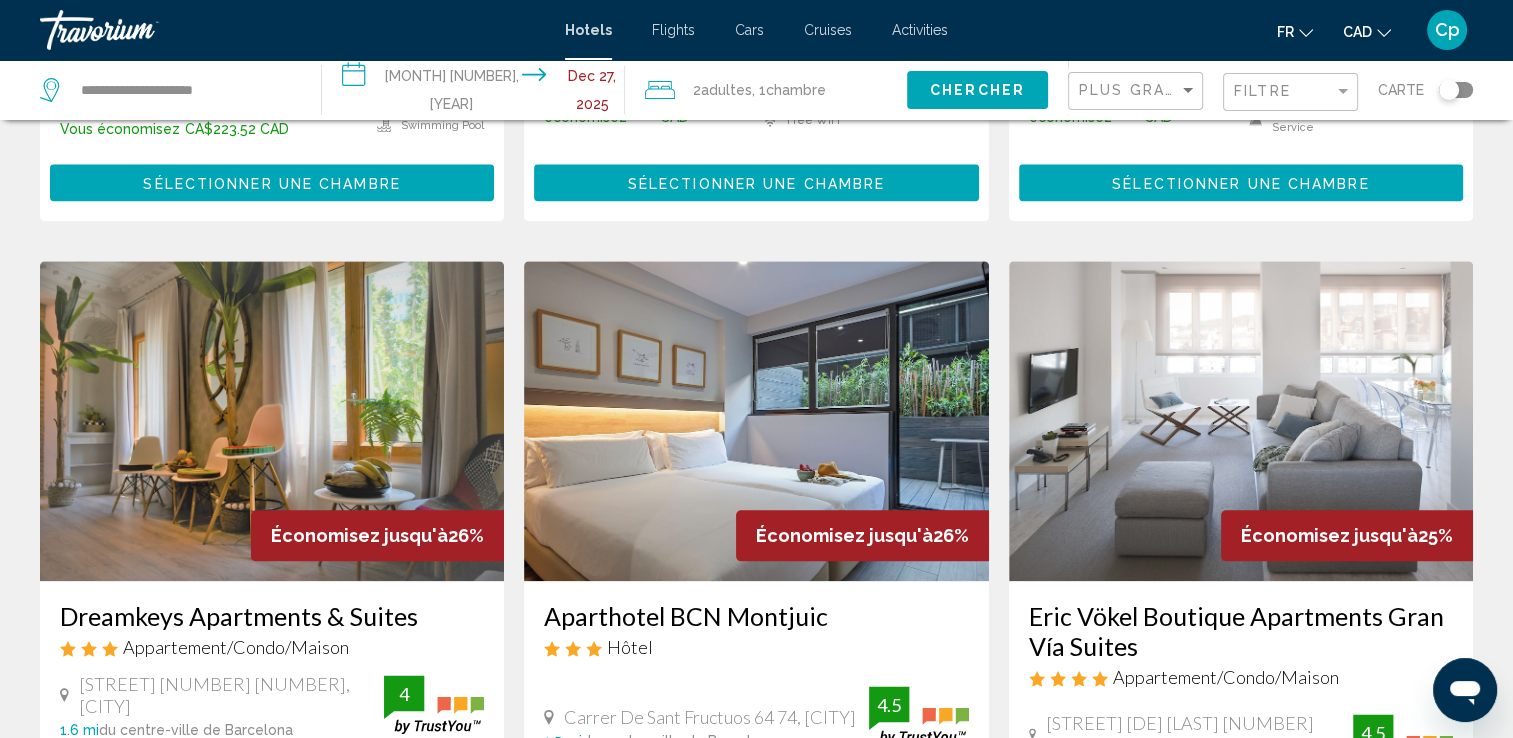 scroll, scrollTop: 2566, scrollLeft: 0, axis: vertical 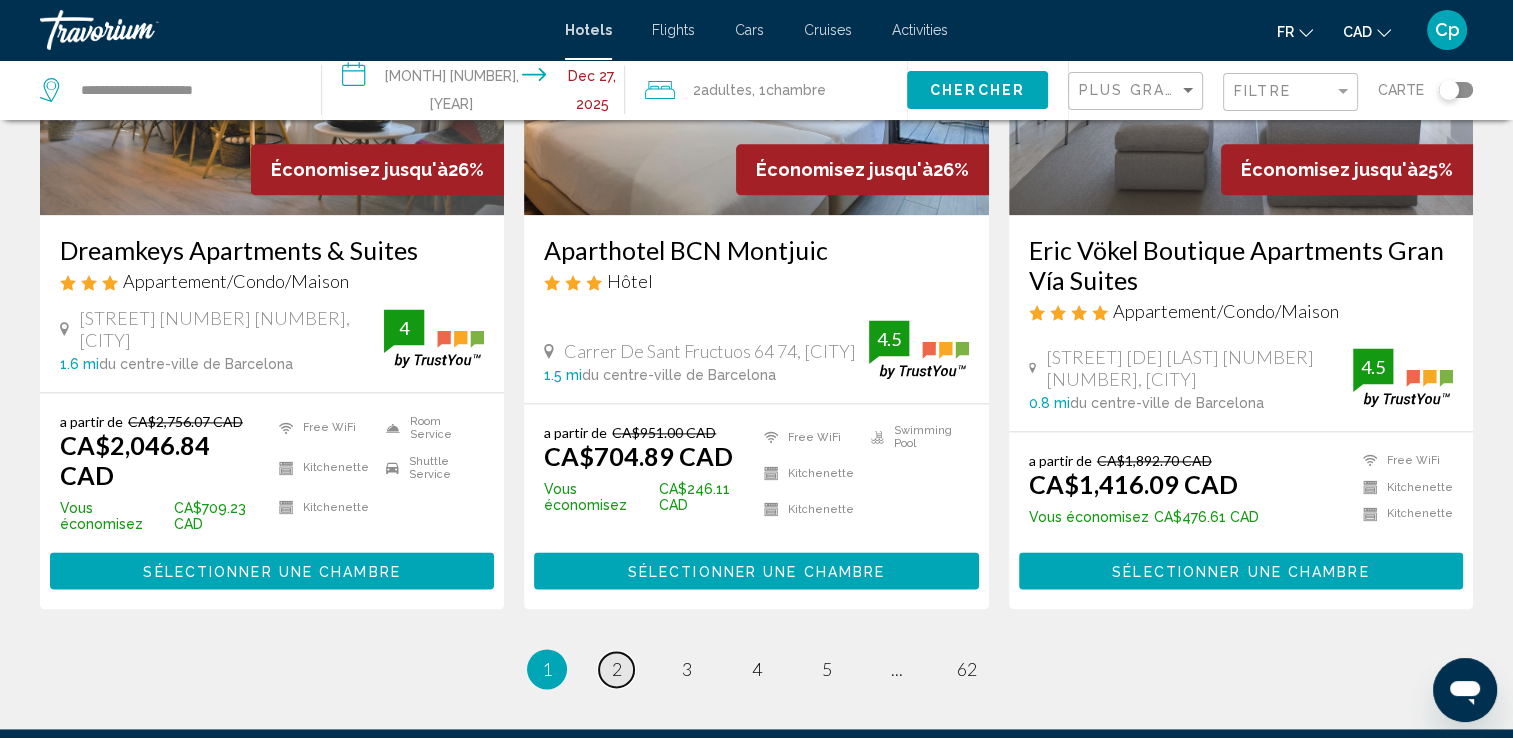 click on "page  2" at bounding box center [616, 669] 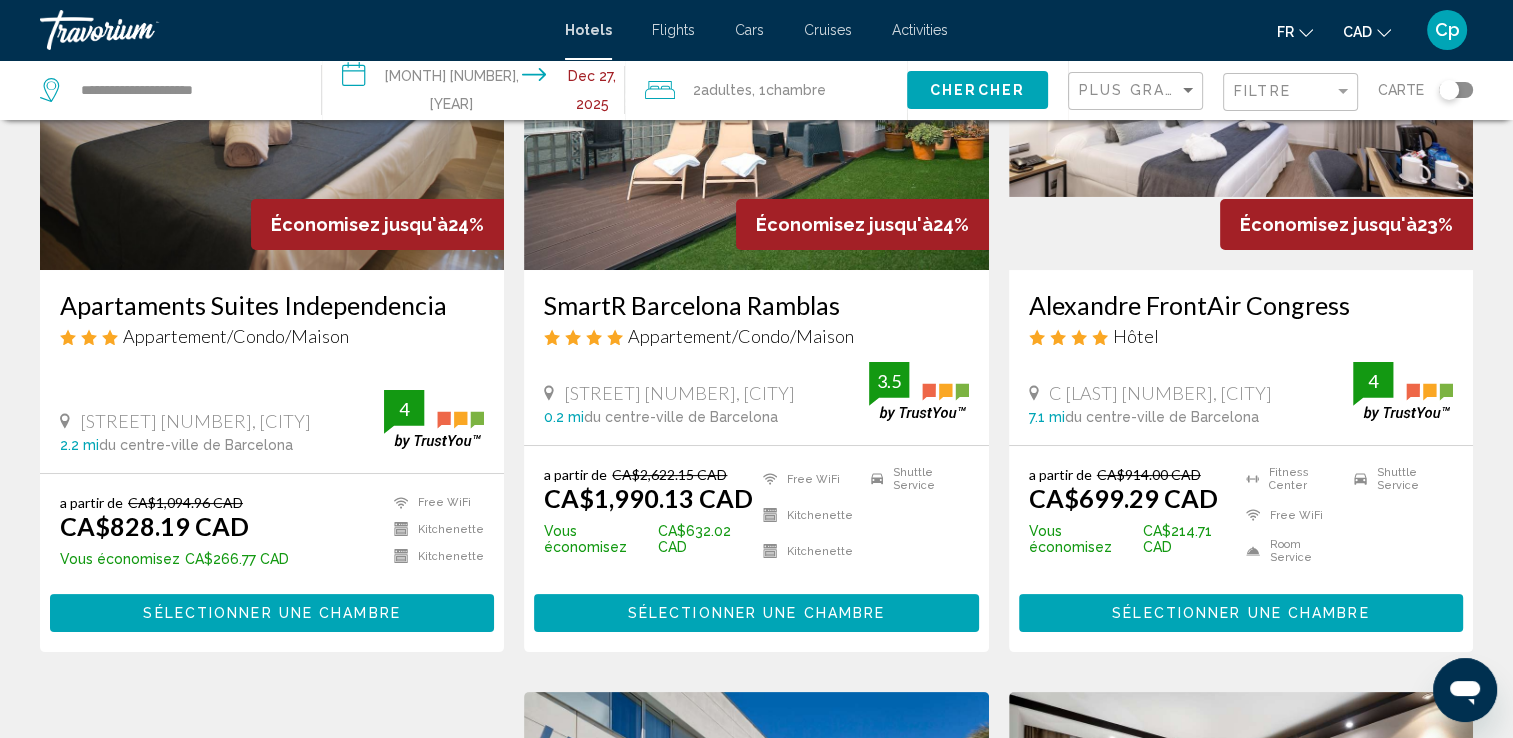 scroll, scrollTop: 0, scrollLeft: 0, axis: both 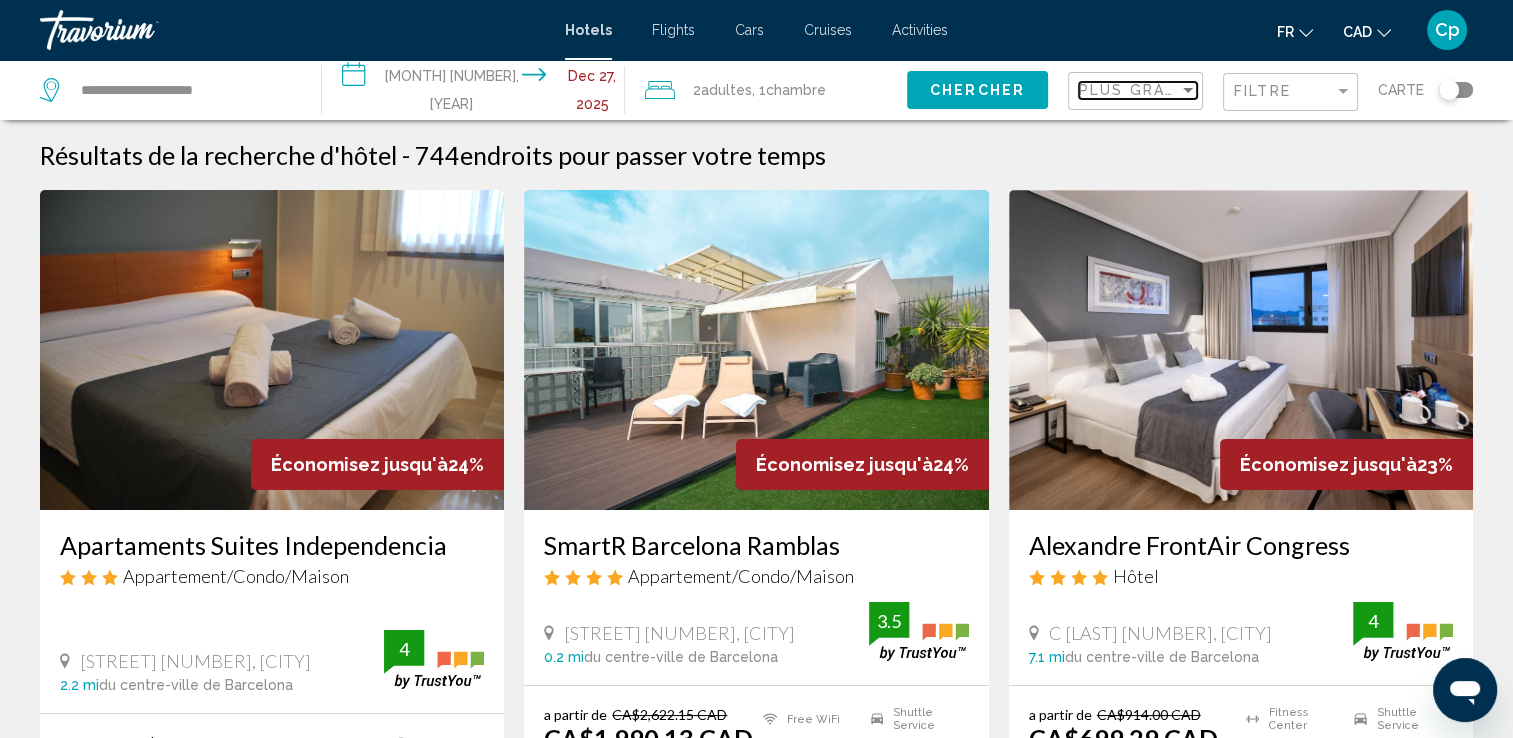 click on "Plus grandes économies" at bounding box center [1198, 90] 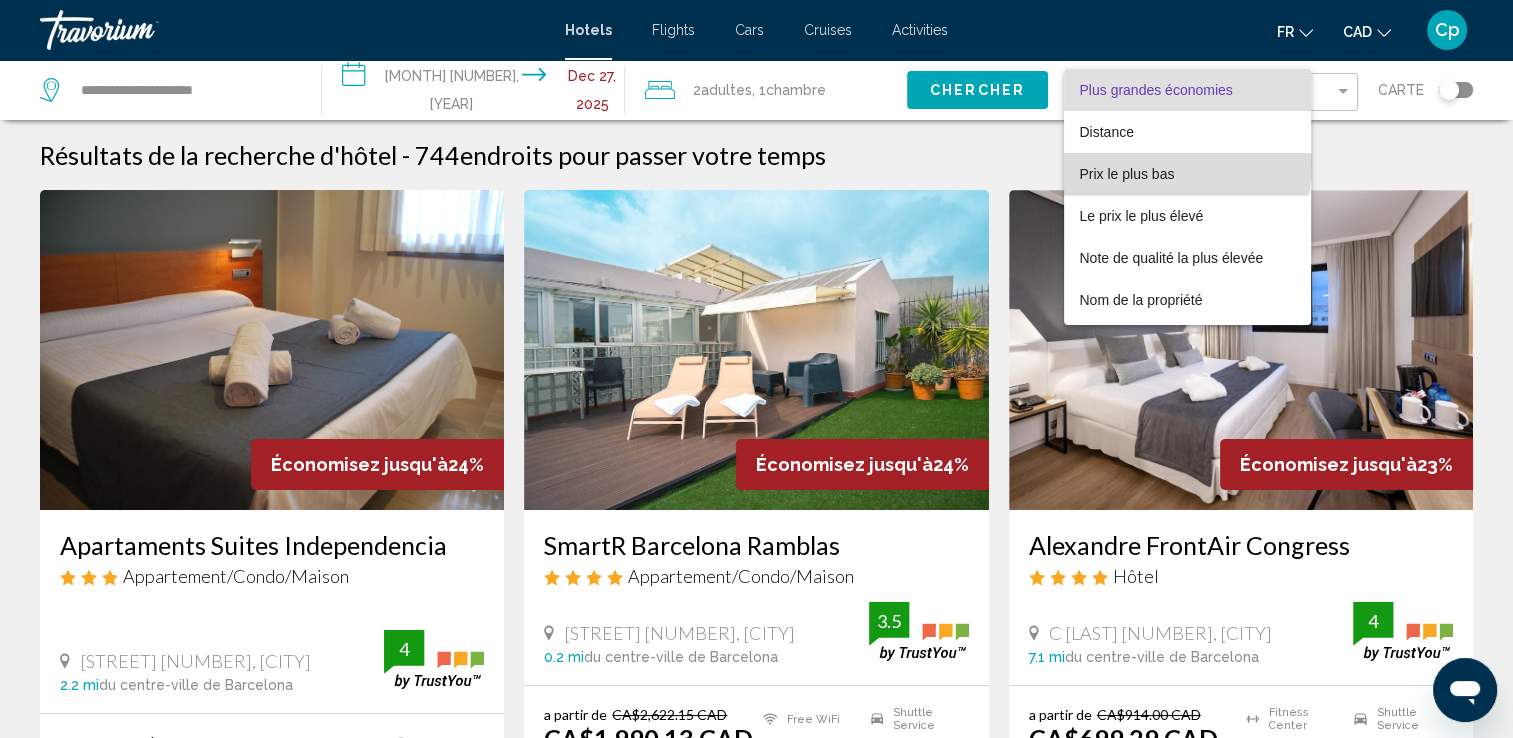 click on "Prix le plus bas" at bounding box center [1188, 174] 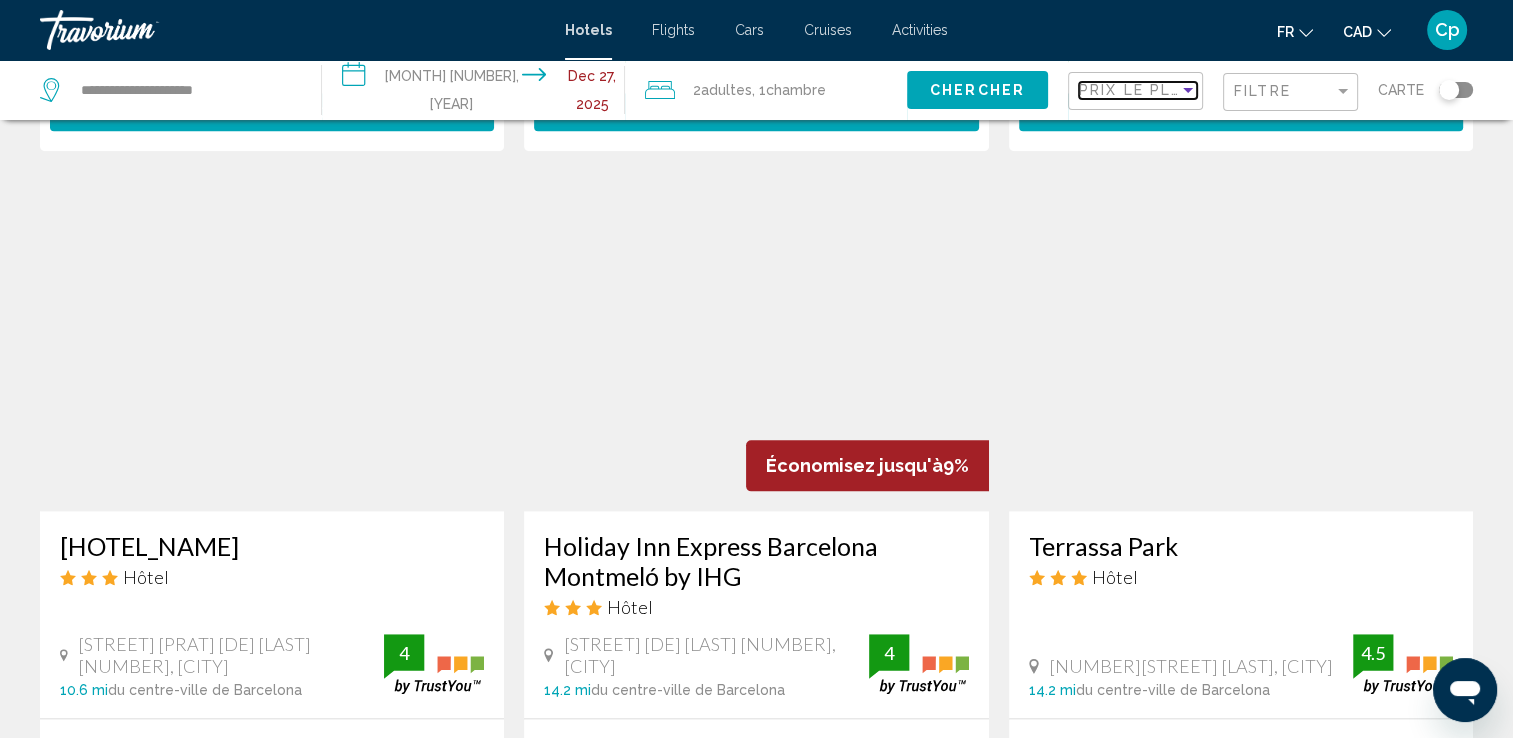 scroll, scrollTop: 2566, scrollLeft: 0, axis: vertical 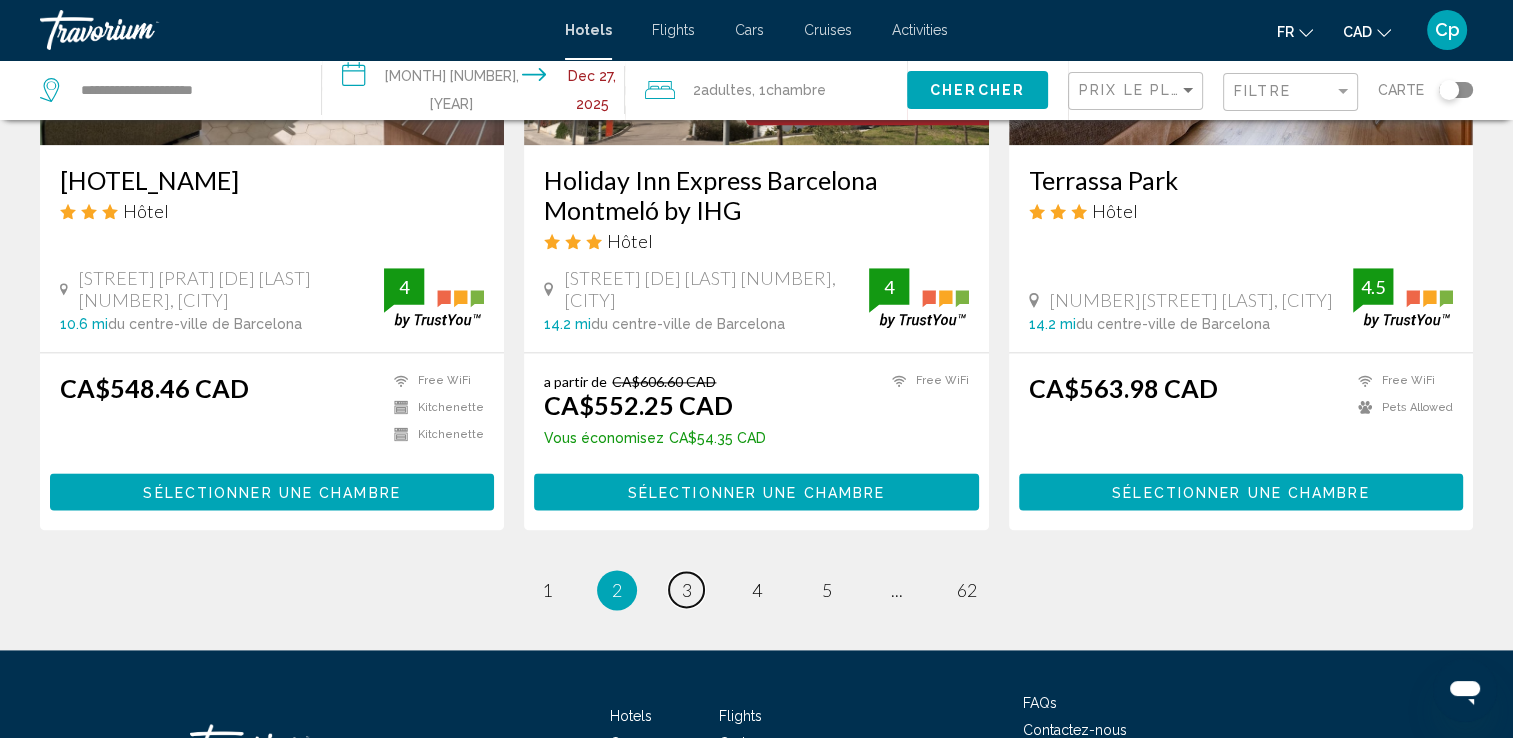 click on "page  3" at bounding box center [686, 589] 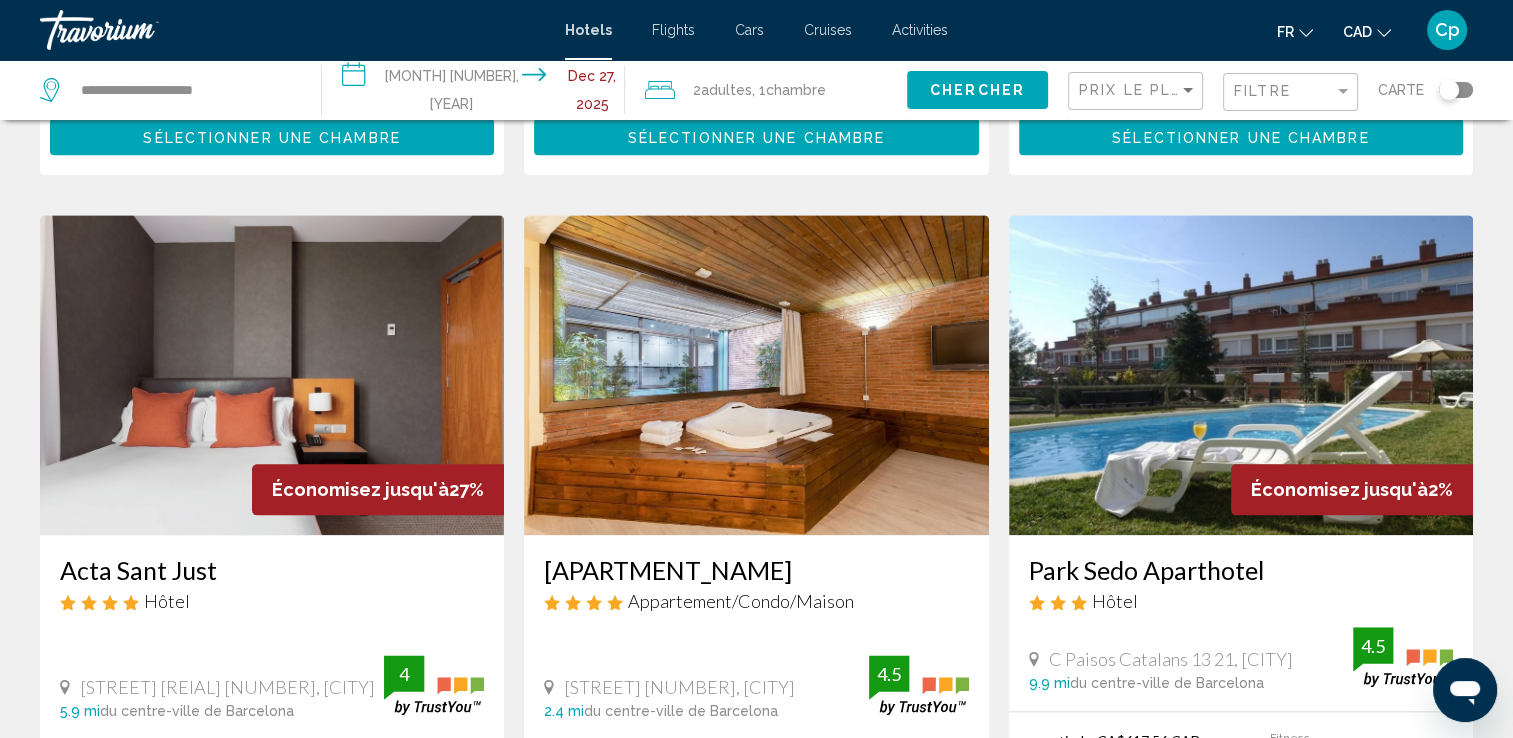 scroll, scrollTop: 2566, scrollLeft: 0, axis: vertical 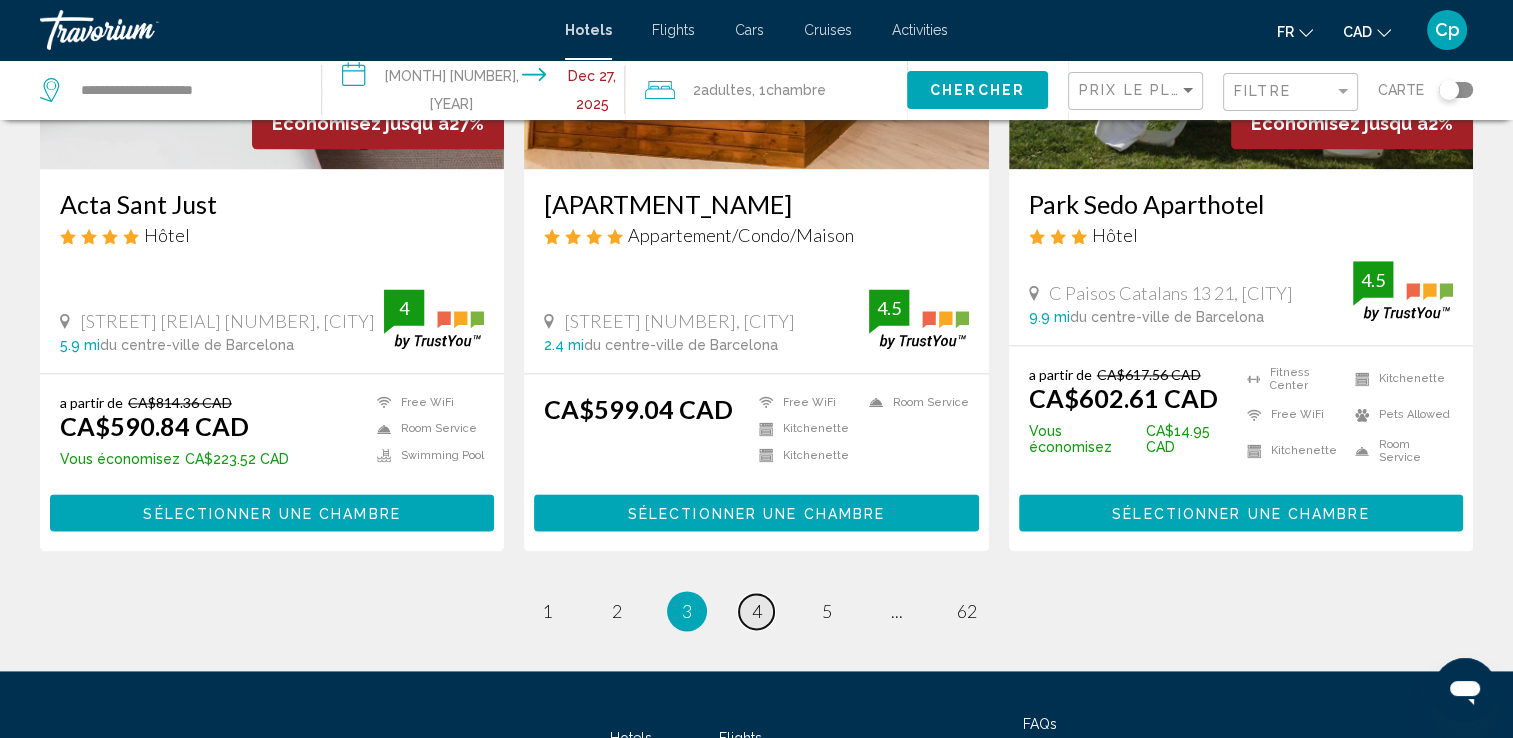 click on "page  4" at bounding box center [756, 611] 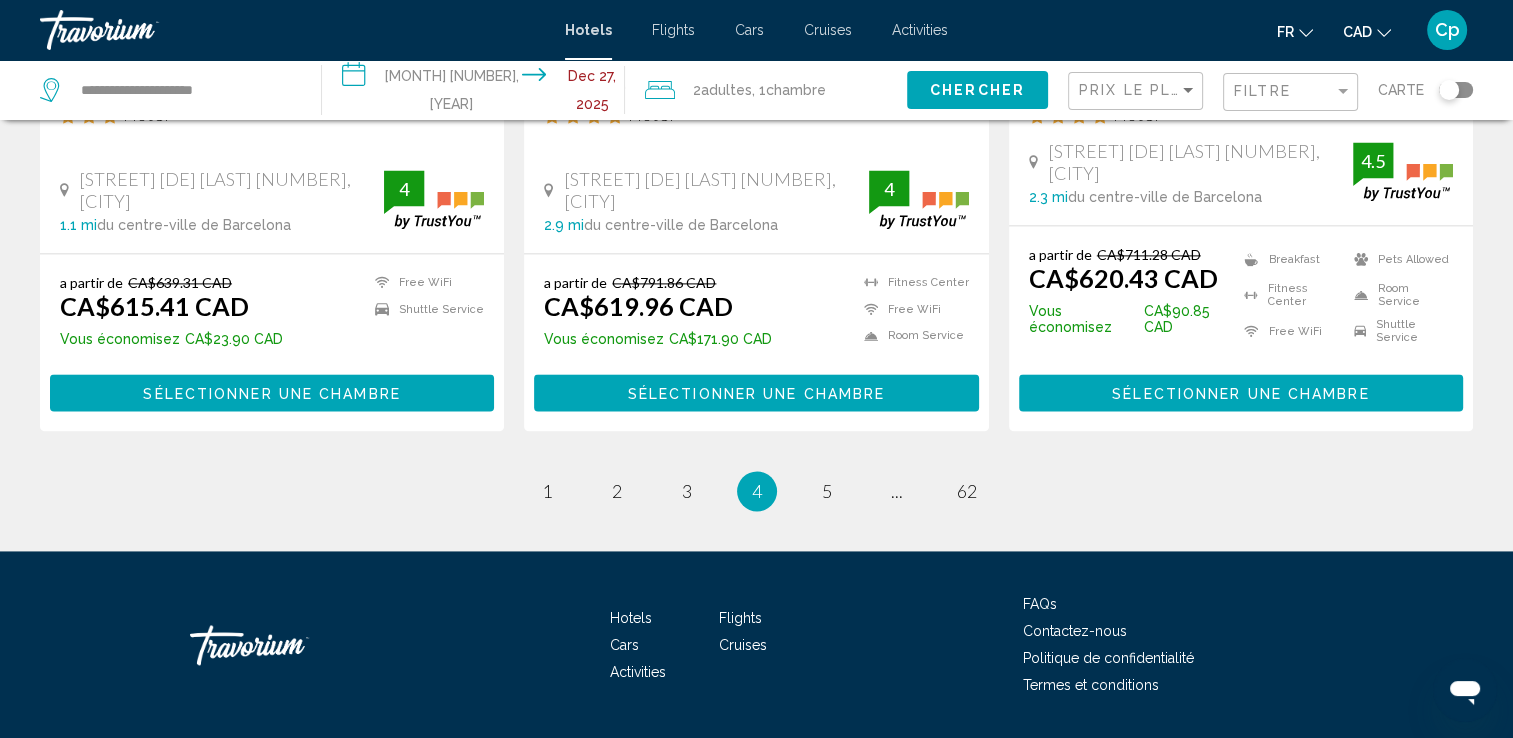 scroll, scrollTop: 2772, scrollLeft: 0, axis: vertical 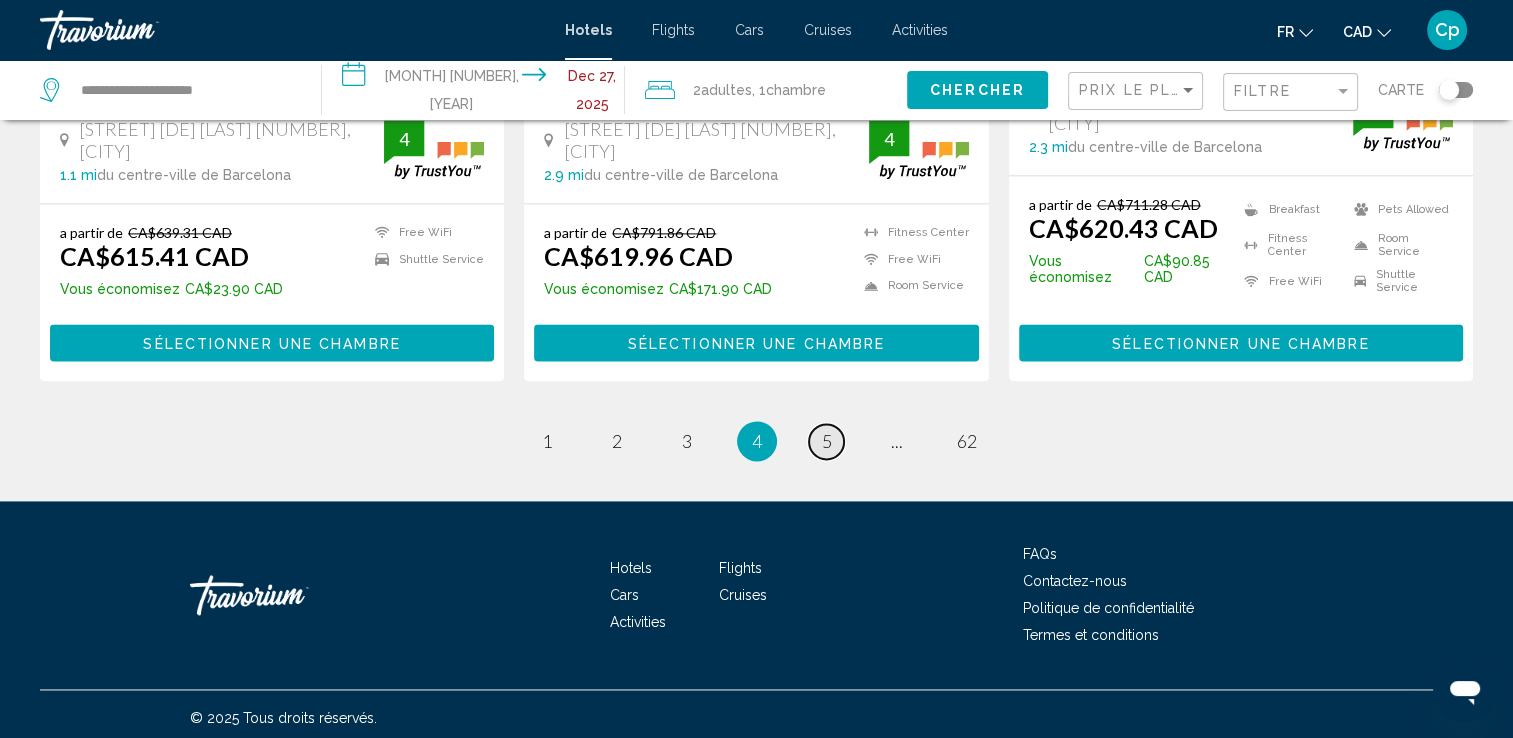 click on "5" at bounding box center (827, 441) 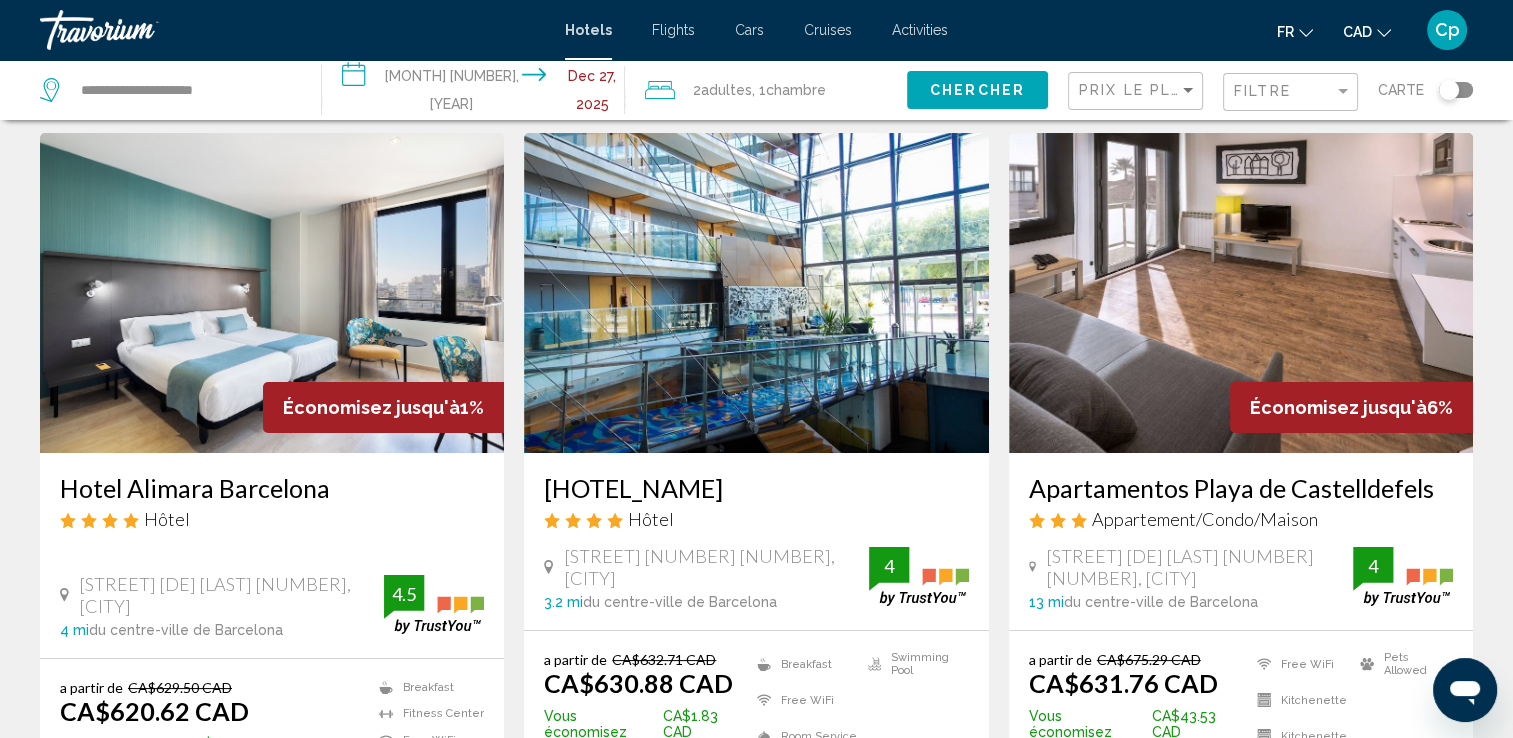 scroll, scrollTop: 0, scrollLeft: 0, axis: both 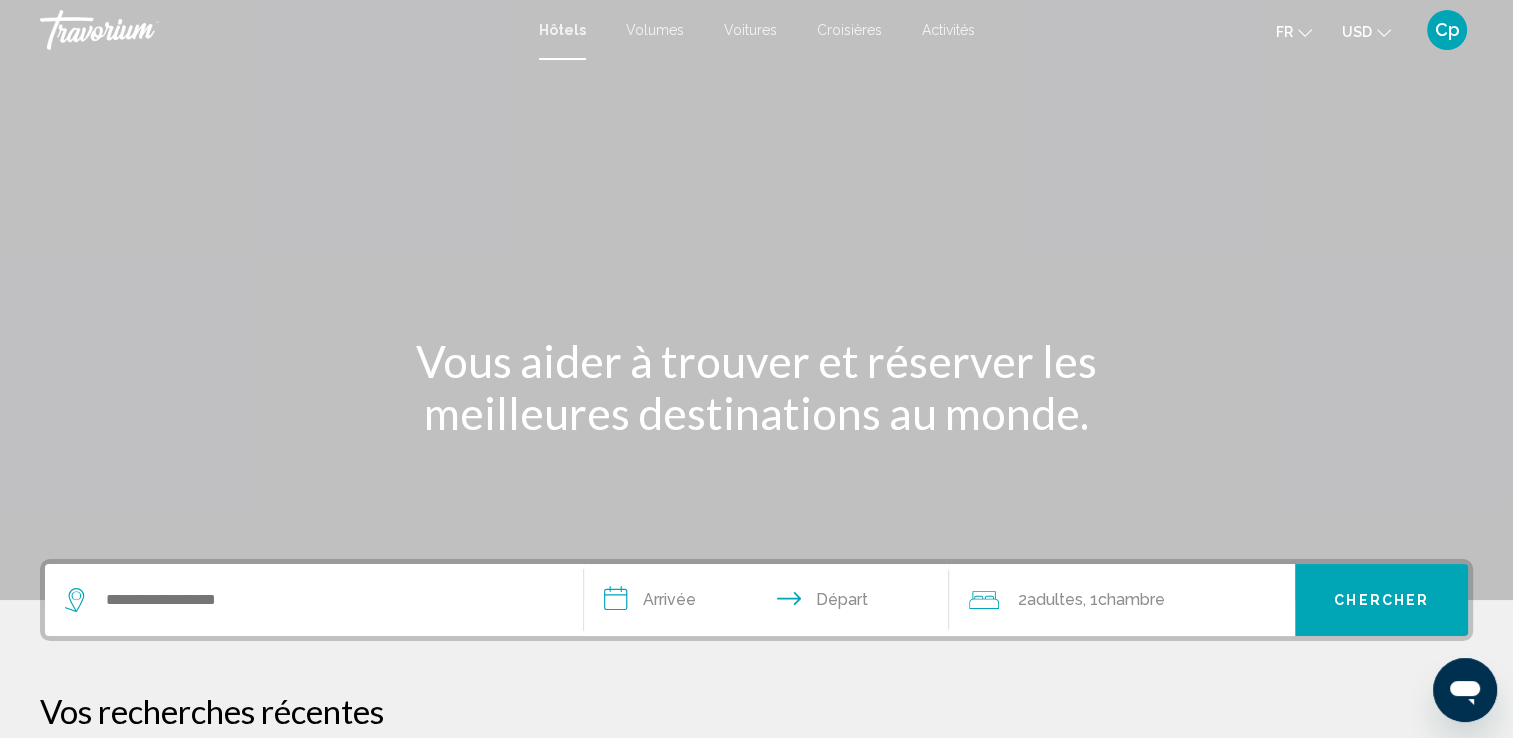 click on "**********" at bounding box center [771, 603] 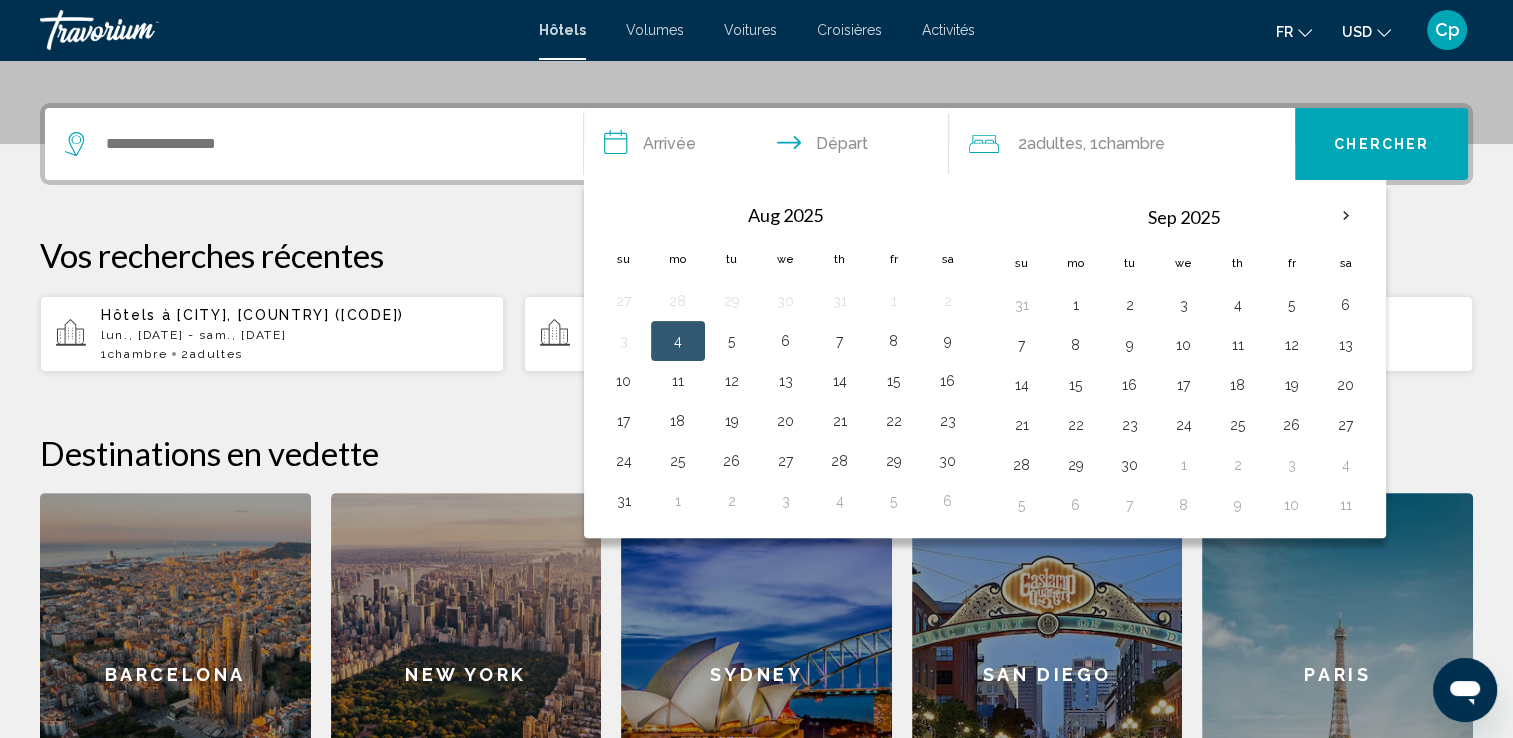 scroll, scrollTop: 493, scrollLeft: 0, axis: vertical 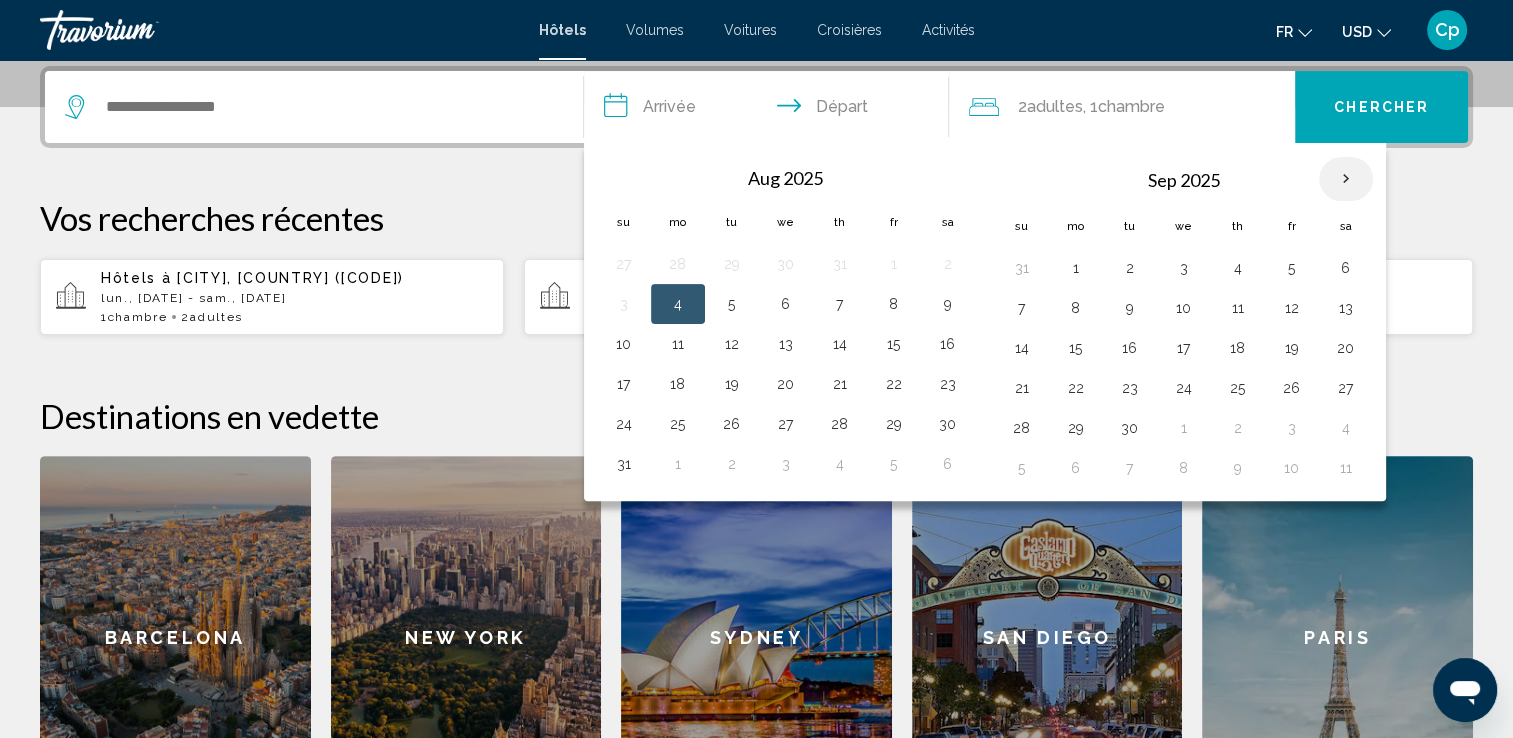 click at bounding box center (1346, 179) 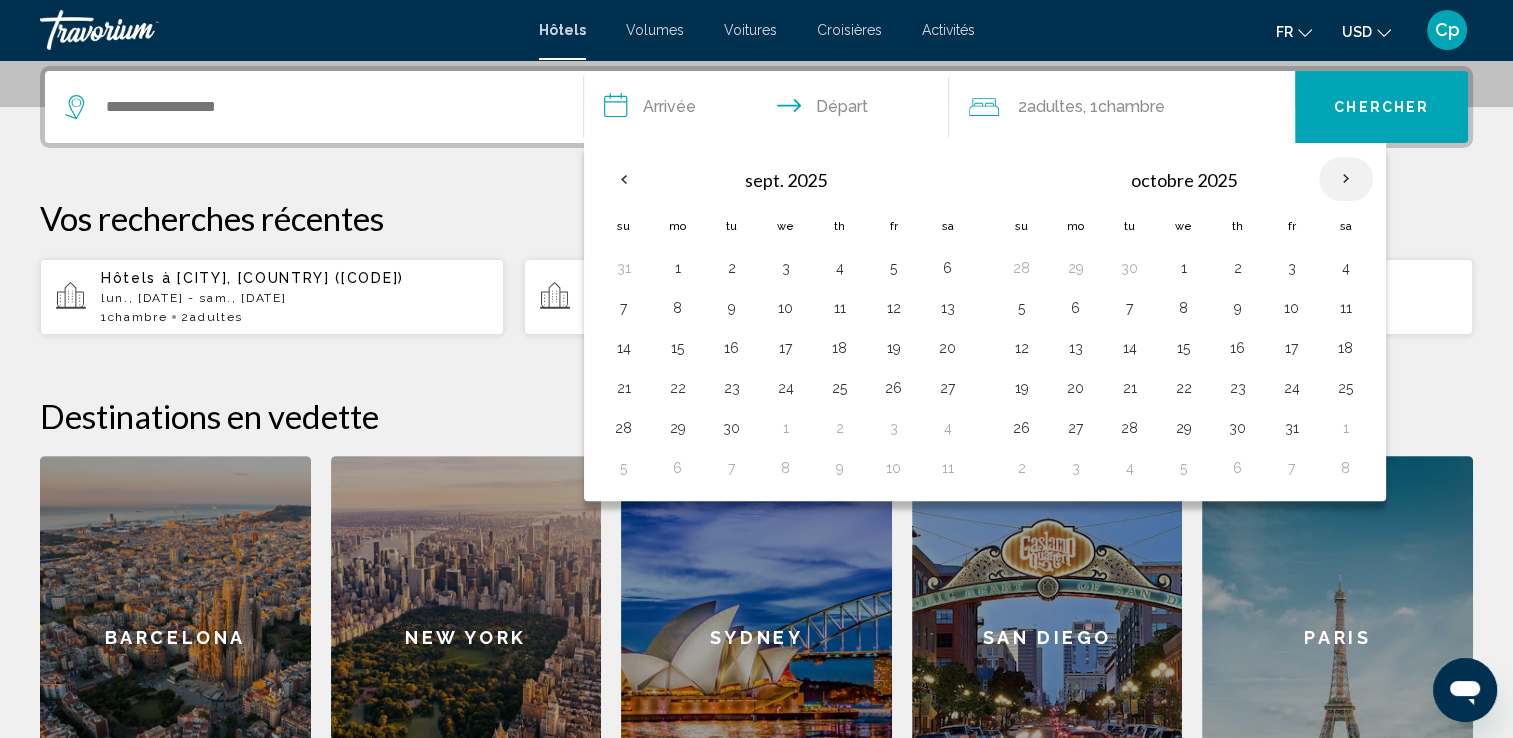 click at bounding box center [1346, 179] 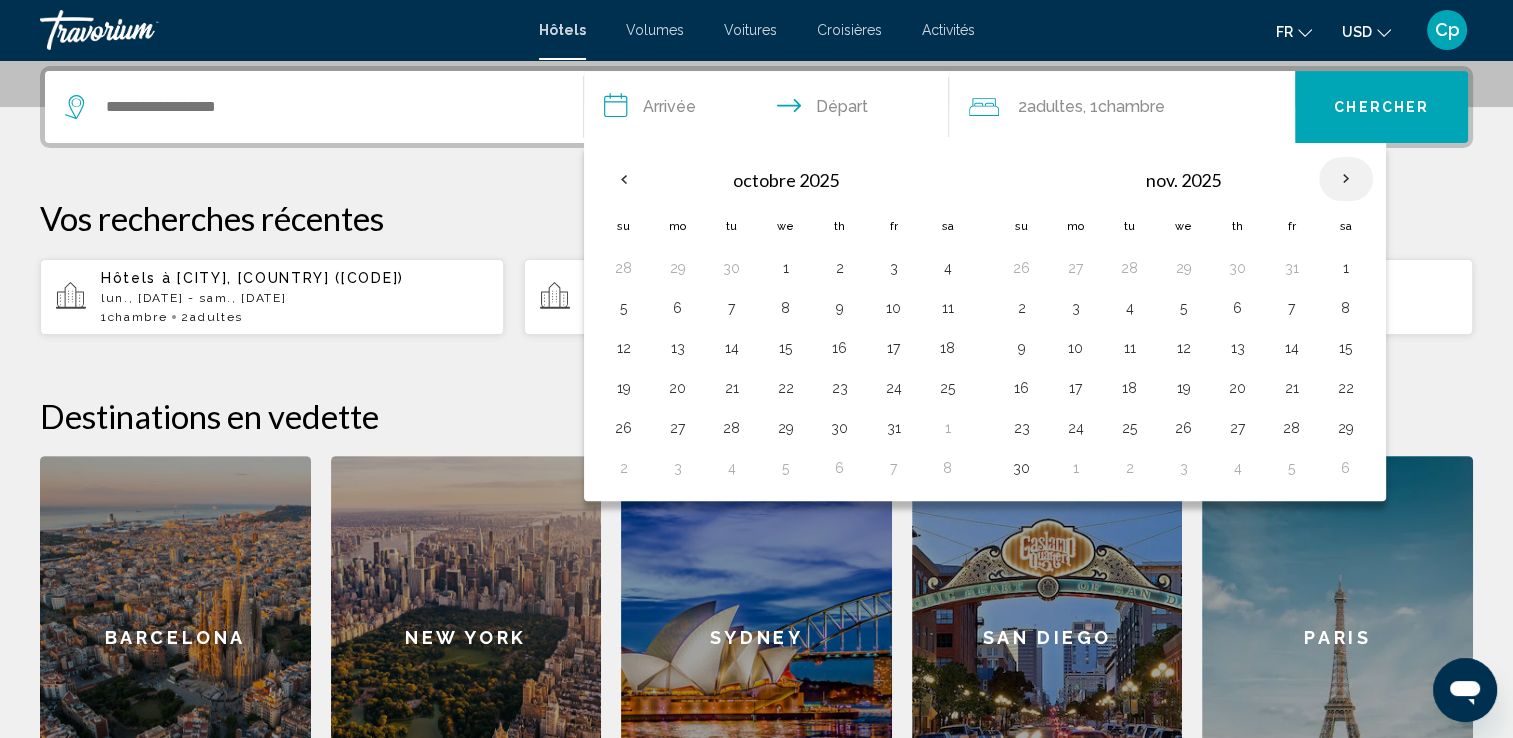 click at bounding box center [1346, 179] 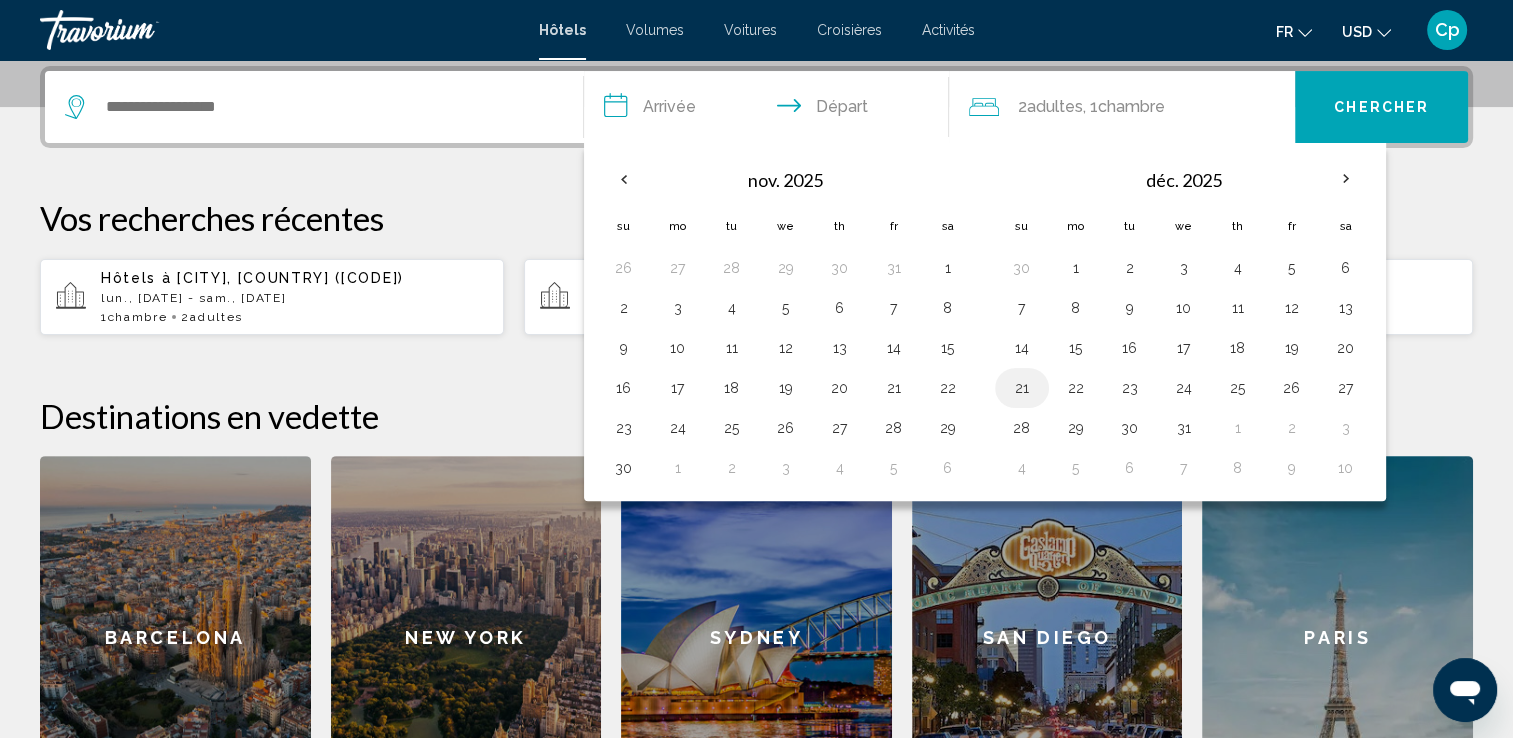 click on "21" at bounding box center (1022, 388) 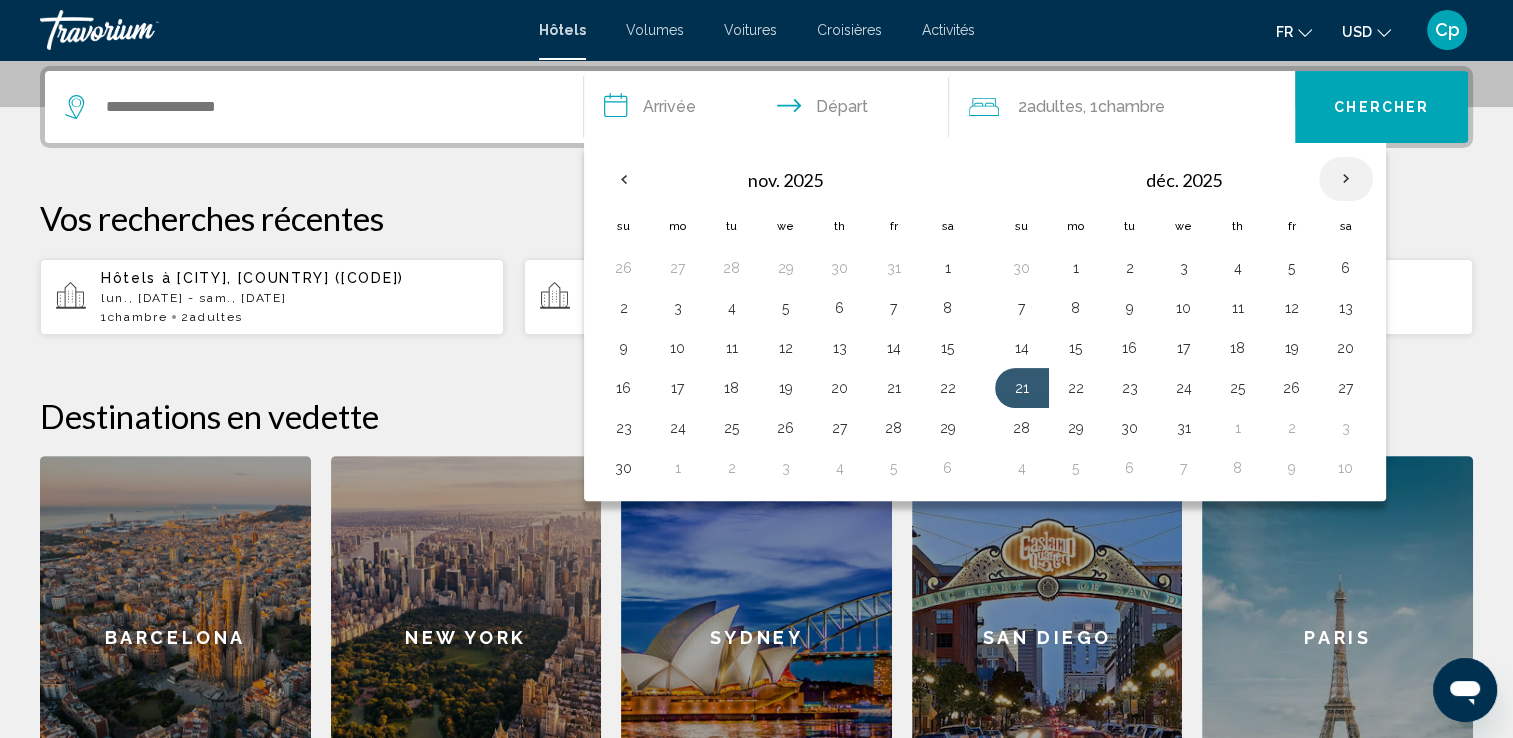 click at bounding box center (1346, 179) 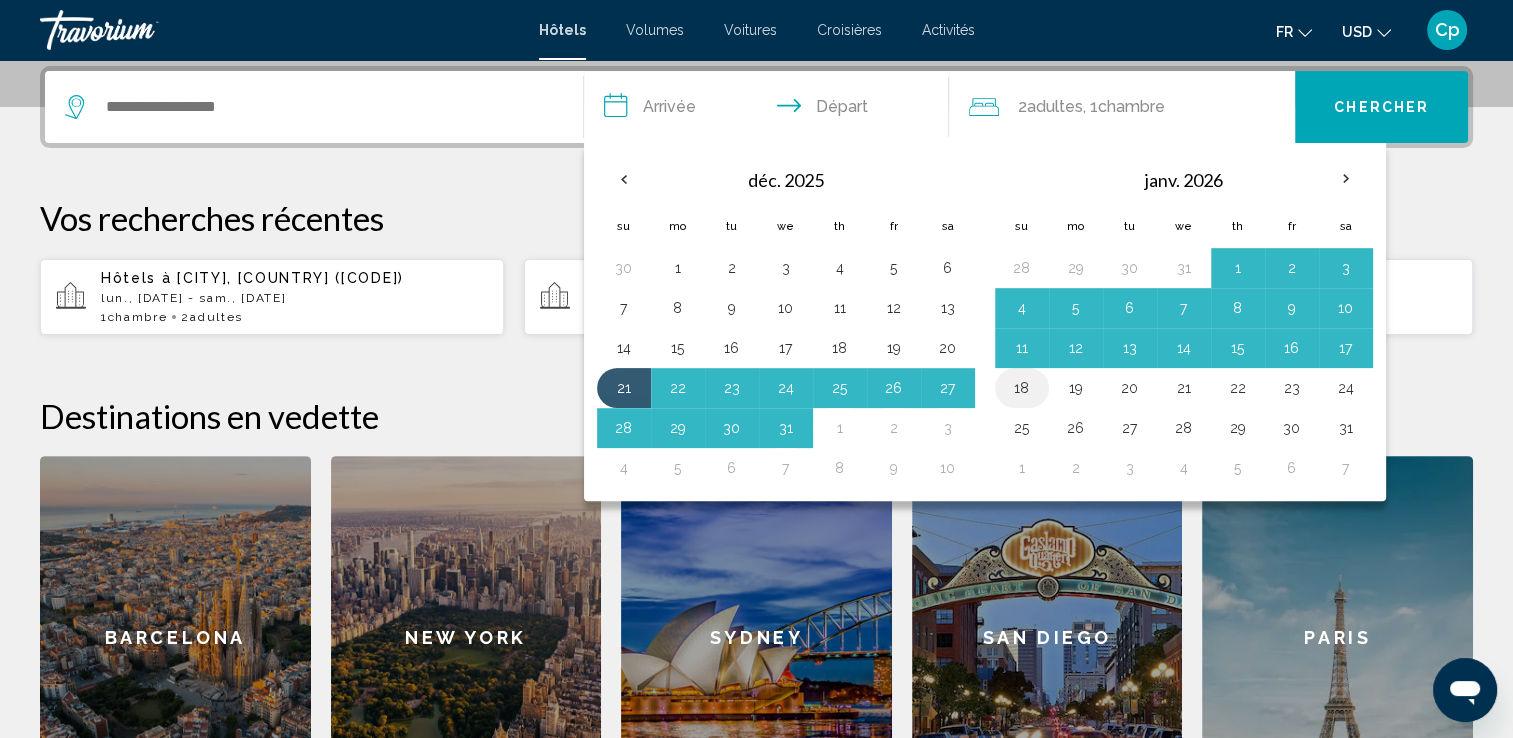 click on "18" at bounding box center (1022, 388) 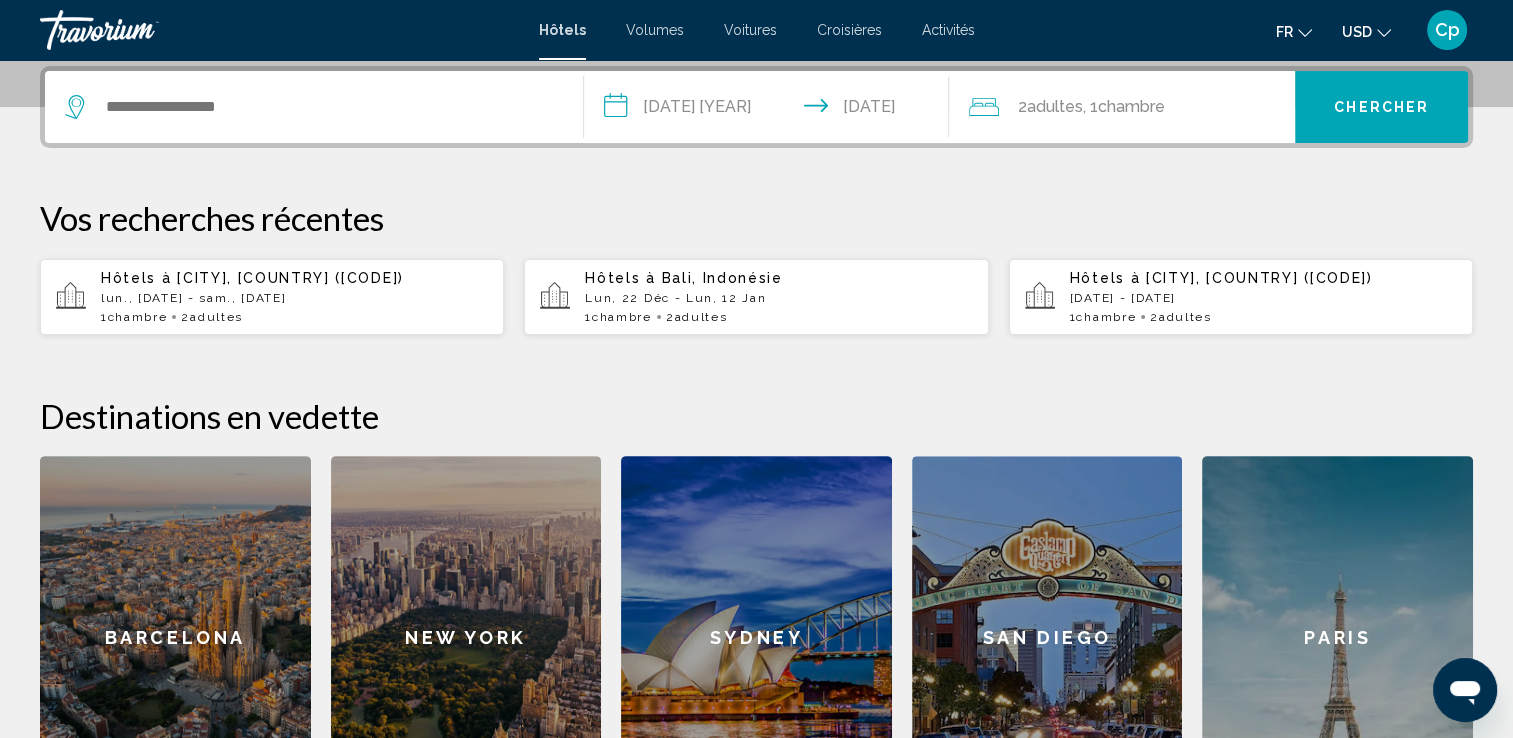 click on "Chercher" at bounding box center [1381, 107] 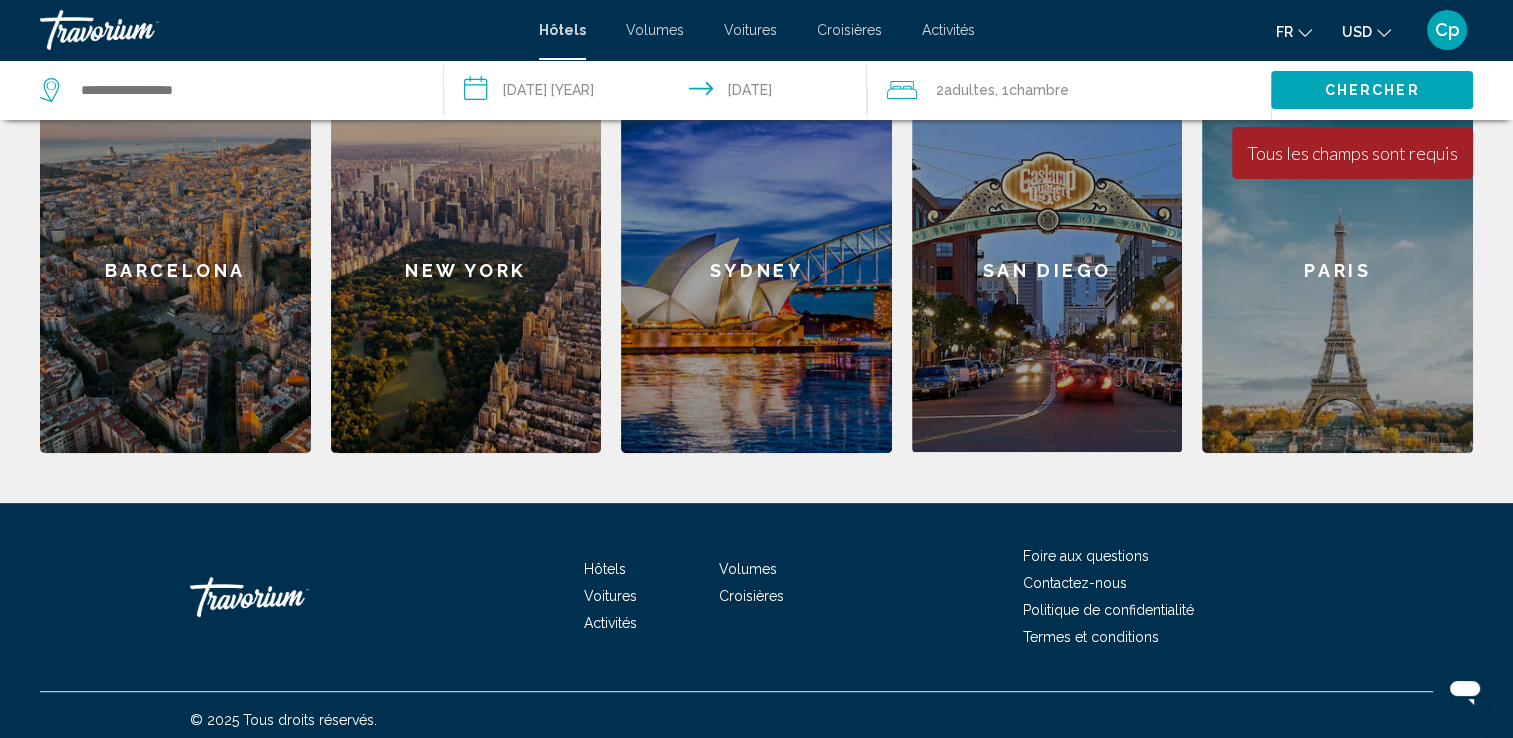 scroll, scrollTop: 493, scrollLeft: 0, axis: vertical 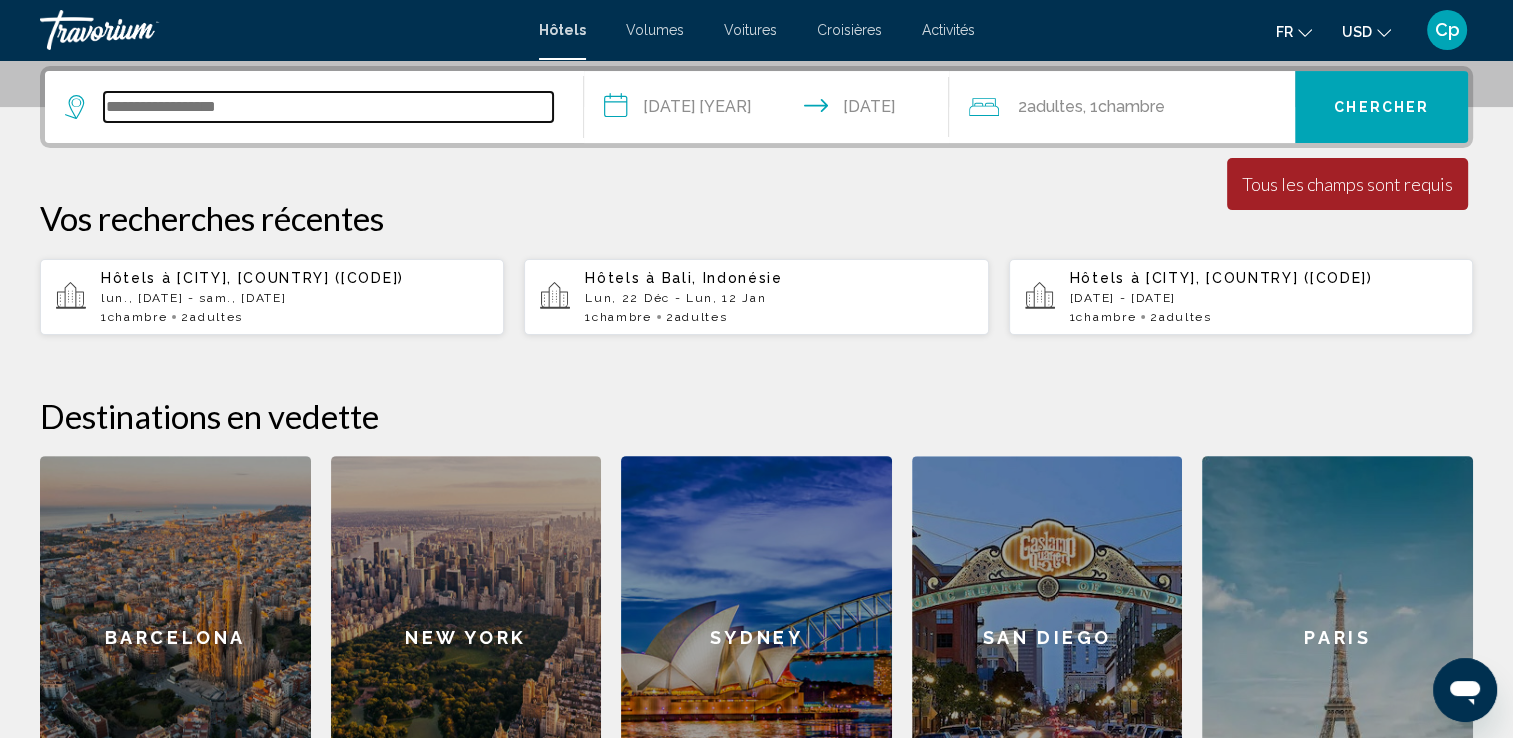 click at bounding box center (328, 107) 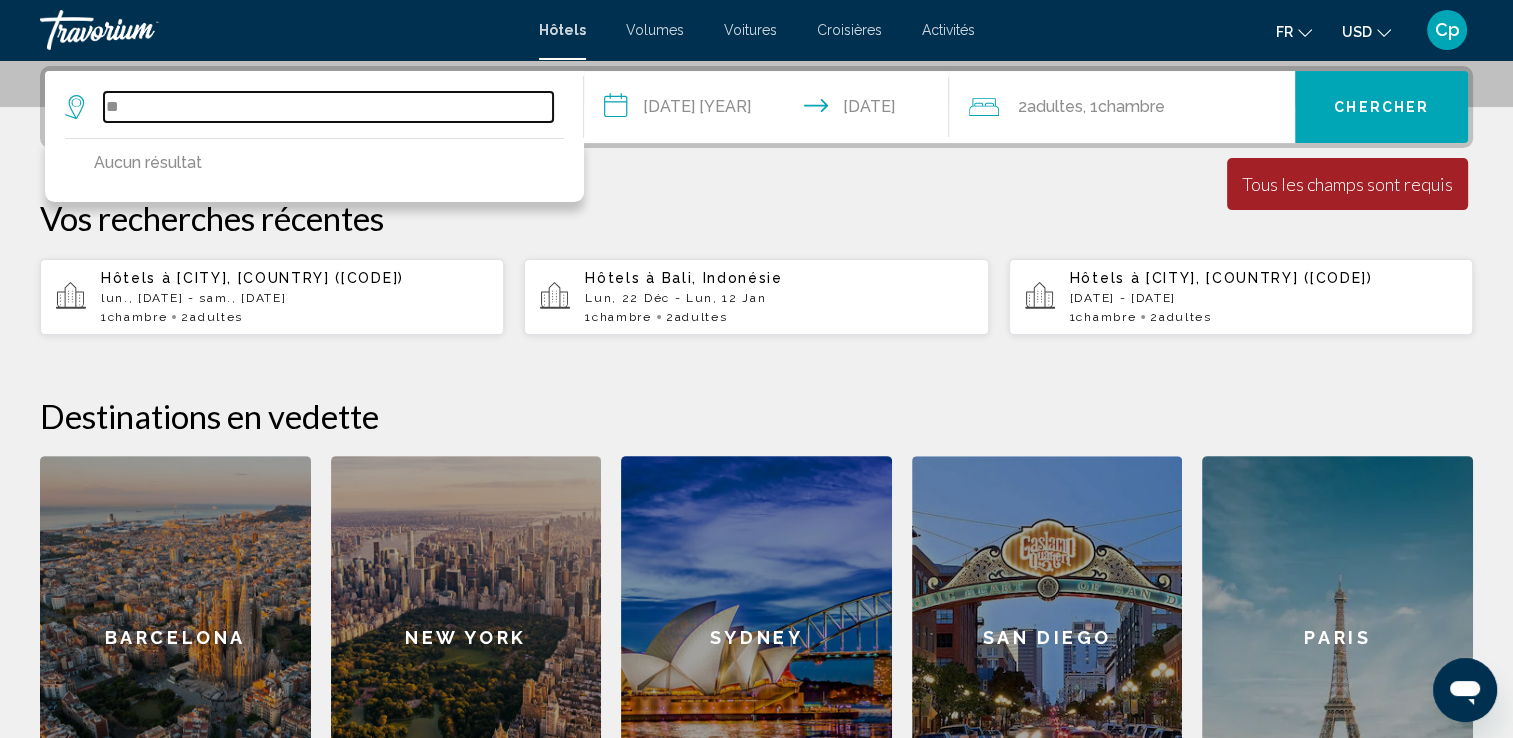 type on "*" 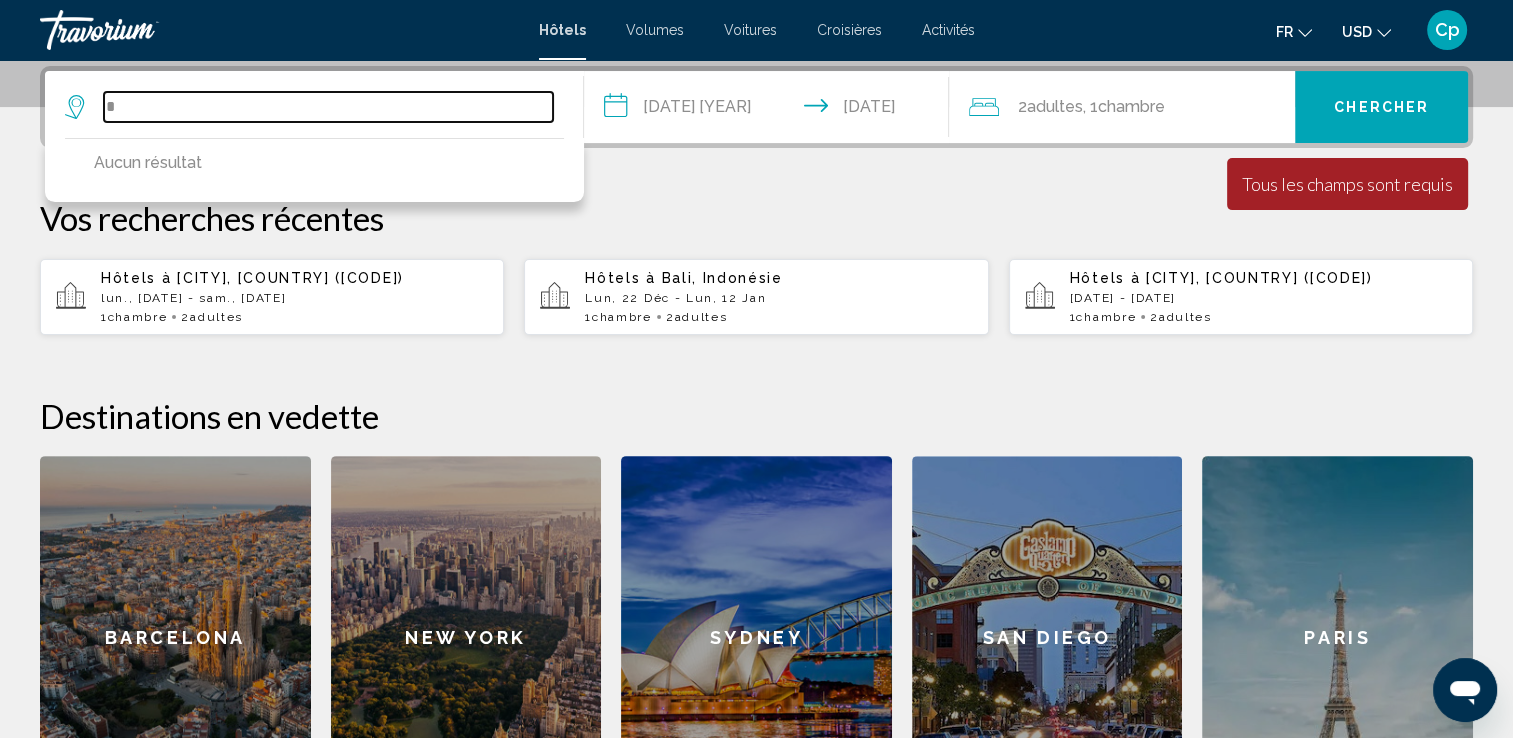 type 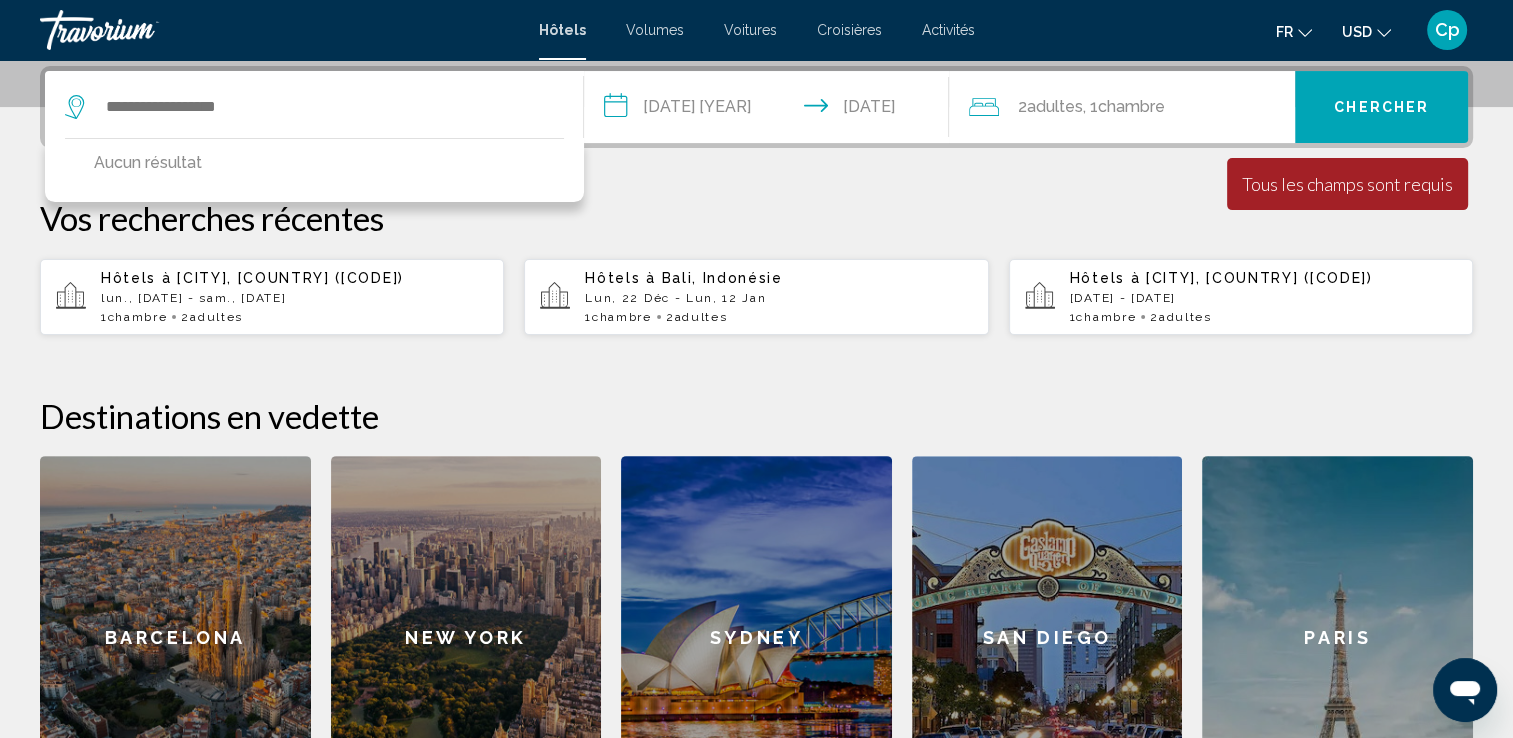 click on "lun., [DATE] - sam., [DATE]" at bounding box center [294, 298] 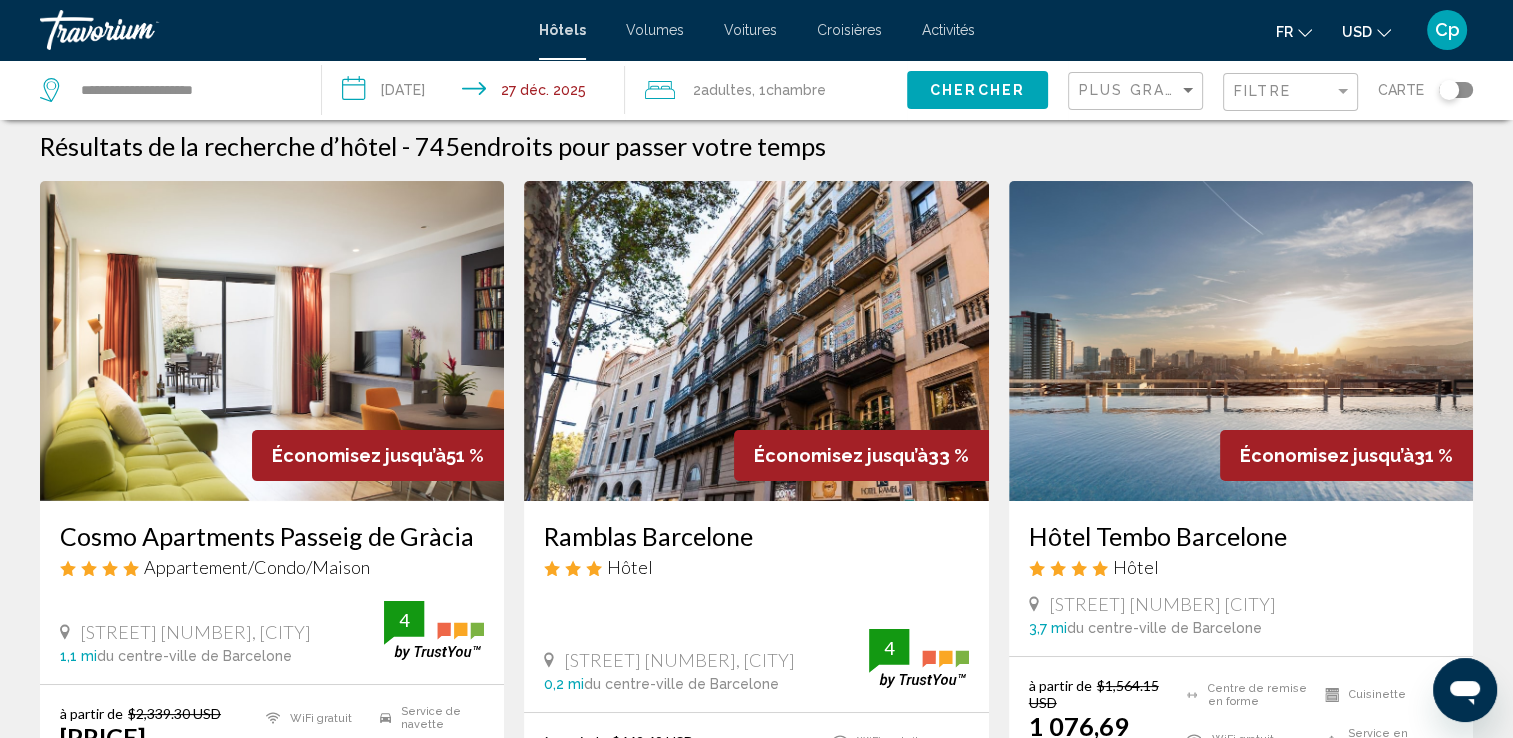scroll, scrollTop: 0, scrollLeft: 0, axis: both 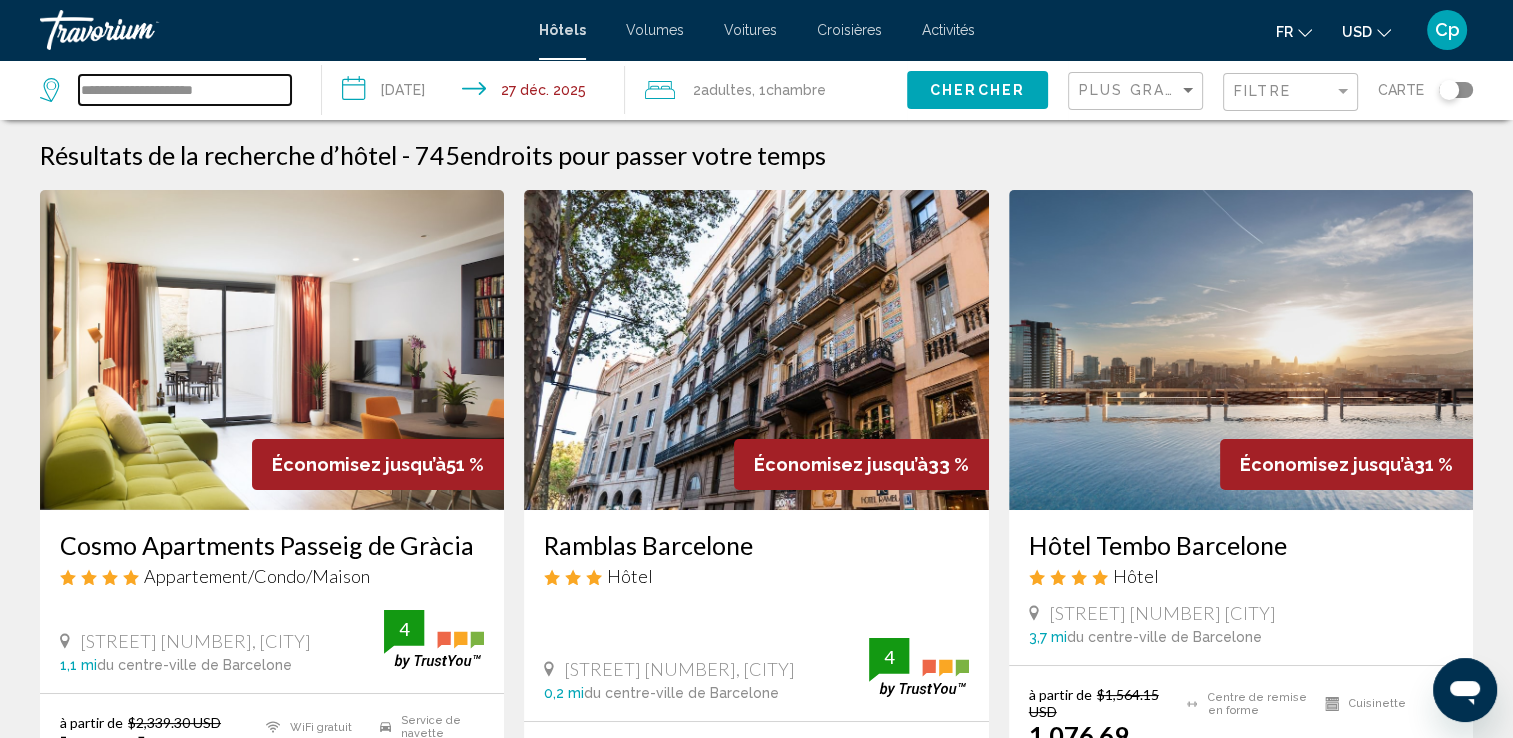 click on "**********" at bounding box center [185, 90] 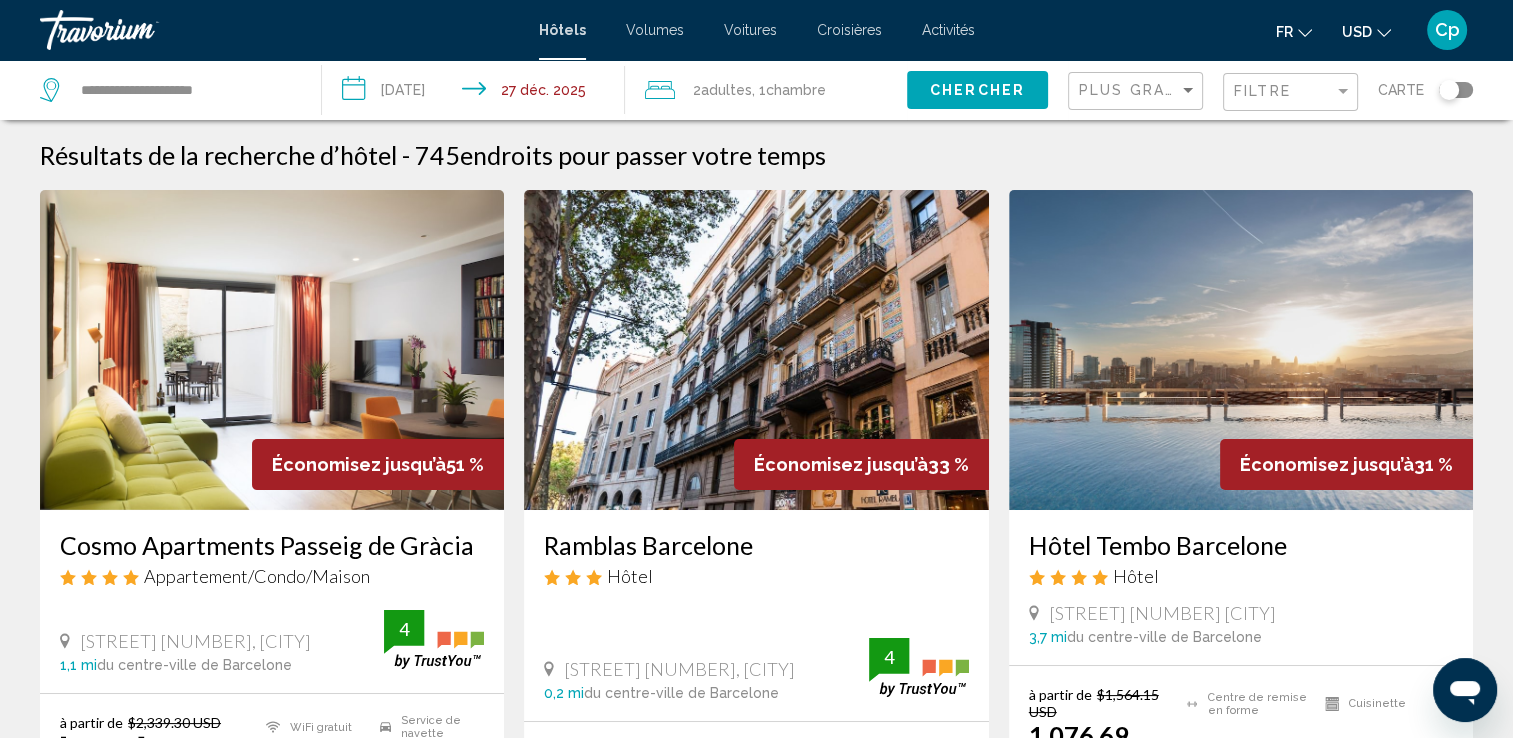 click 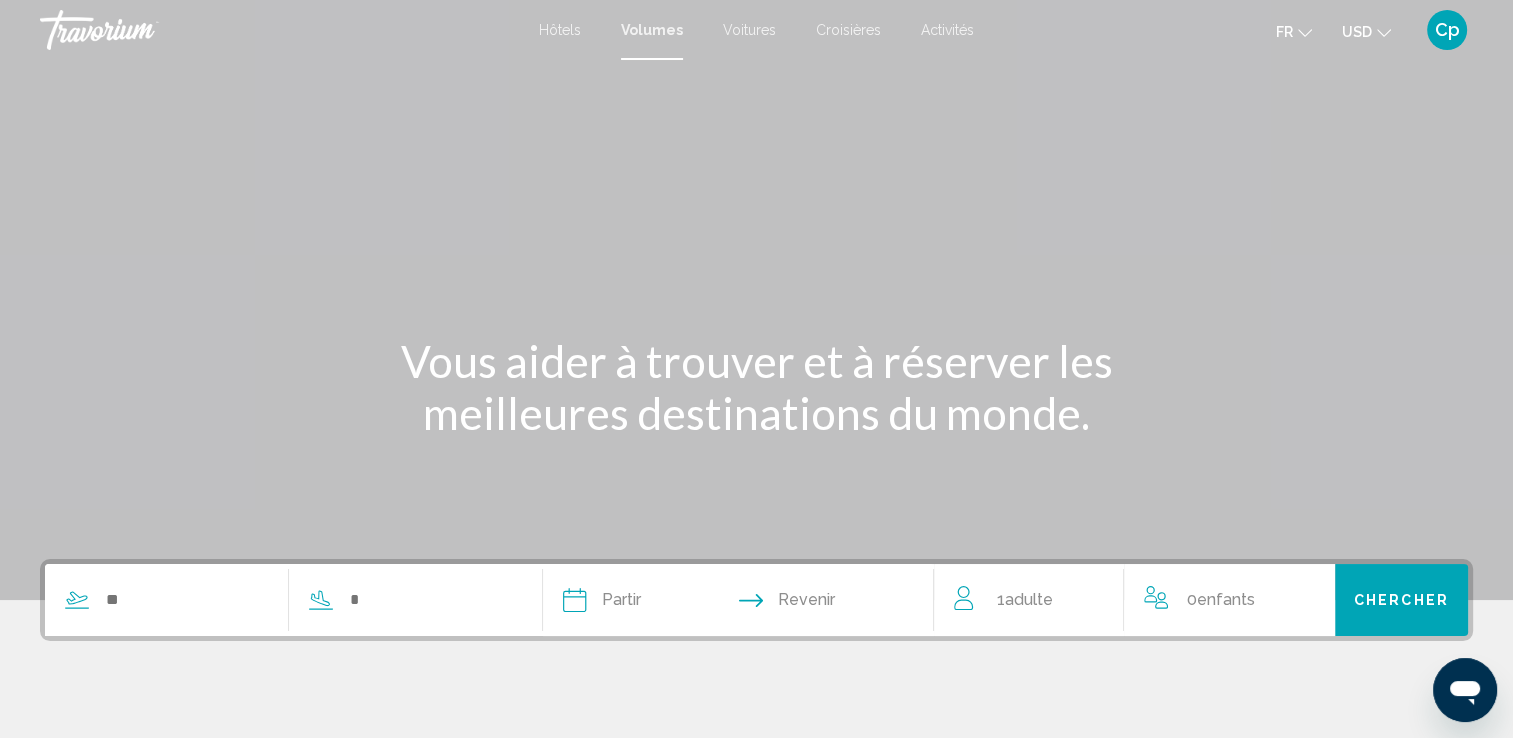 click on "Voitures" at bounding box center [749, 30] 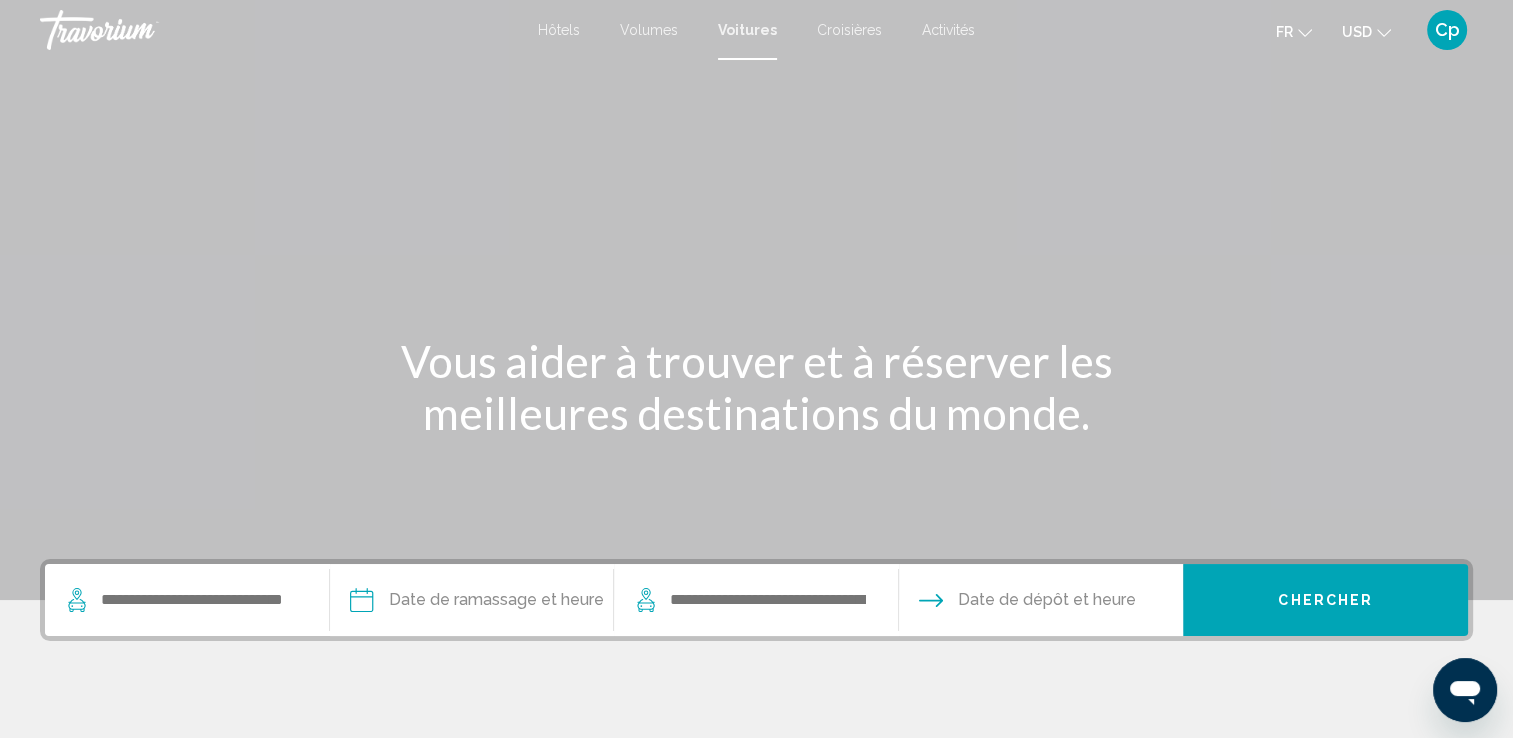 click on "Croisières" at bounding box center [849, 30] 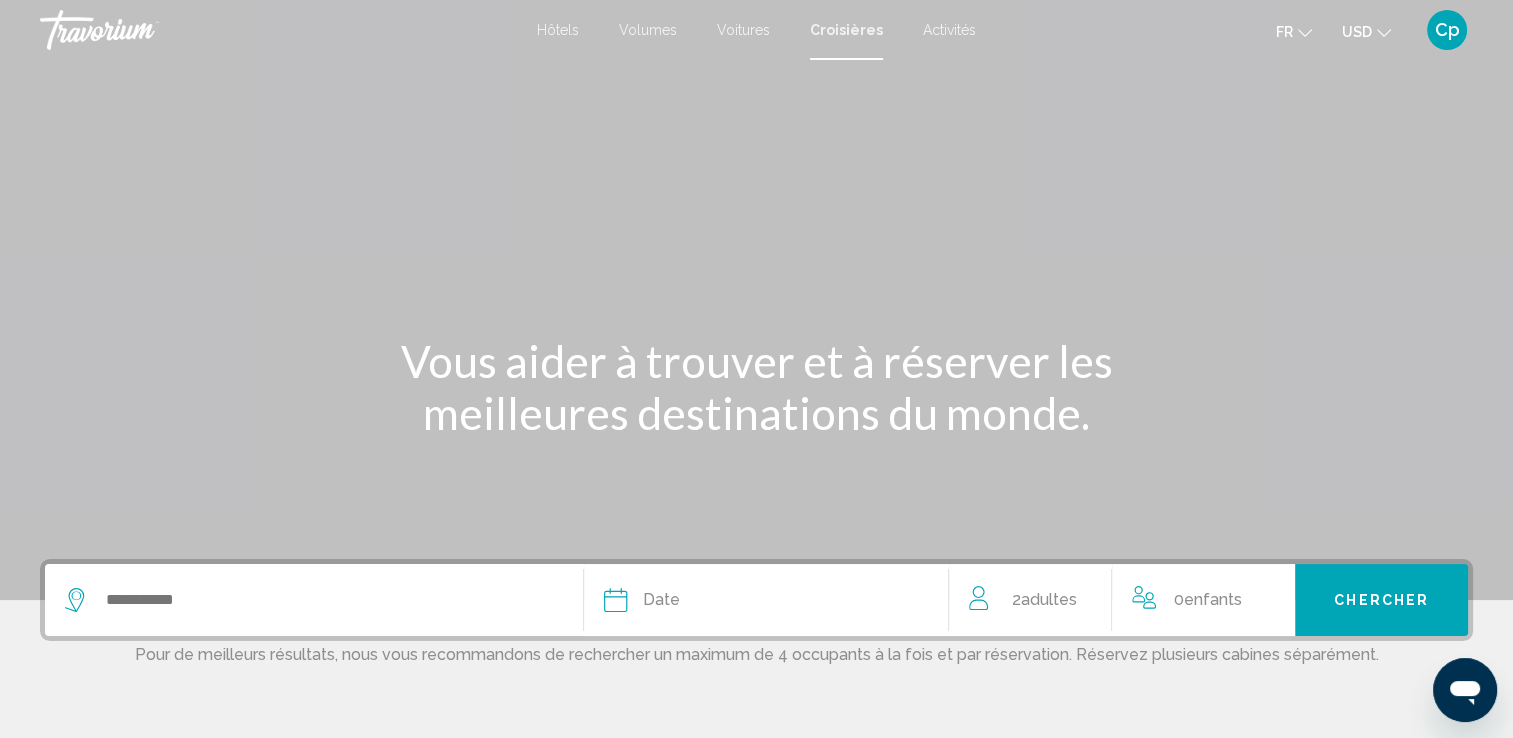 click on "Activités" at bounding box center (949, 30) 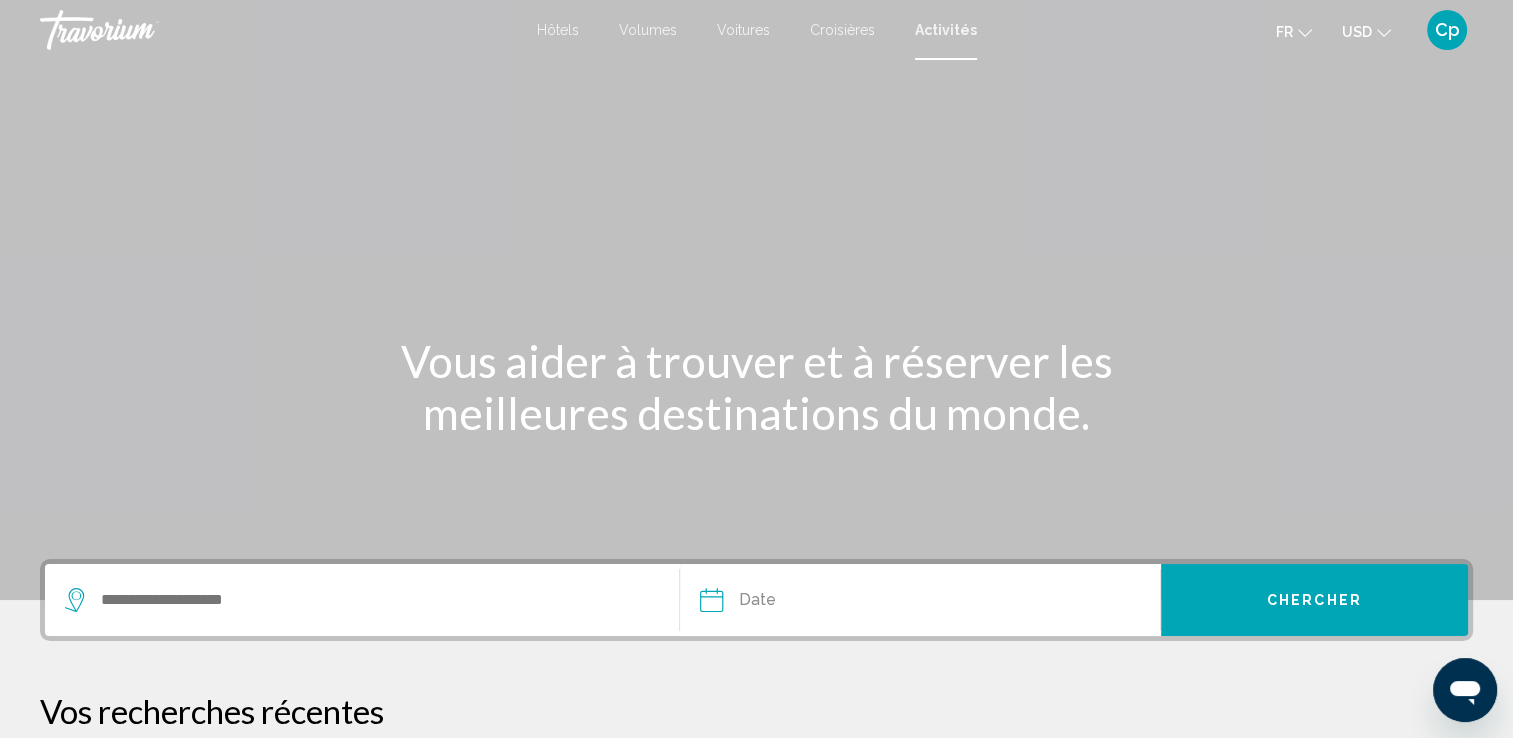 scroll, scrollTop: 366, scrollLeft: 0, axis: vertical 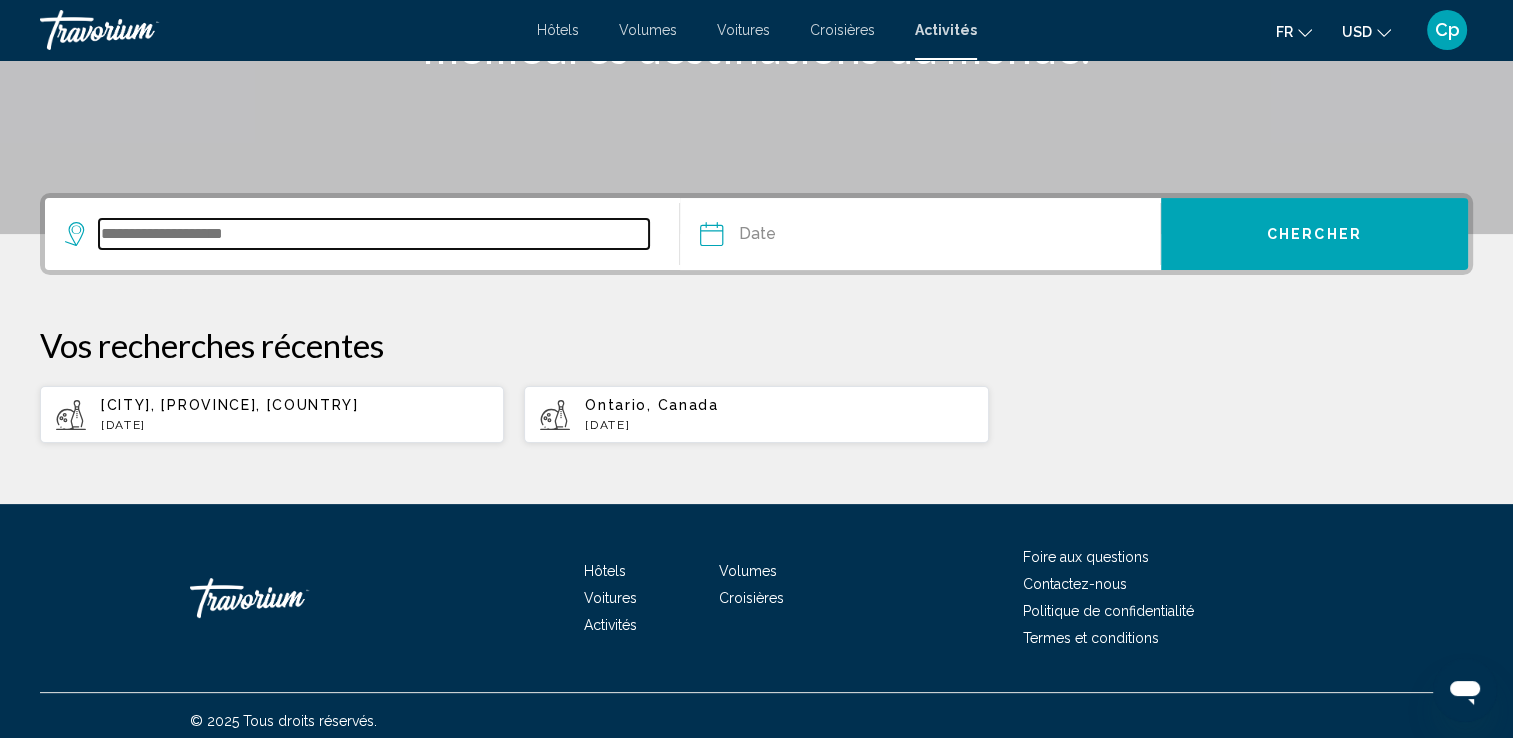 click at bounding box center [374, 234] 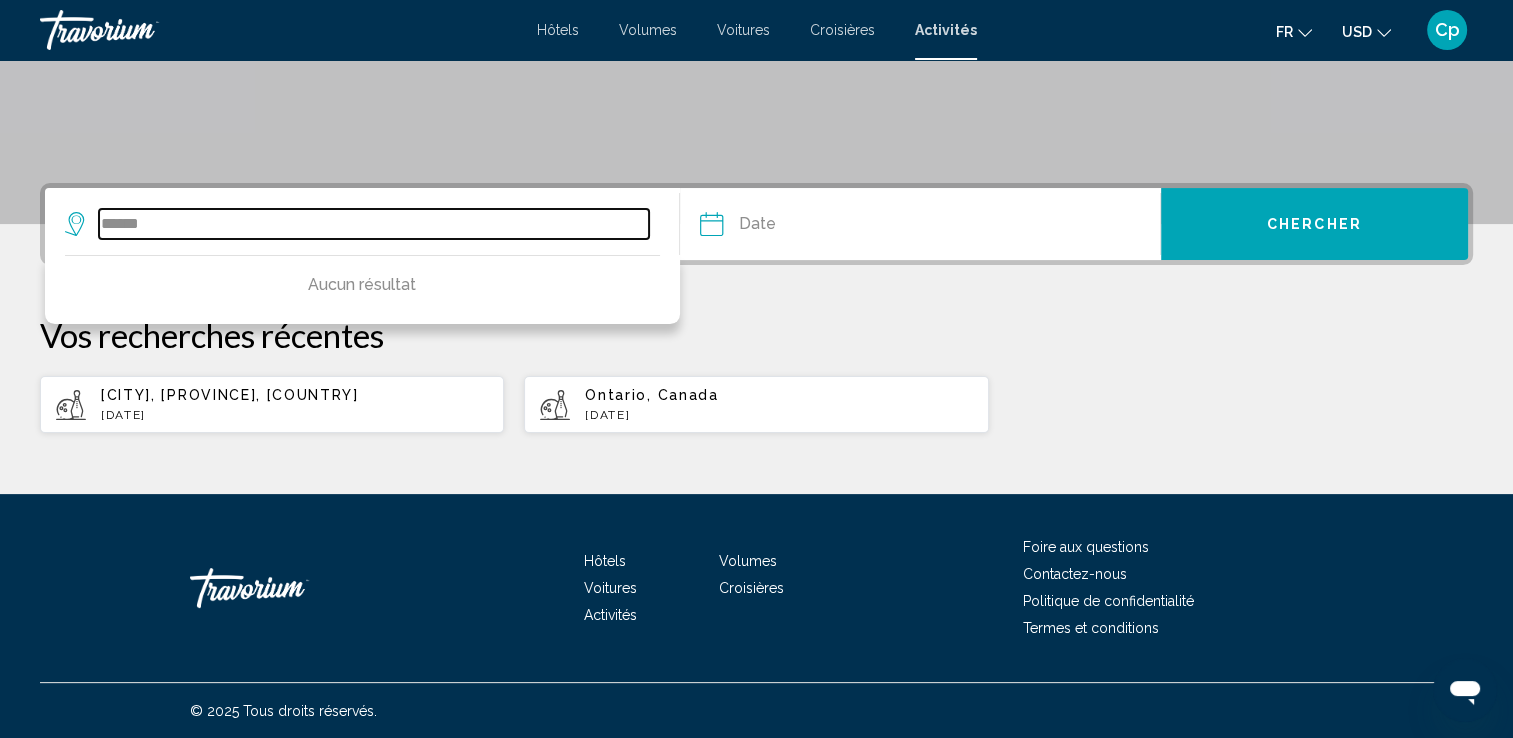 type on "******" 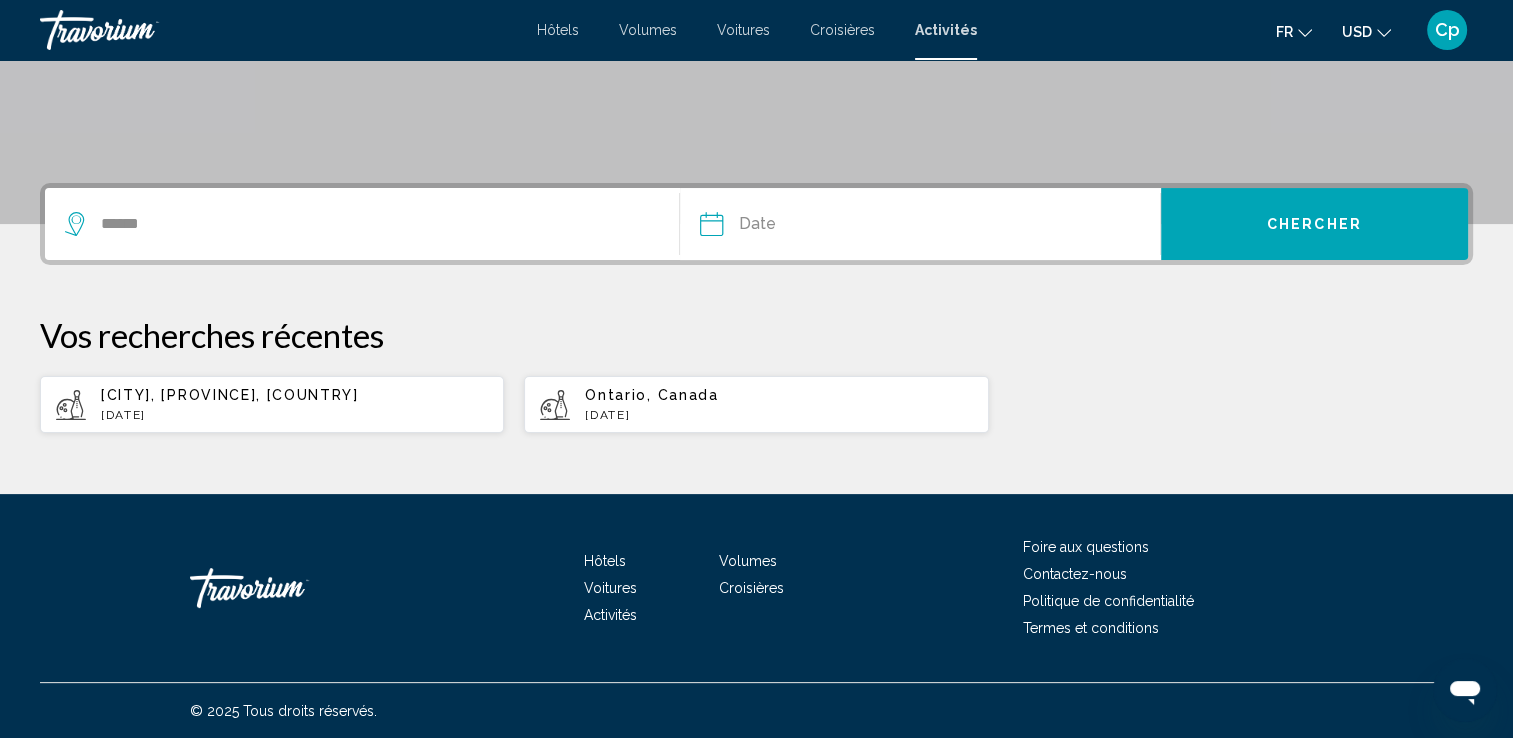 click at bounding box center [814, 227] 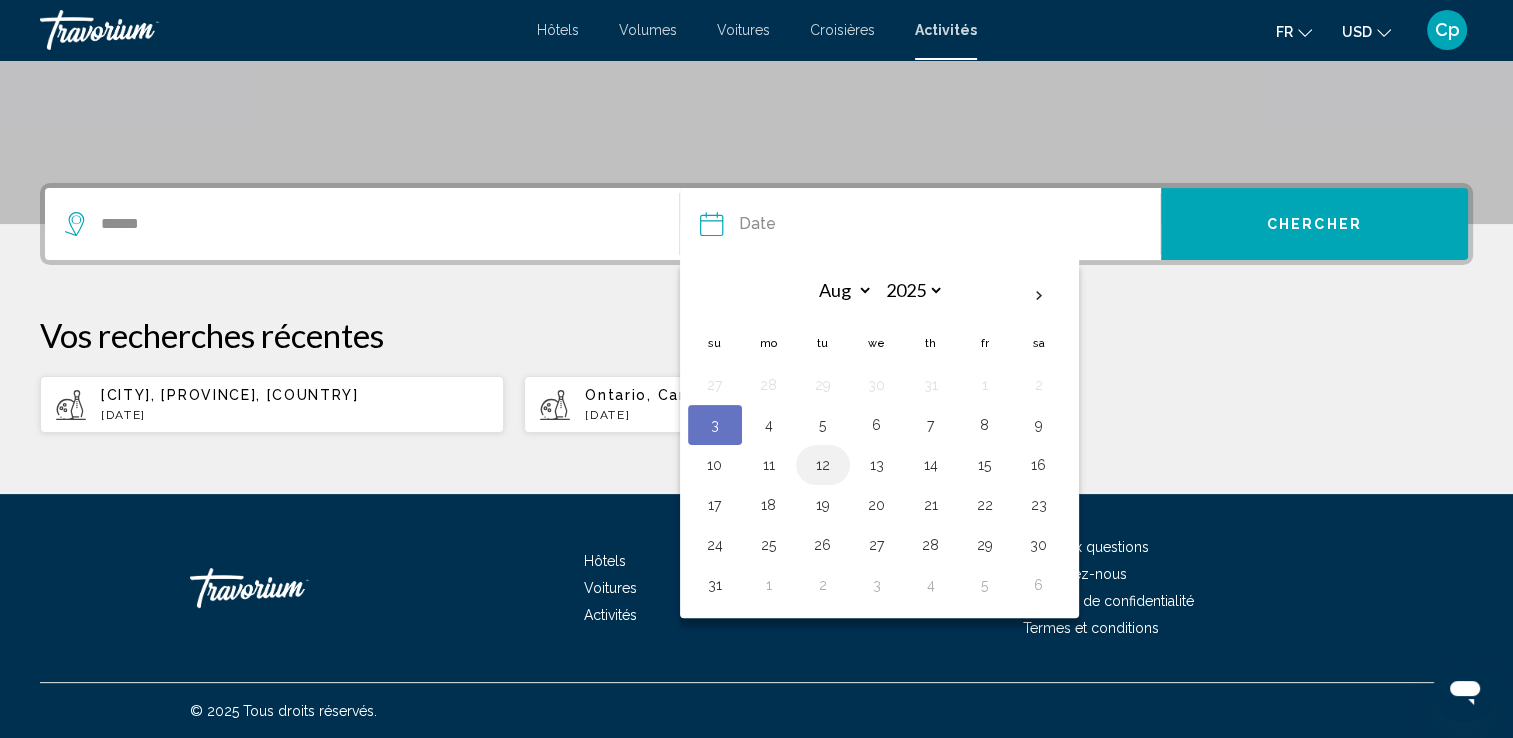 click on "12" at bounding box center [823, 465] 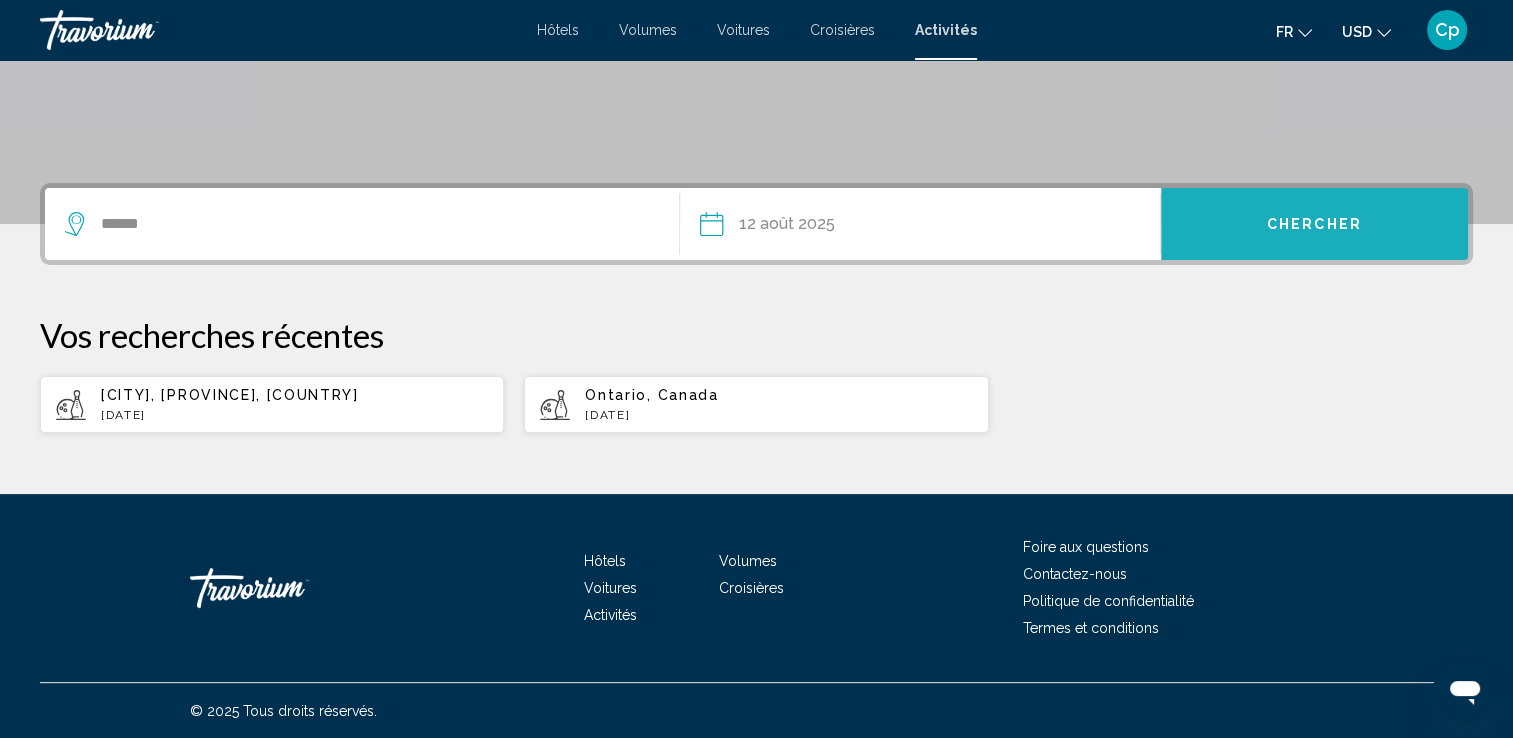 click on "Chercher" at bounding box center [1314, 225] 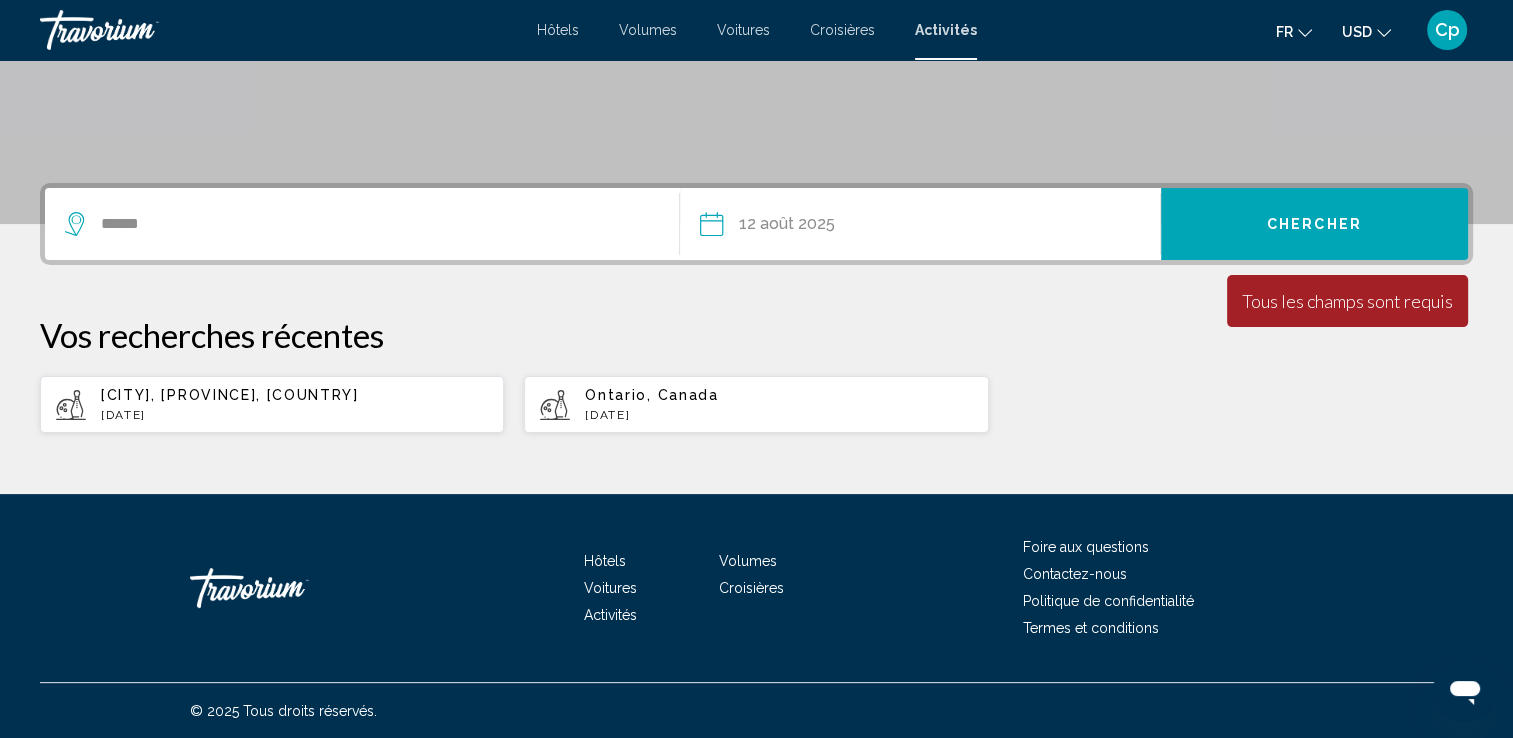 drag, startPoint x: 92, startPoint y: 220, endPoint x: 154, endPoint y: 242, distance: 65.78754 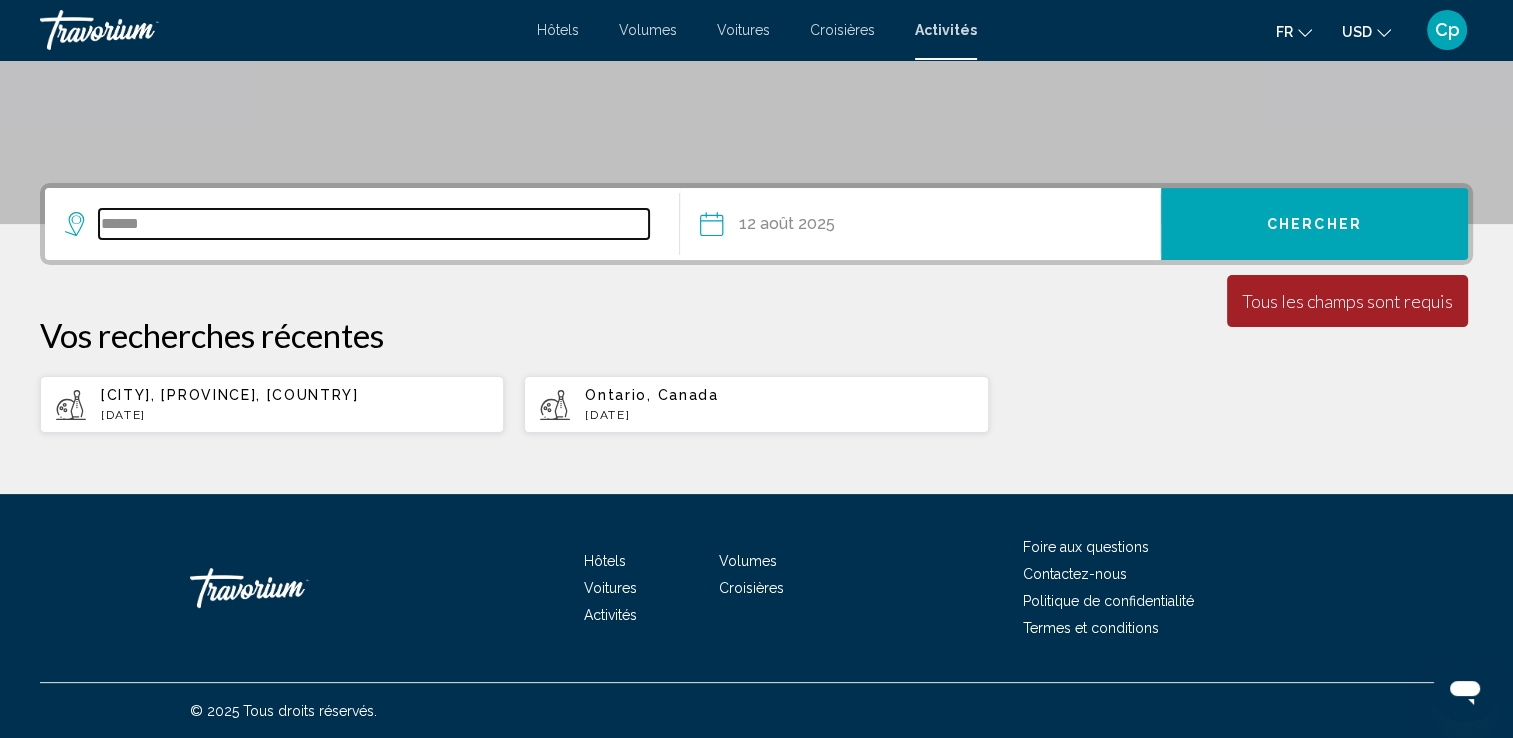 click on "******" at bounding box center [374, 224] 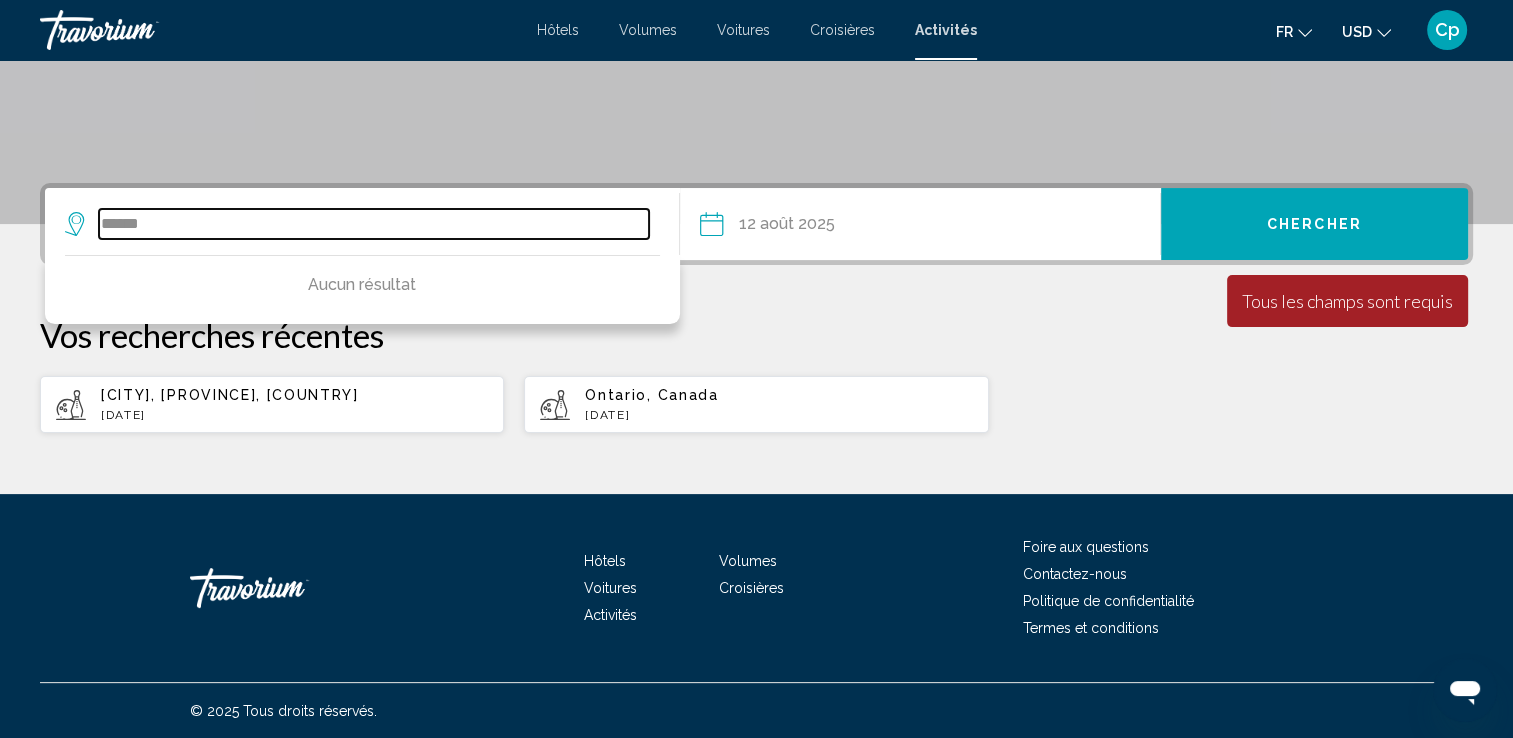 click on "******" at bounding box center [374, 224] 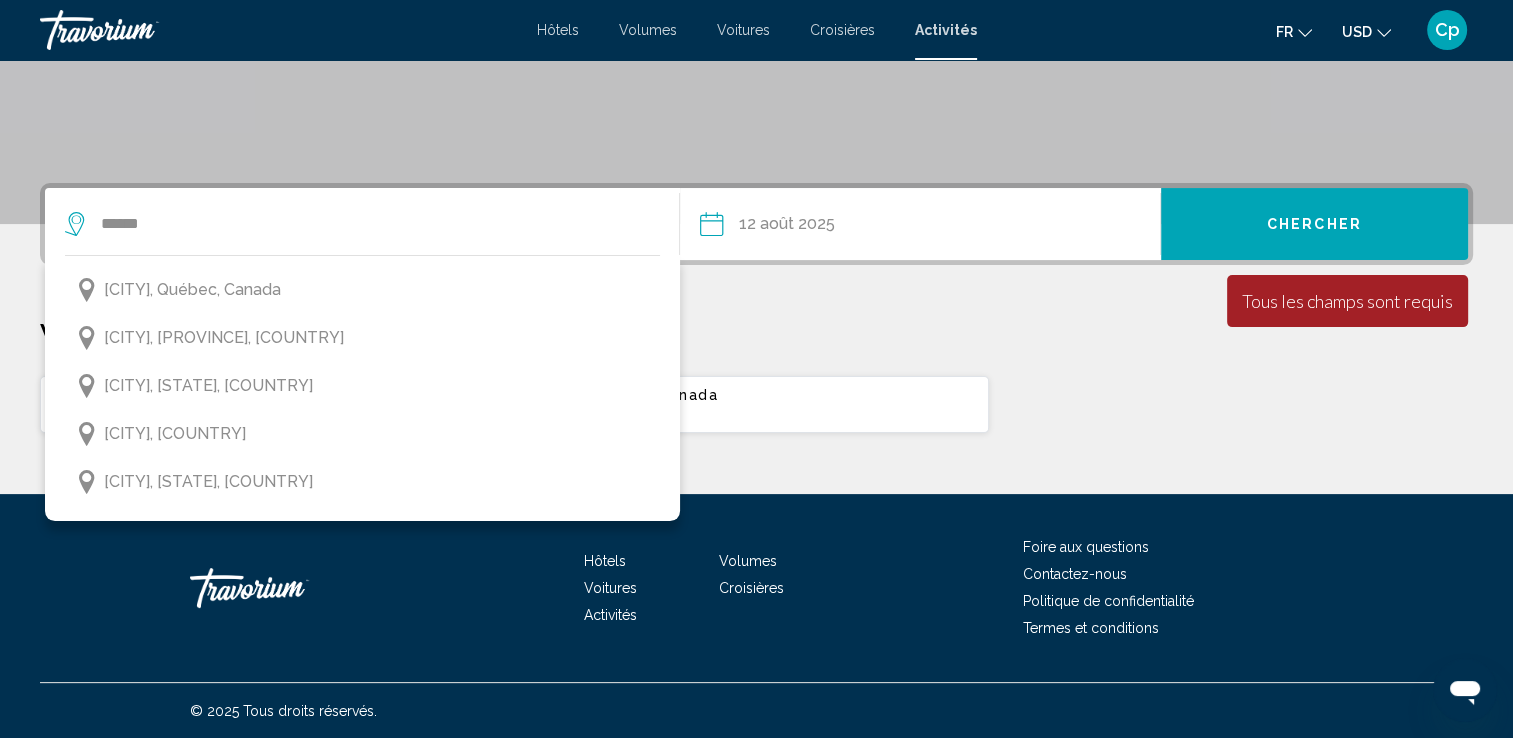 click on "[CITY], [COUNTRY]" at bounding box center (175, 434) 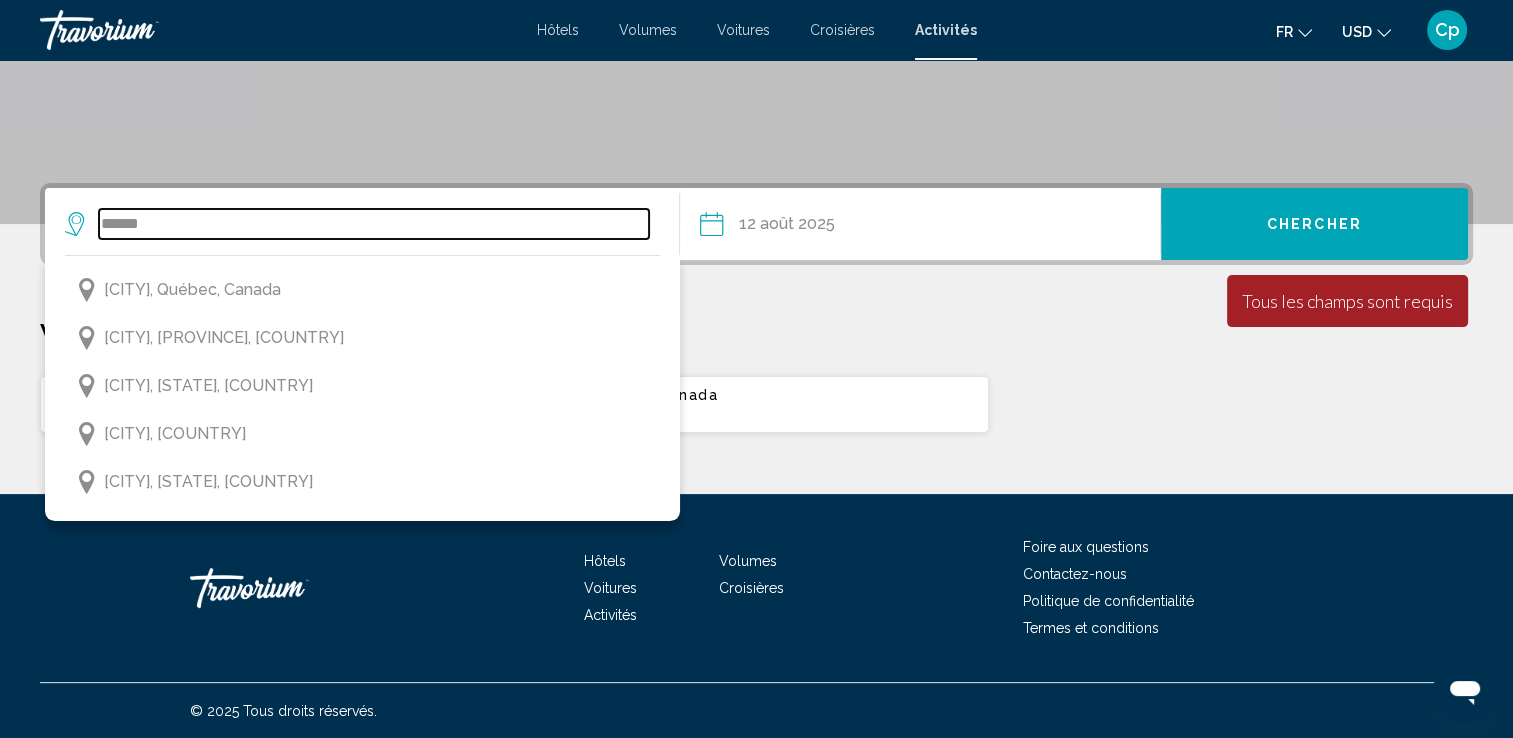 type on "**********" 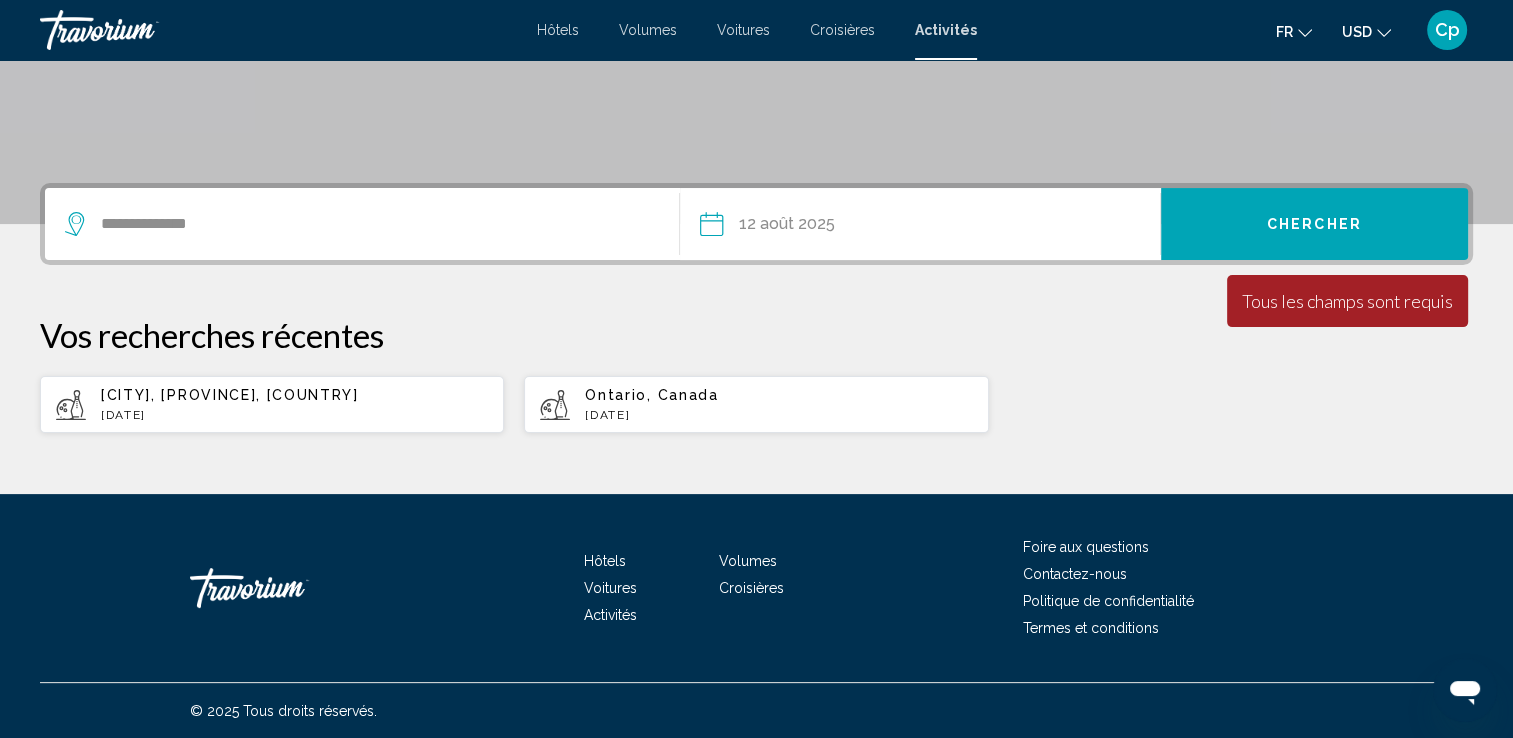 click on "Chercher" at bounding box center [1314, 224] 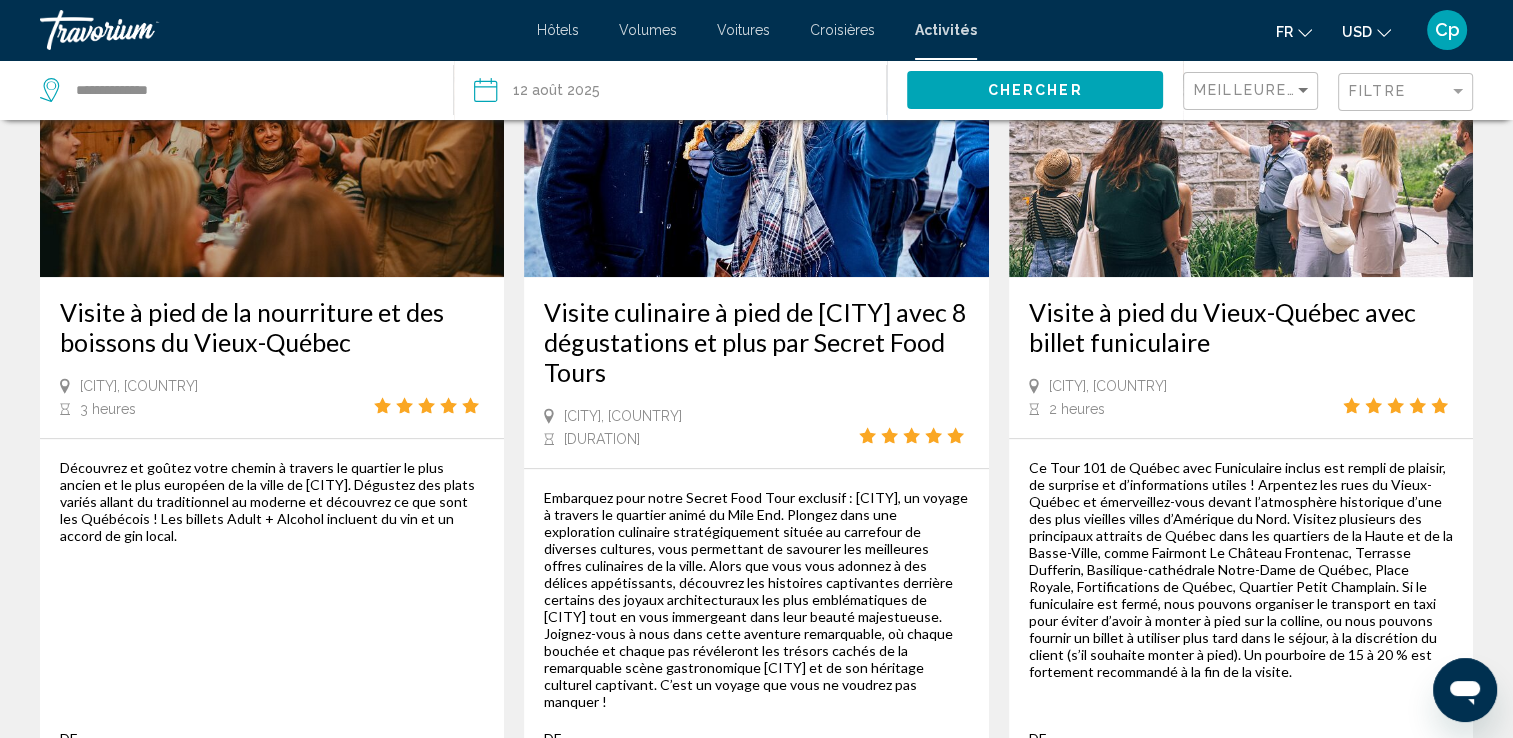 scroll, scrollTop: 1466, scrollLeft: 0, axis: vertical 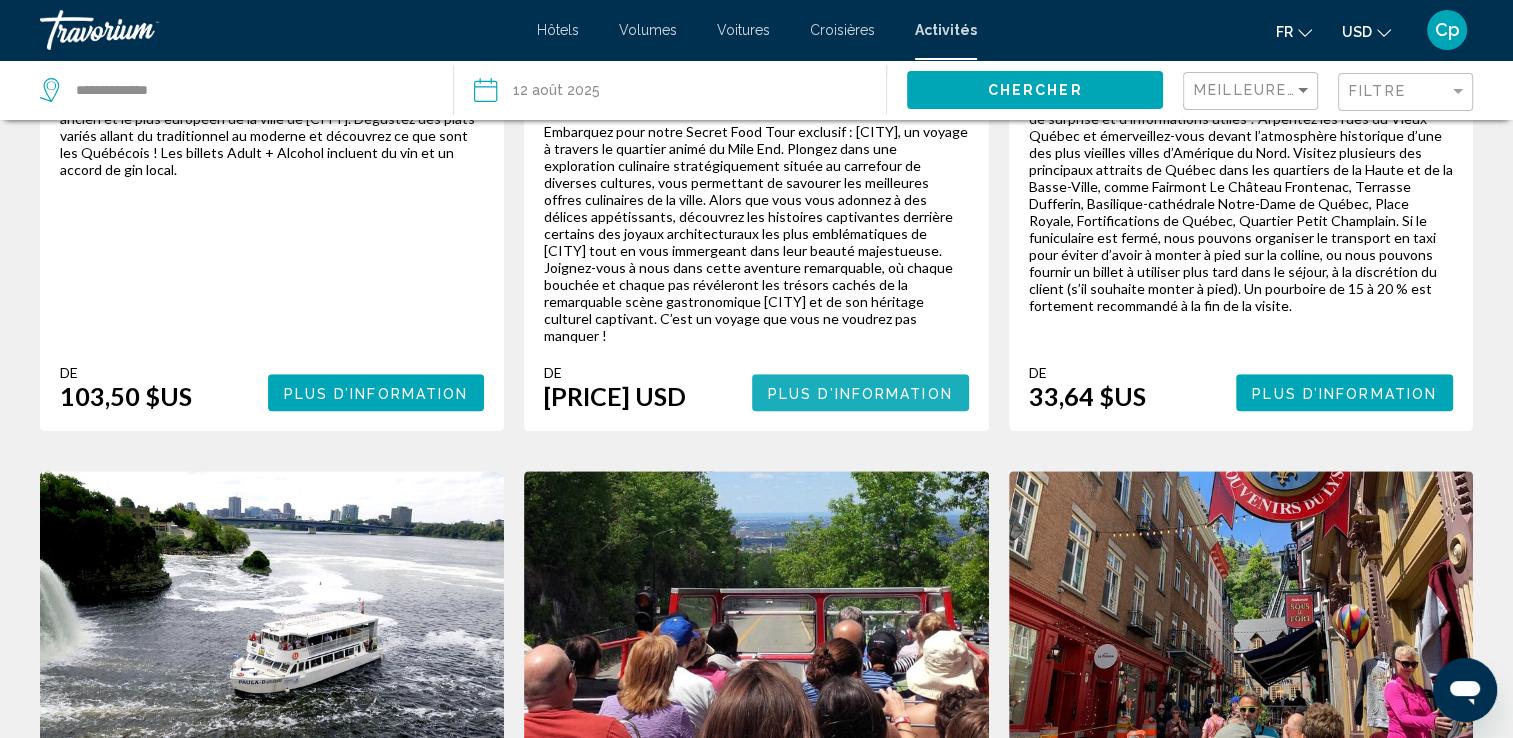 click on "Plus d’information" at bounding box center [860, 393] 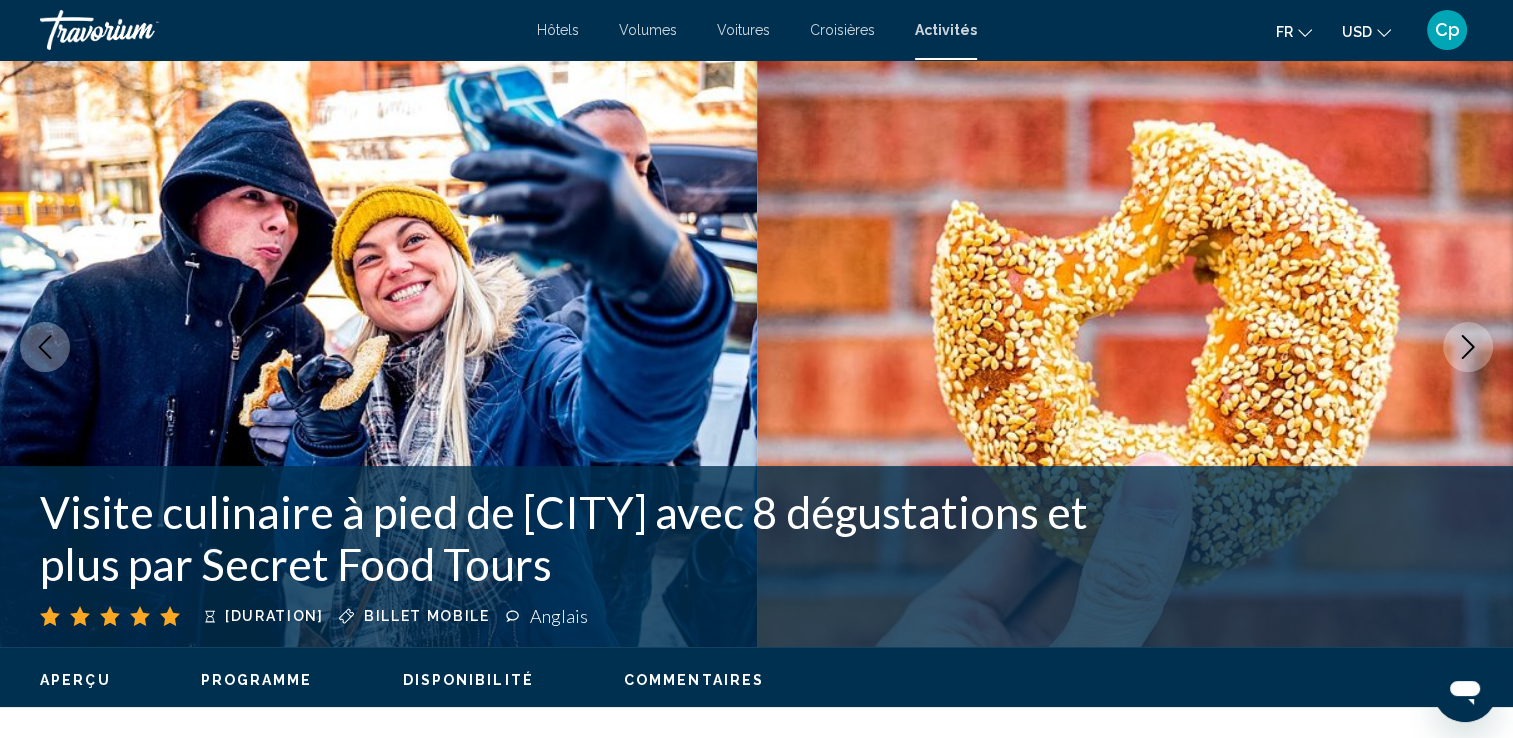 scroll, scrollTop: 0, scrollLeft: 0, axis: both 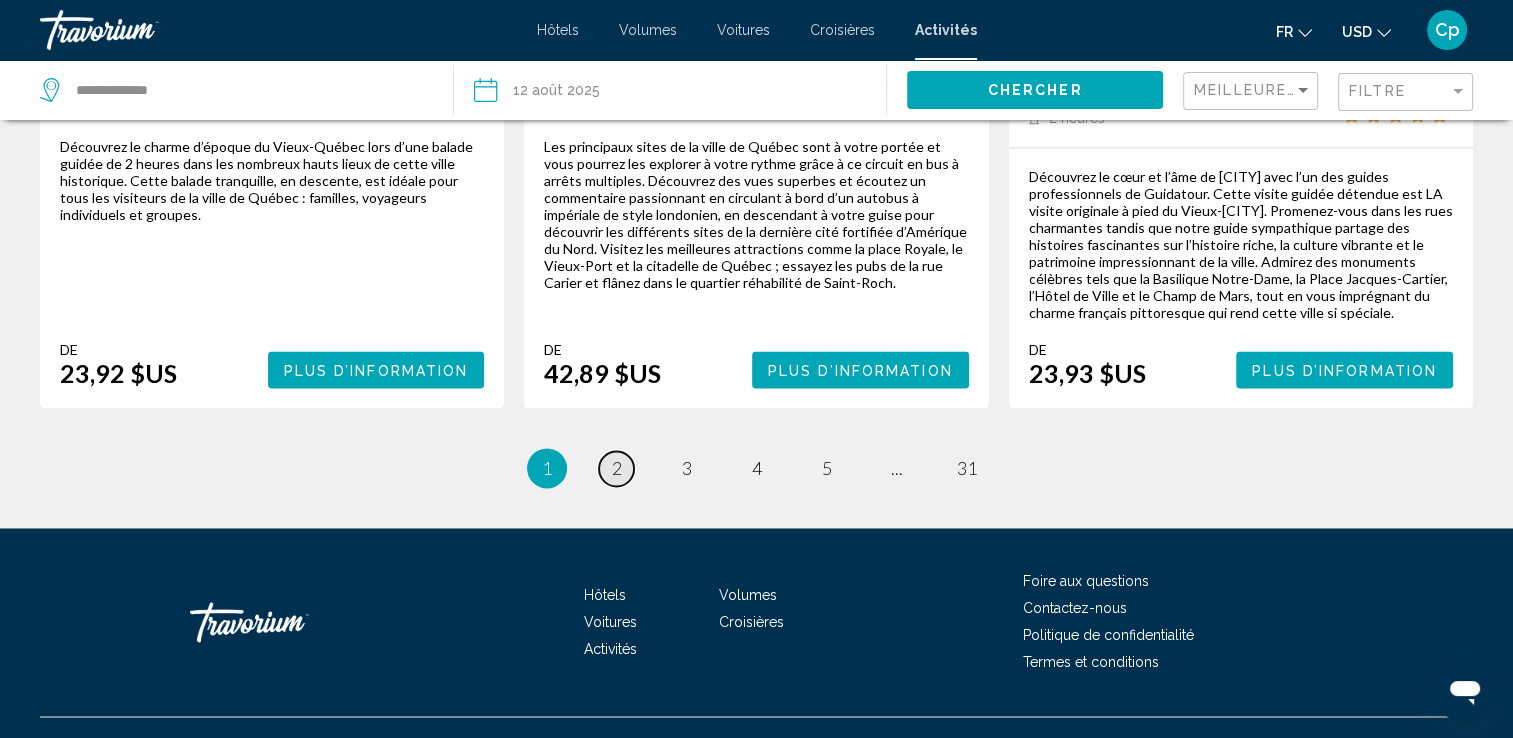 click on "2" at bounding box center (617, 468) 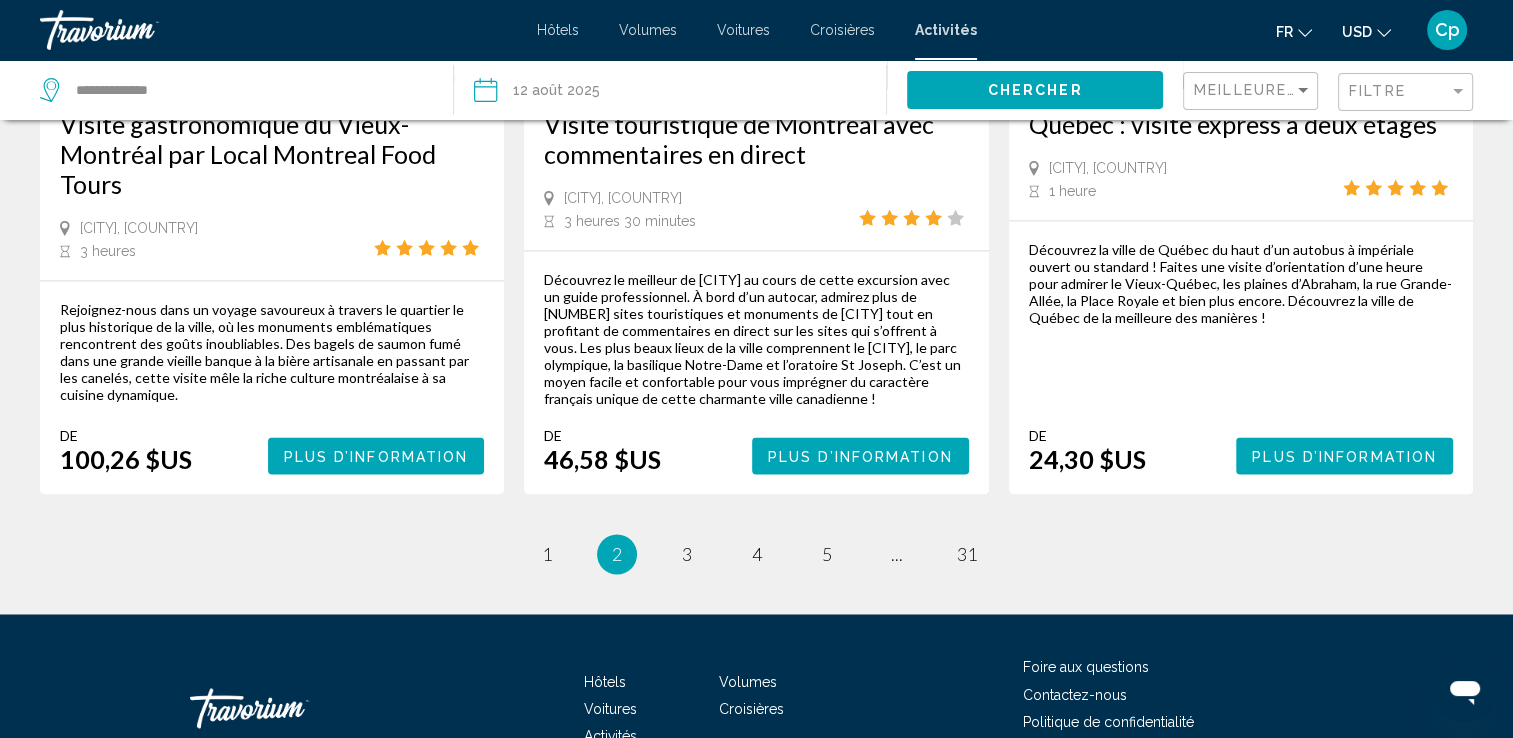 scroll, scrollTop: 3137, scrollLeft: 0, axis: vertical 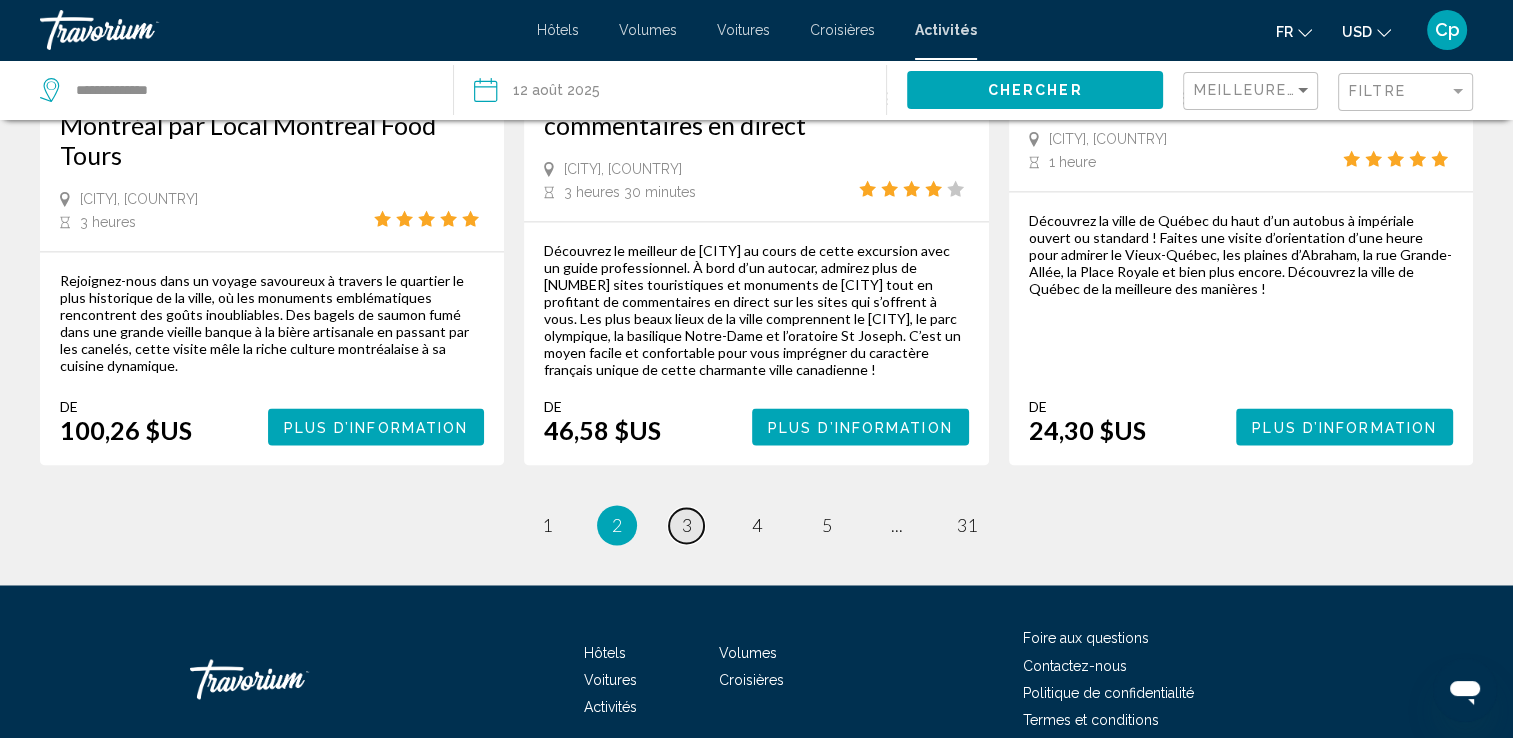 click on "3" at bounding box center [687, 525] 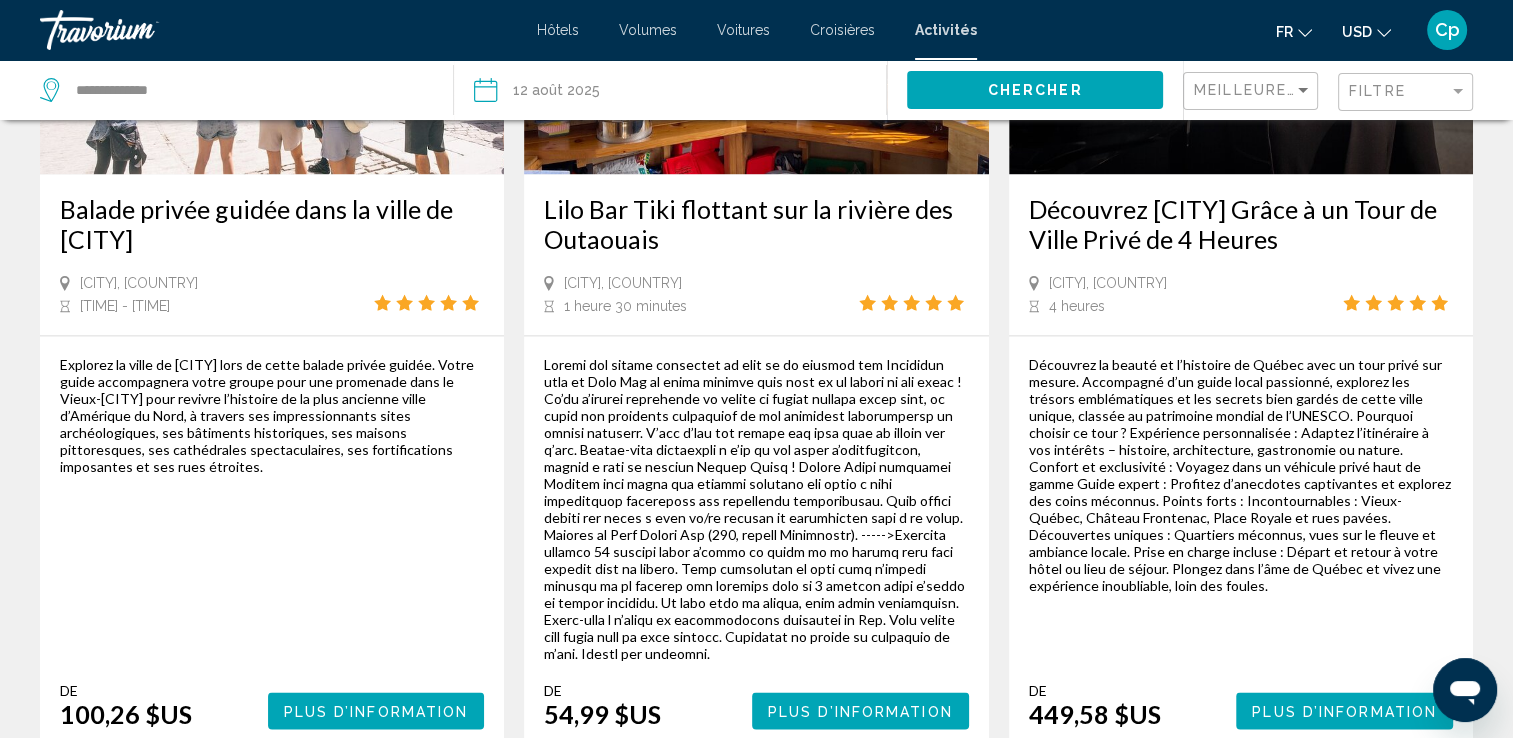 scroll, scrollTop: 3273, scrollLeft: 0, axis: vertical 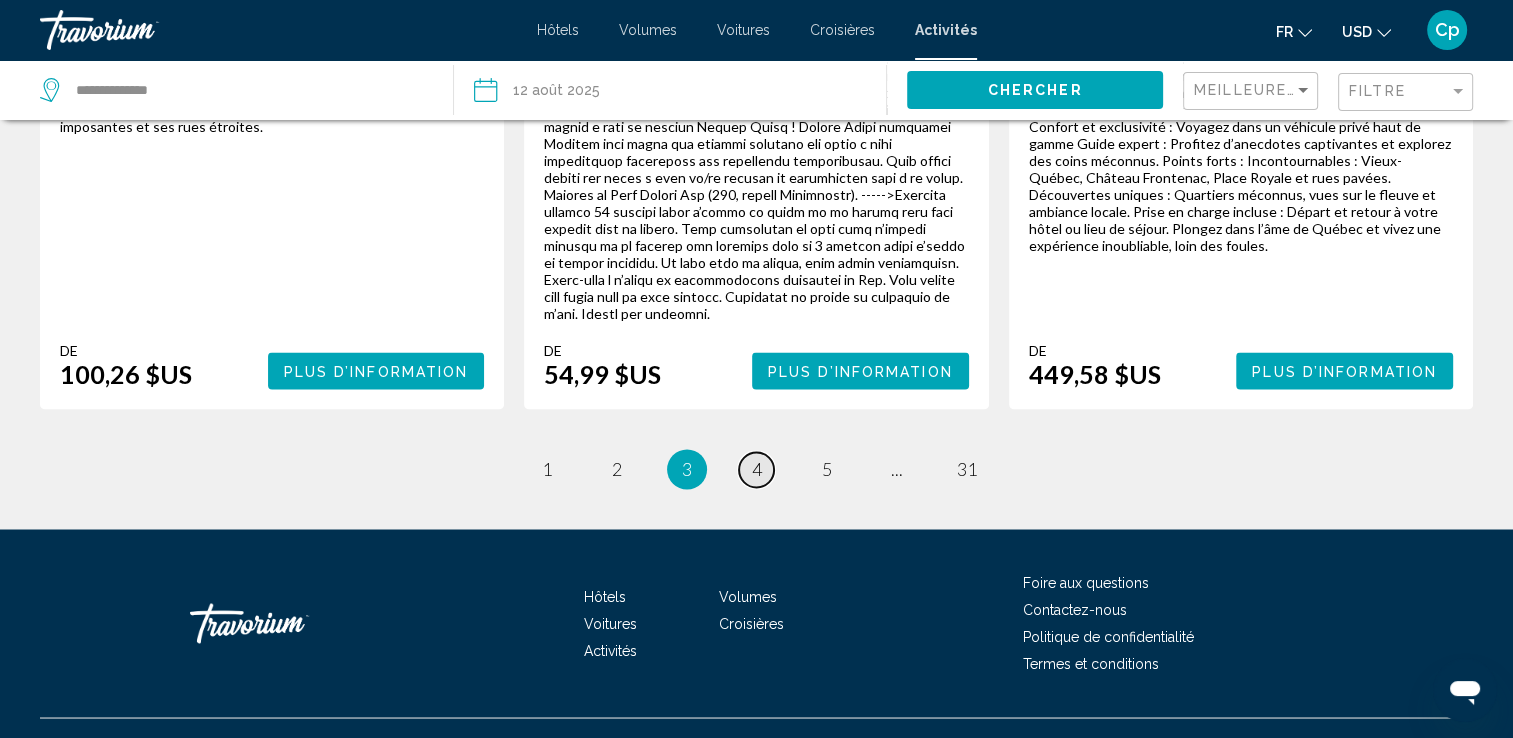click on "page  4" at bounding box center [756, 469] 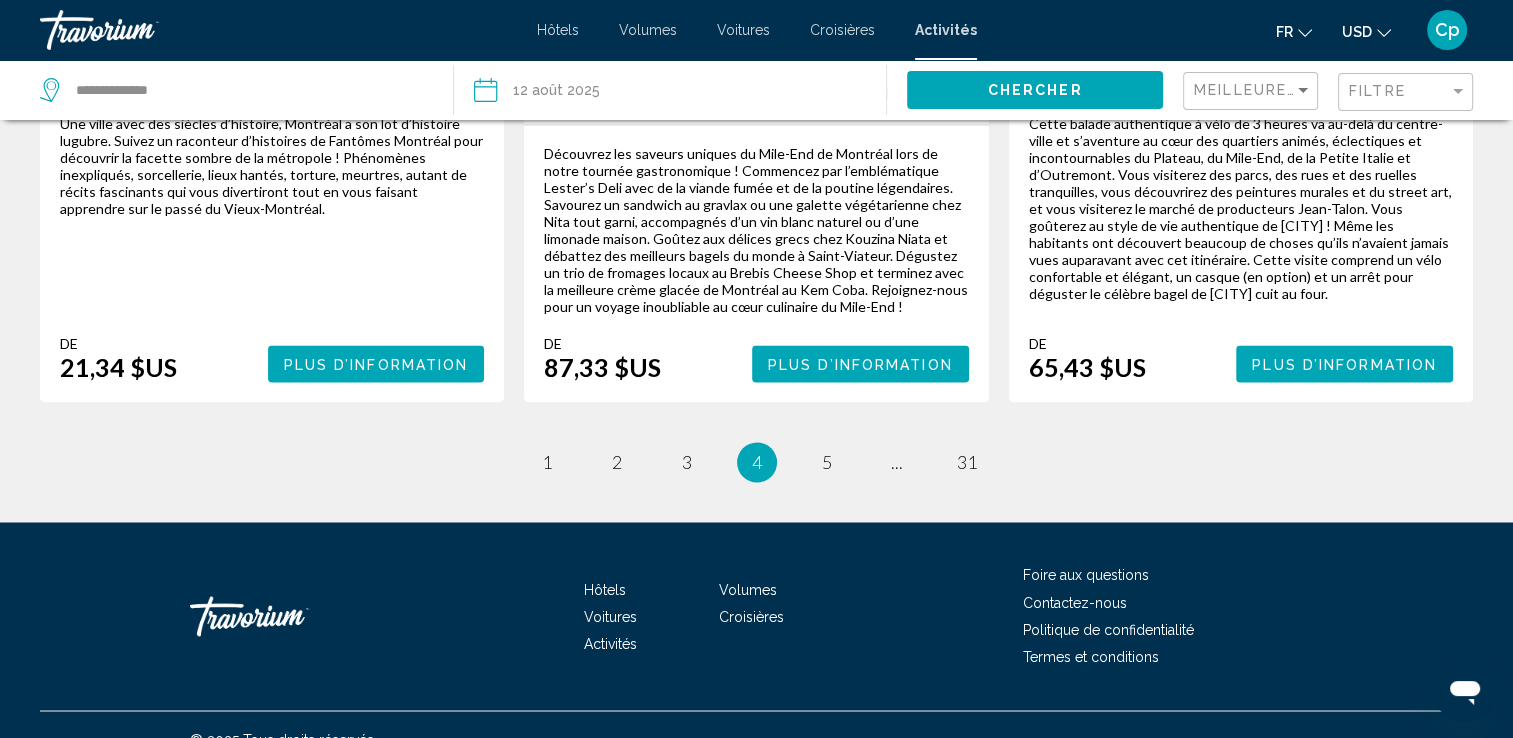 scroll, scrollTop: 3201, scrollLeft: 0, axis: vertical 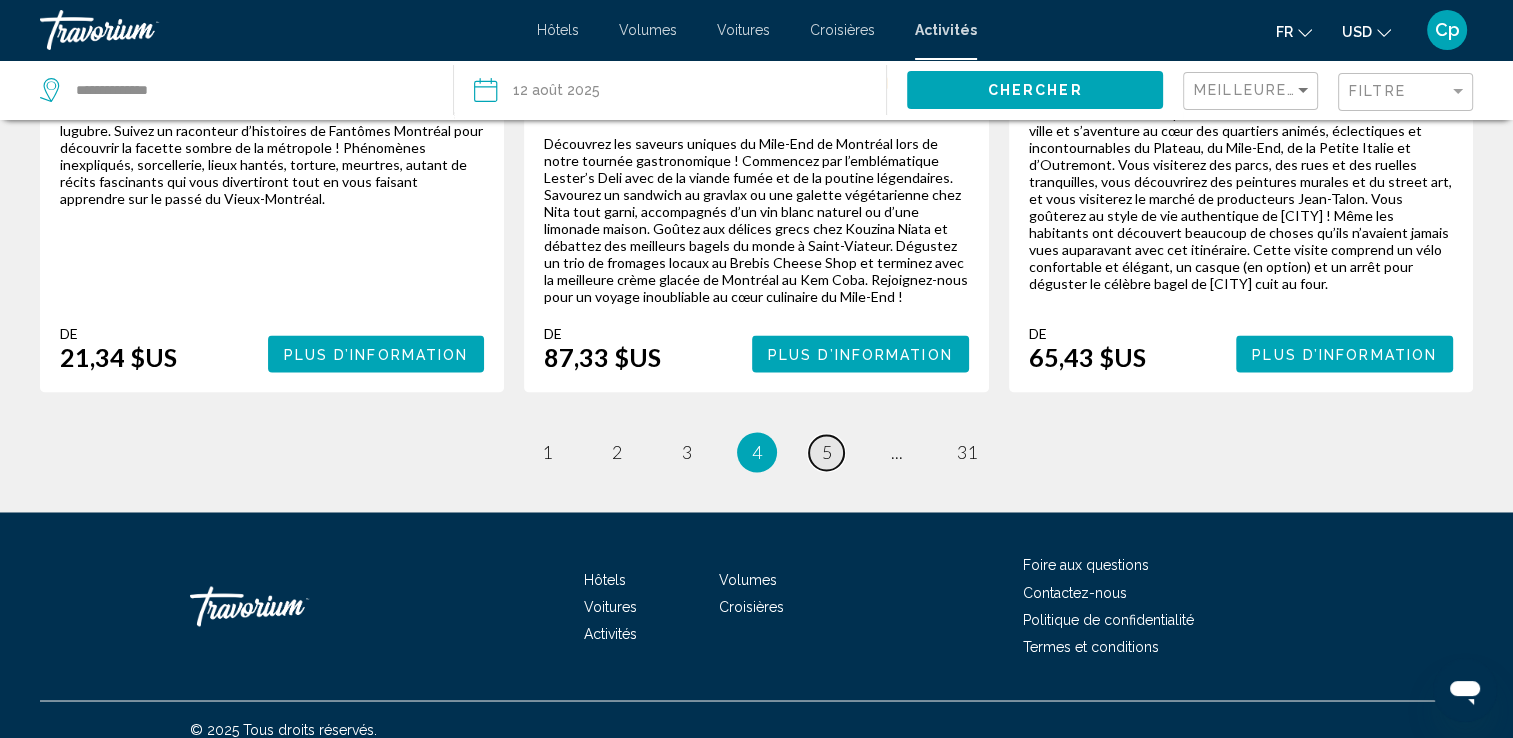 click on "5" at bounding box center [827, 452] 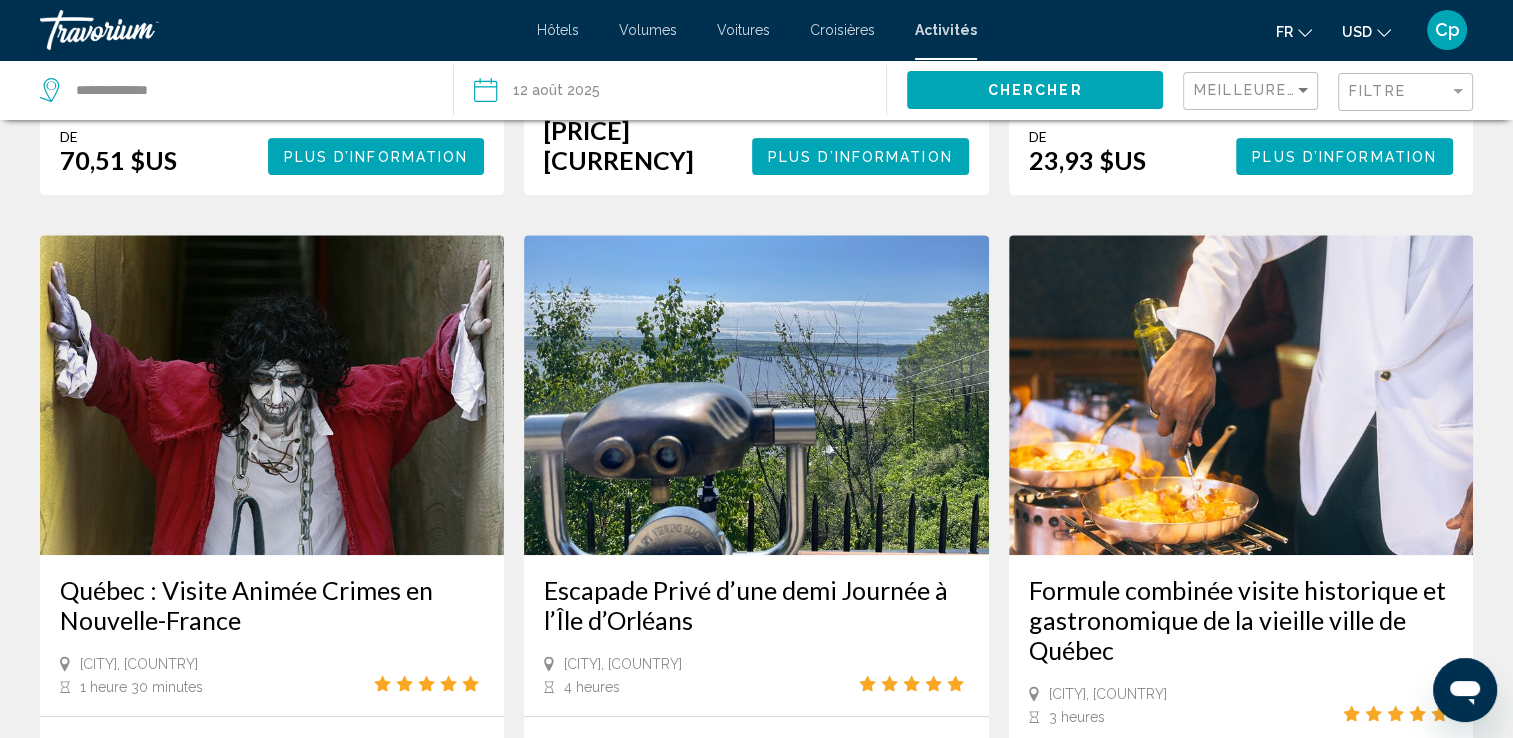 scroll, scrollTop: 1100, scrollLeft: 0, axis: vertical 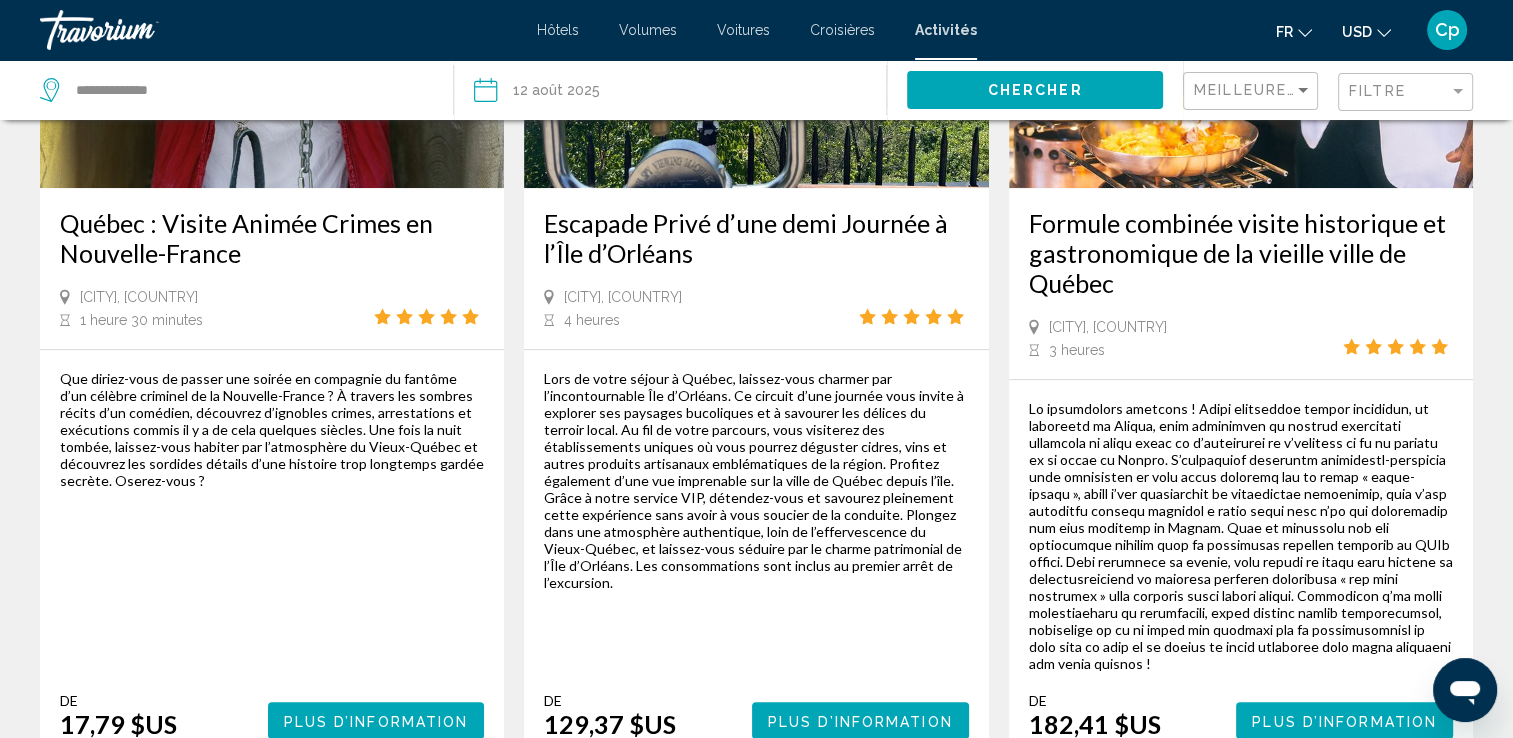 click on "Plus d’information" at bounding box center [376, 721] 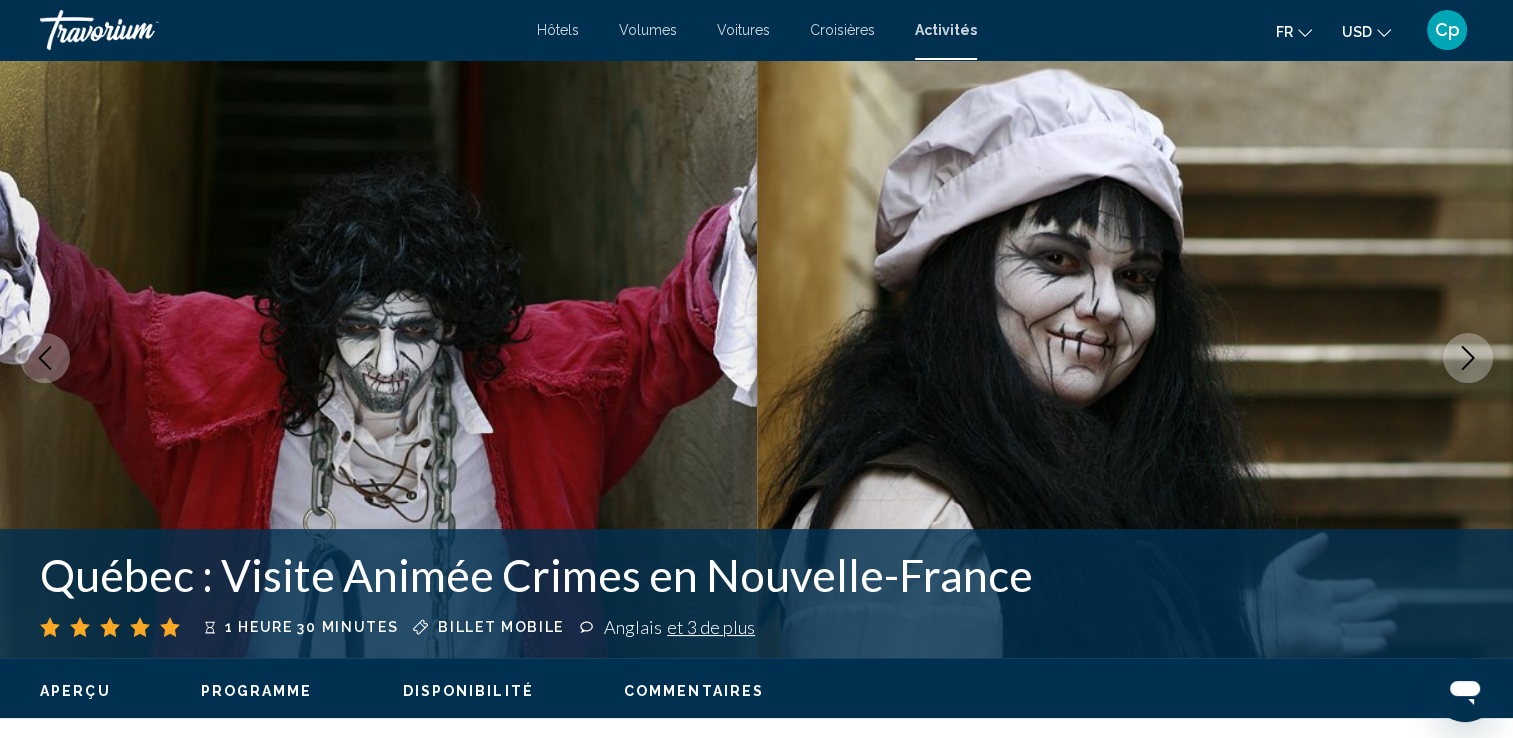 scroll, scrollTop: 0, scrollLeft: 0, axis: both 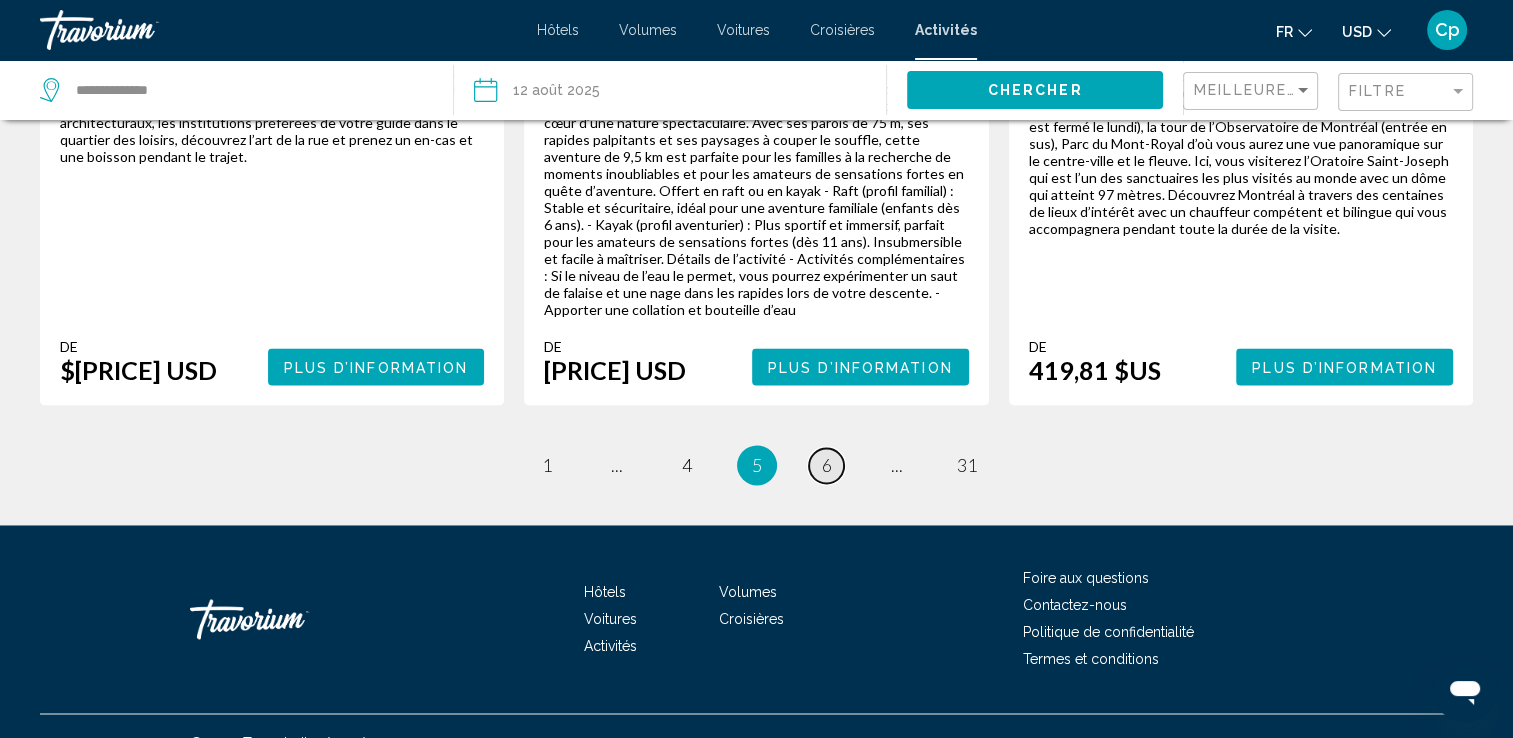 click on "page  6" at bounding box center [826, 465] 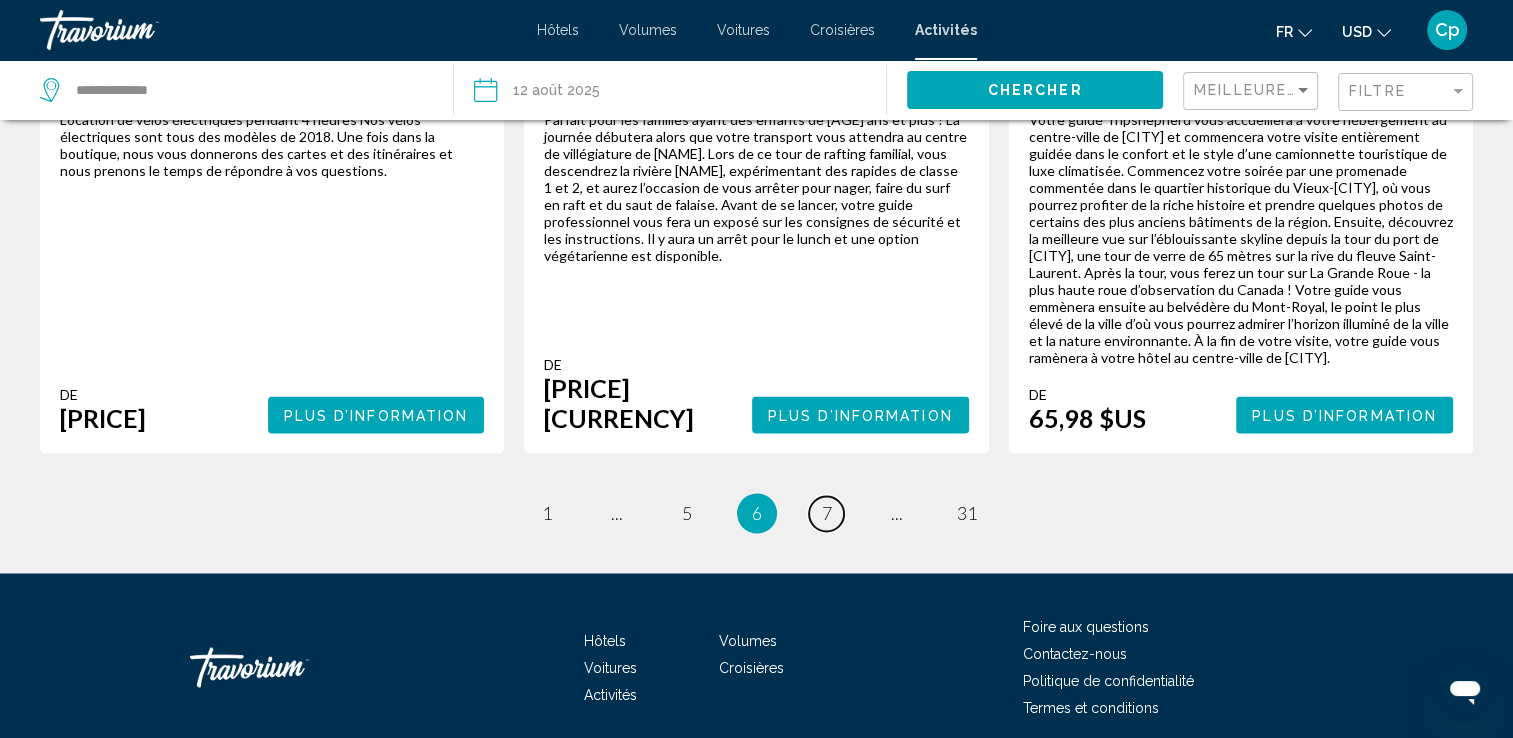 scroll, scrollTop: 3230, scrollLeft: 0, axis: vertical 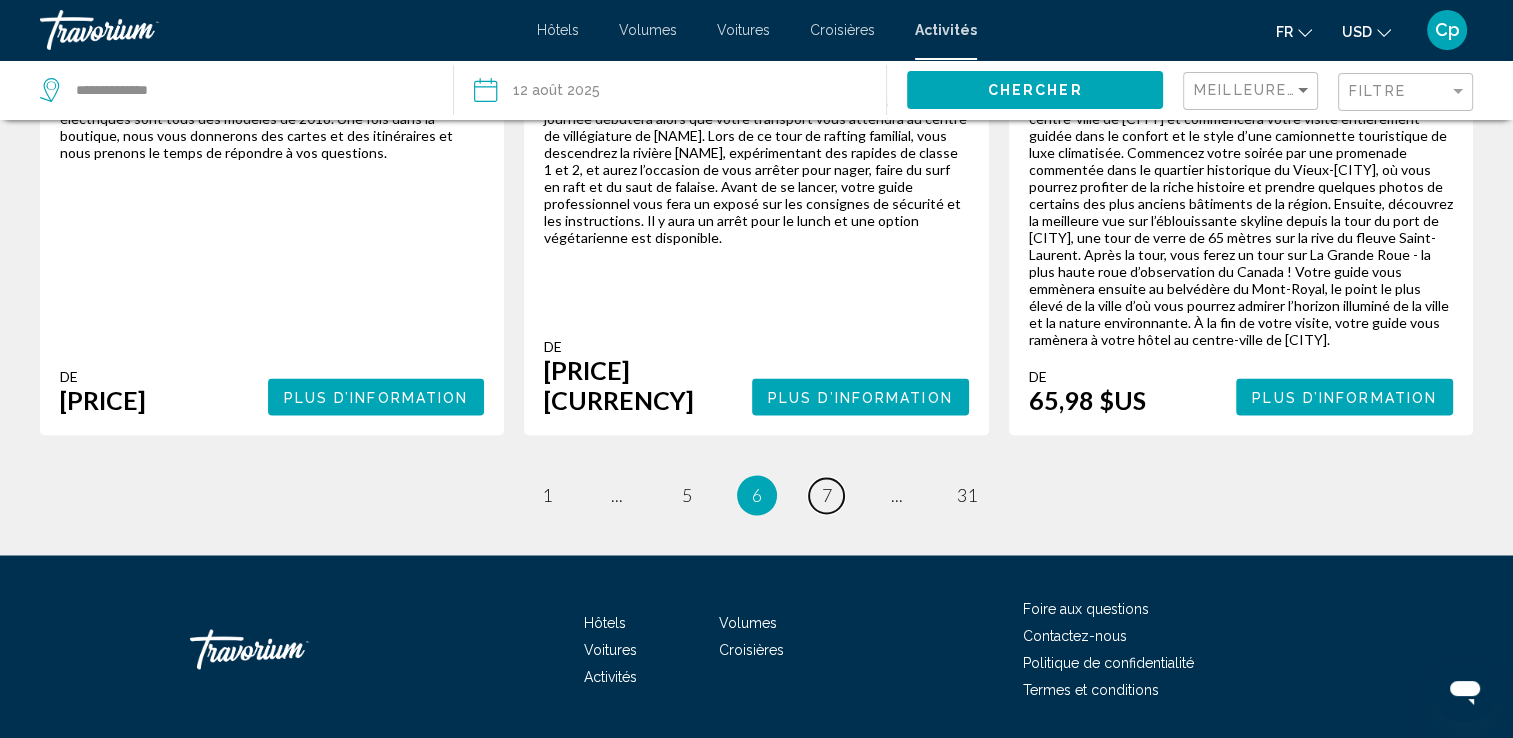 click on "7" at bounding box center [827, 495] 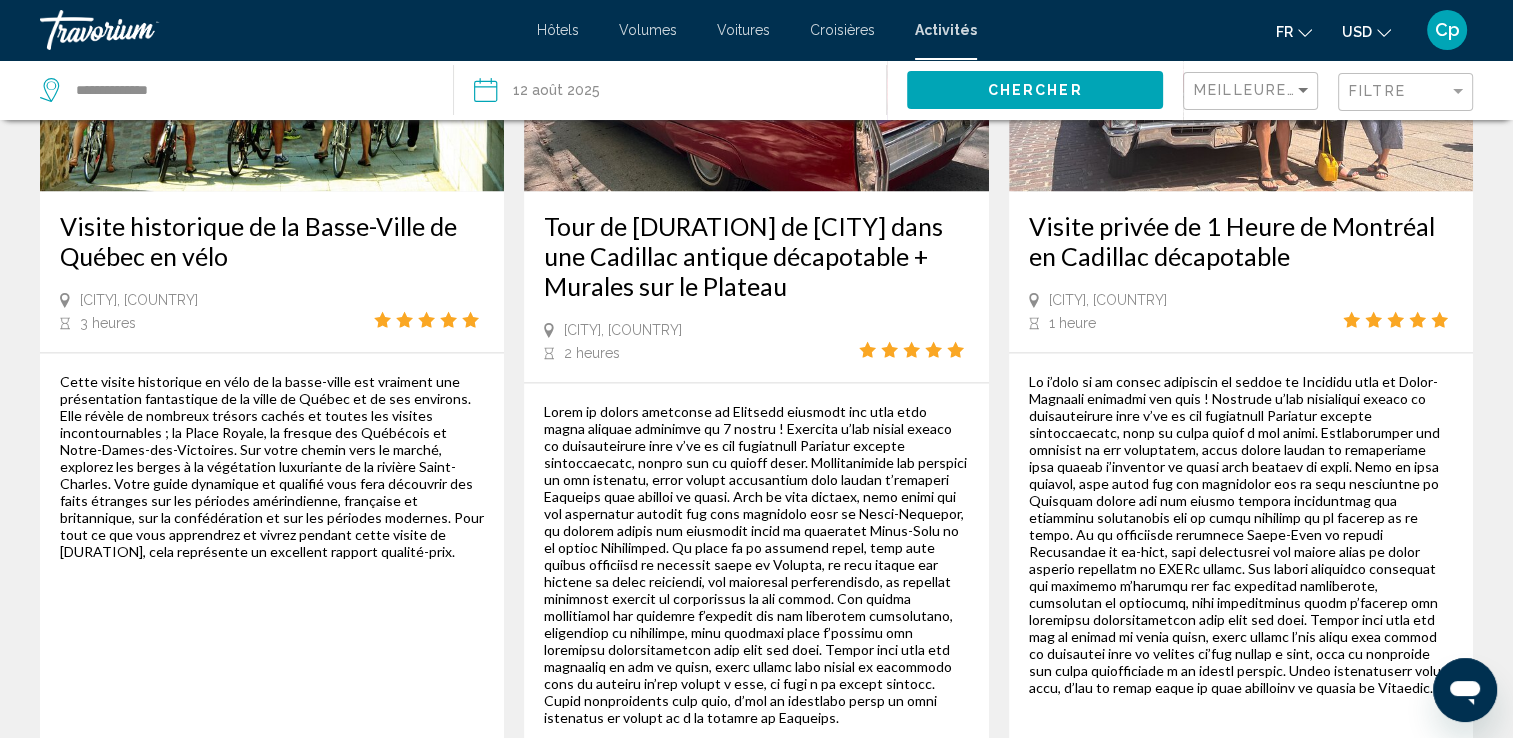 scroll, scrollTop: 3300, scrollLeft: 0, axis: vertical 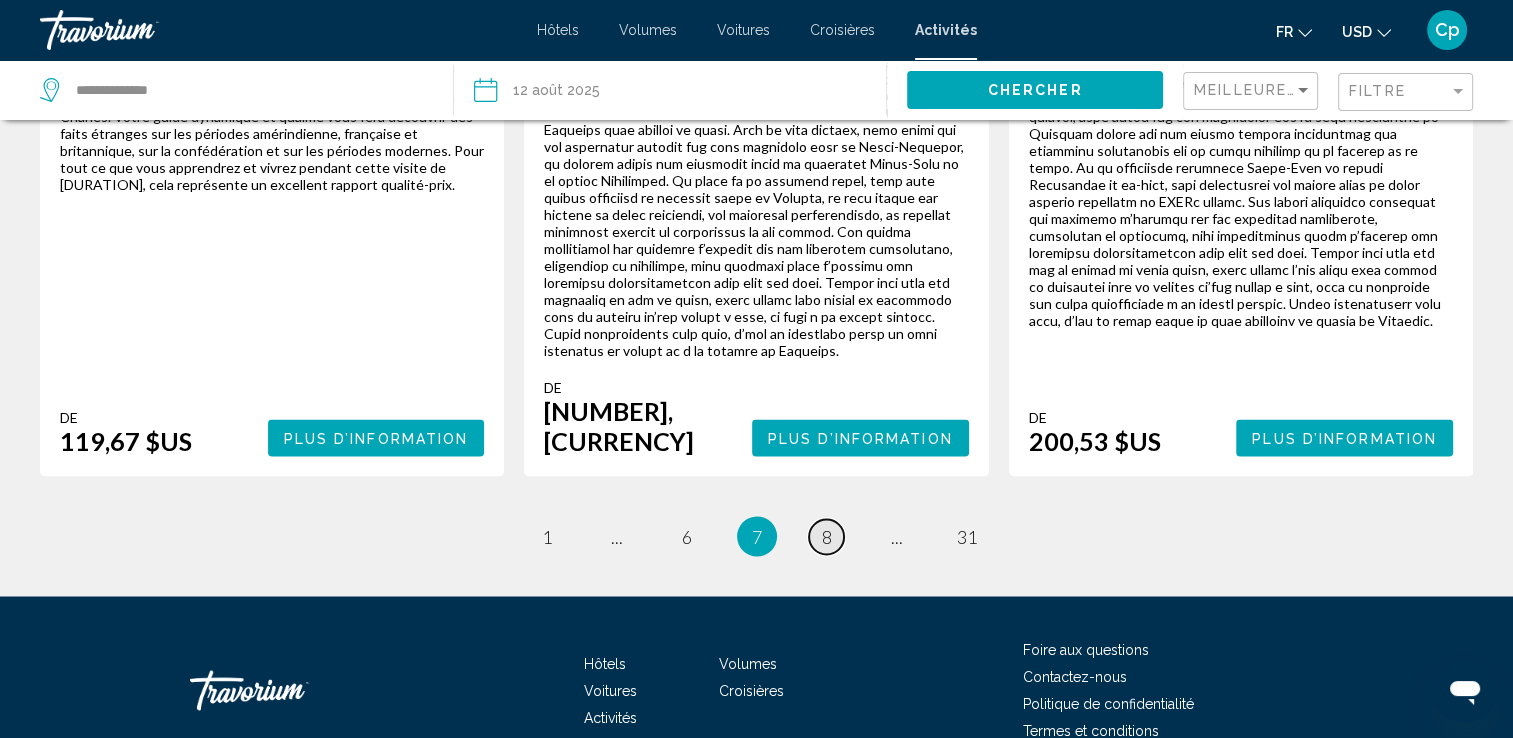 click on "8" at bounding box center [827, 536] 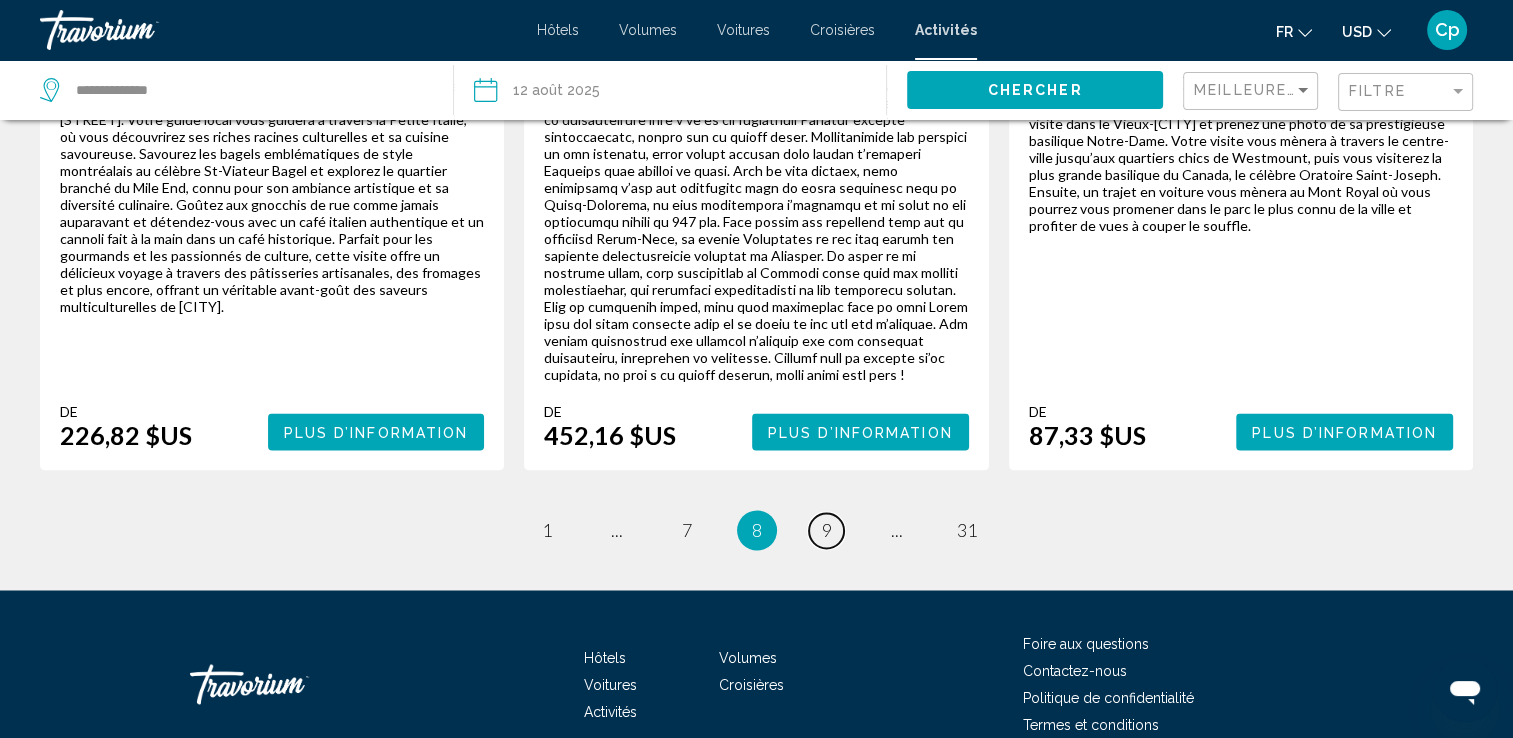 scroll, scrollTop: 3158, scrollLeft: 0, axis: vertical 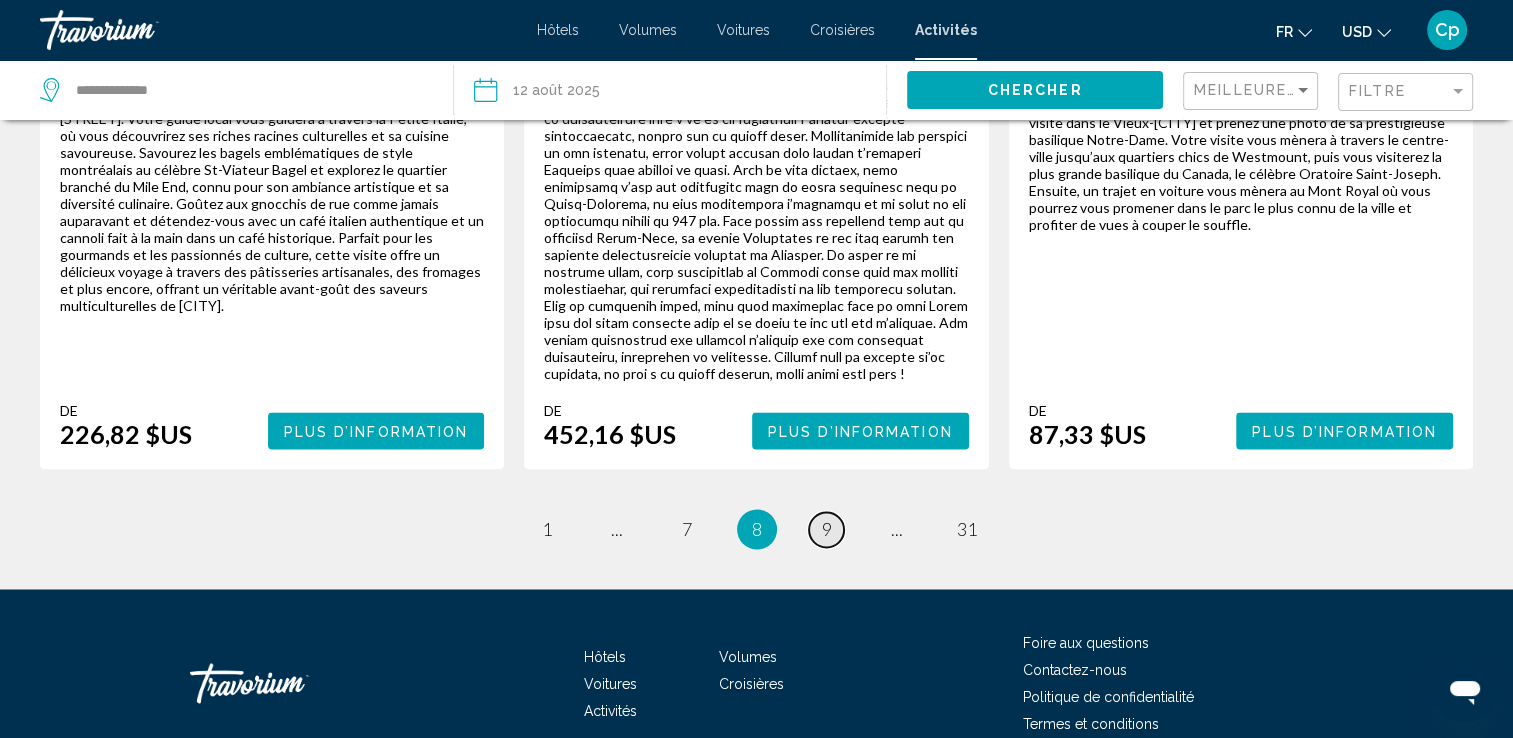 click on "9" at bounding box center (827, 529) 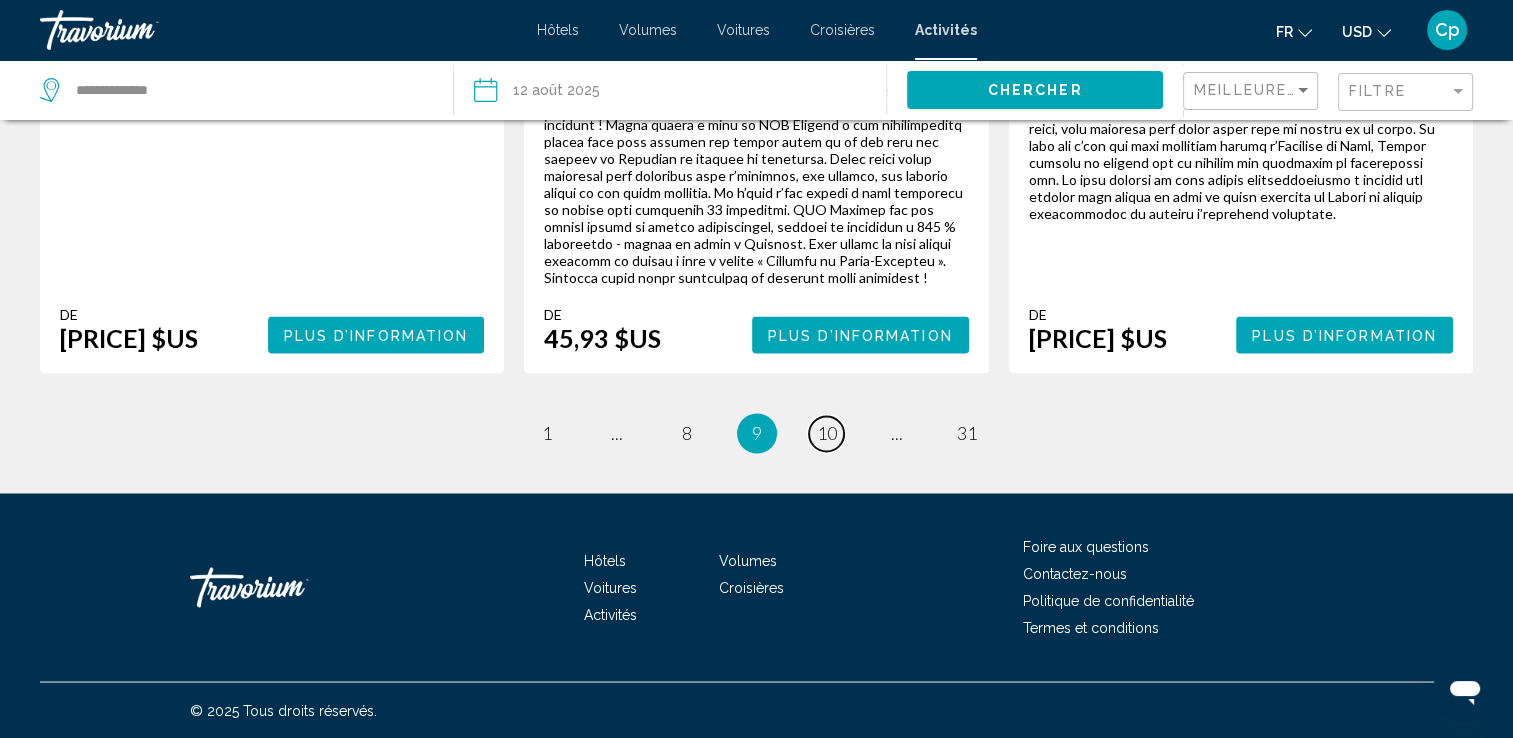 scroll, scrollTop: 3337, scrollLeft: 0, axis: vertical 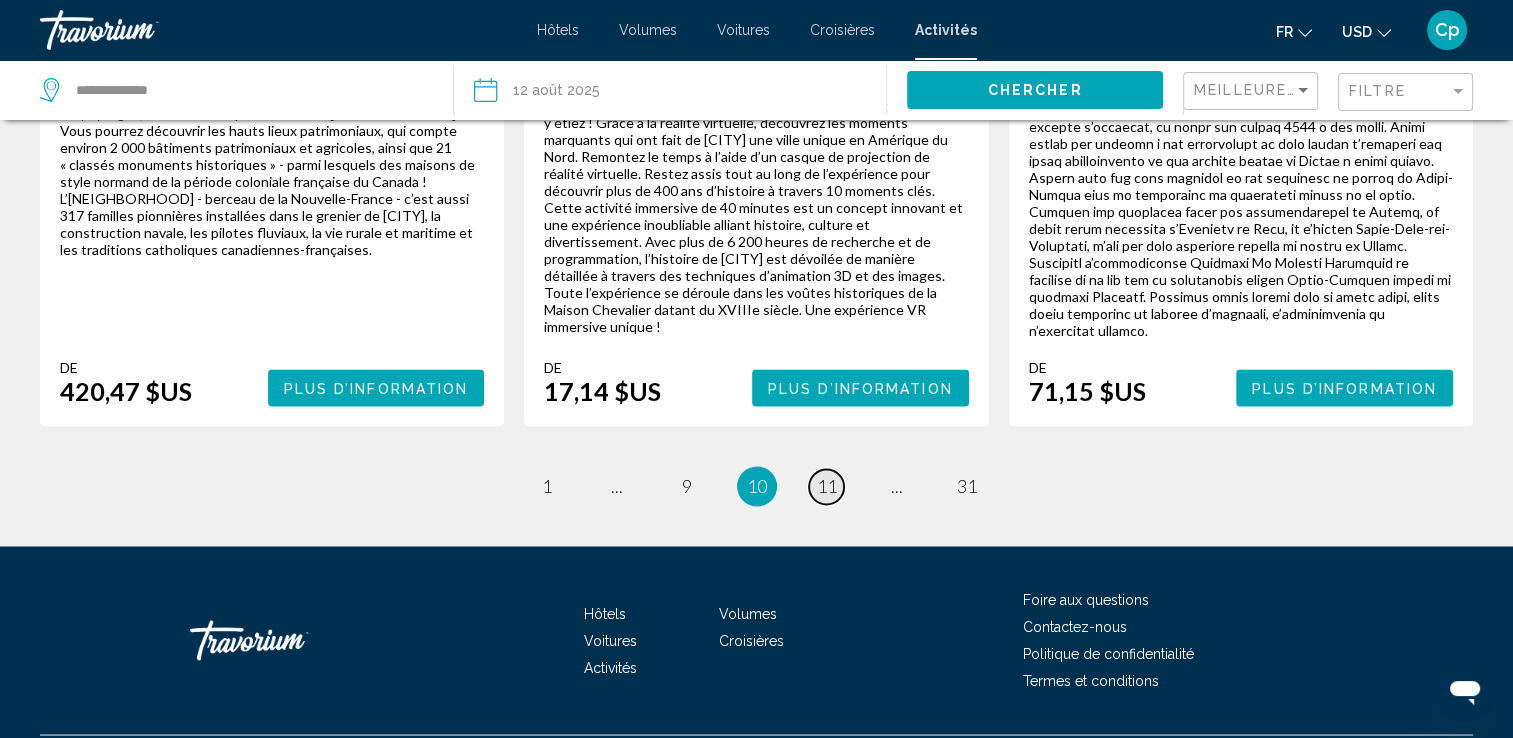 click on "11" at bounding box center [827, 486] 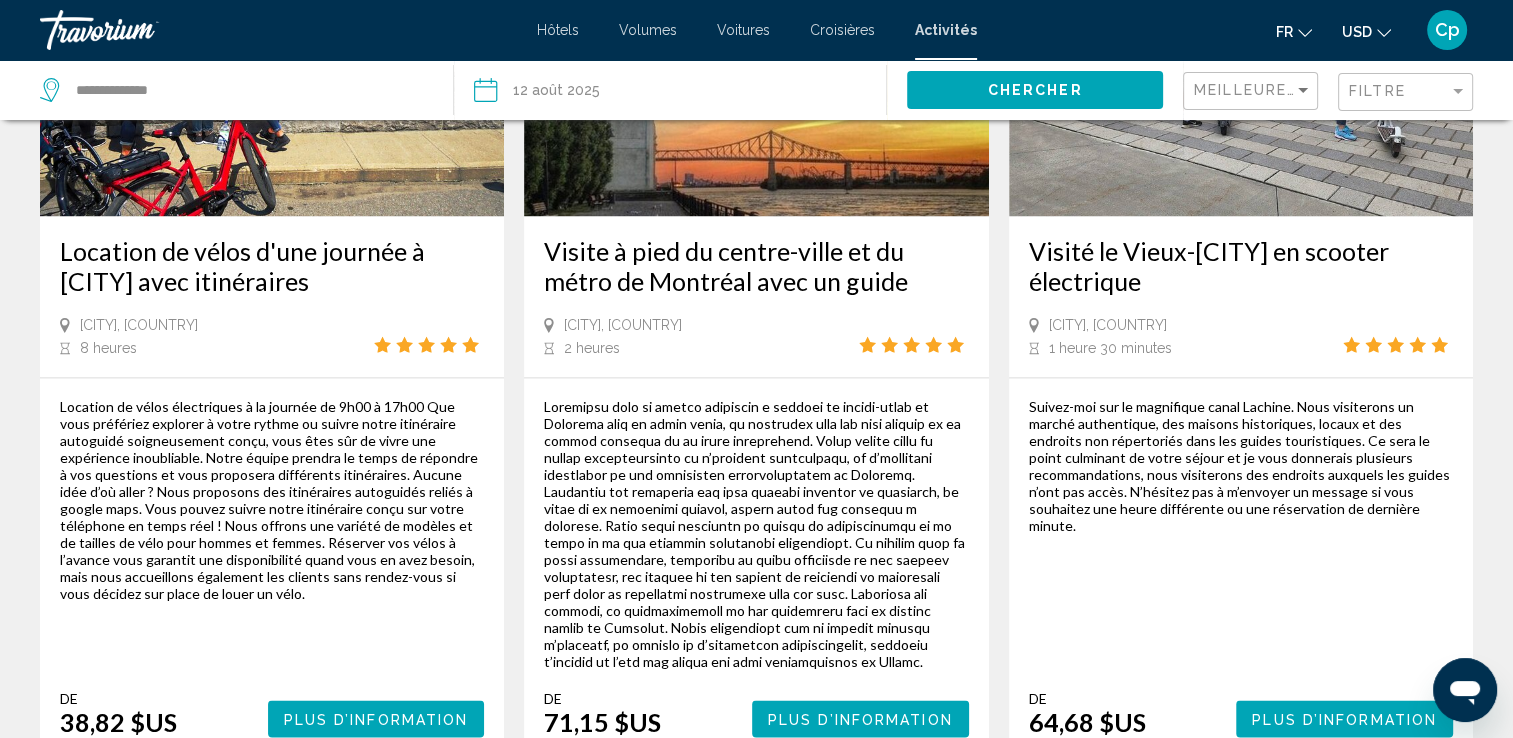 scroll, scrollTop: 3264, scrollLeft: 0, axis: vertical 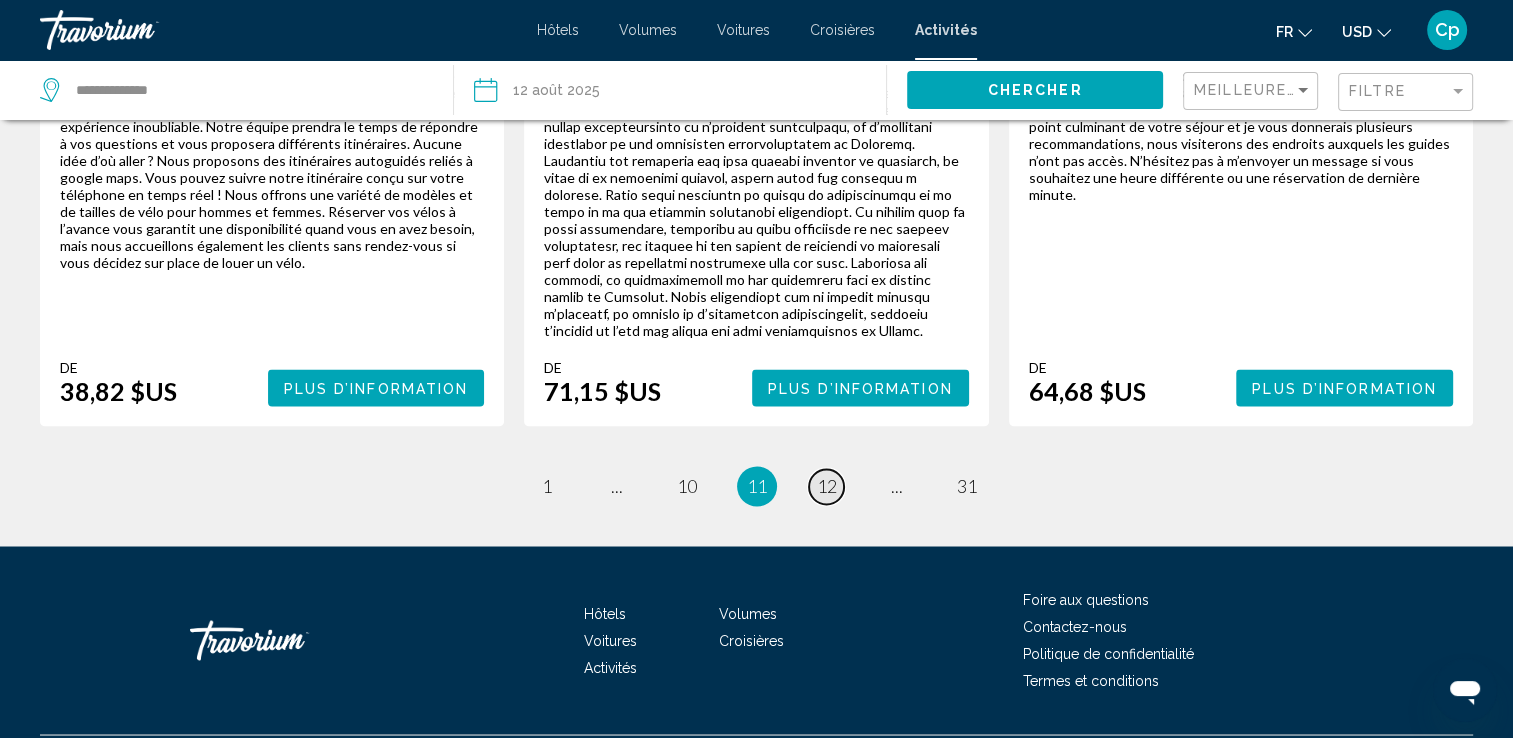 click on "12" at bounding box center (827, 486) 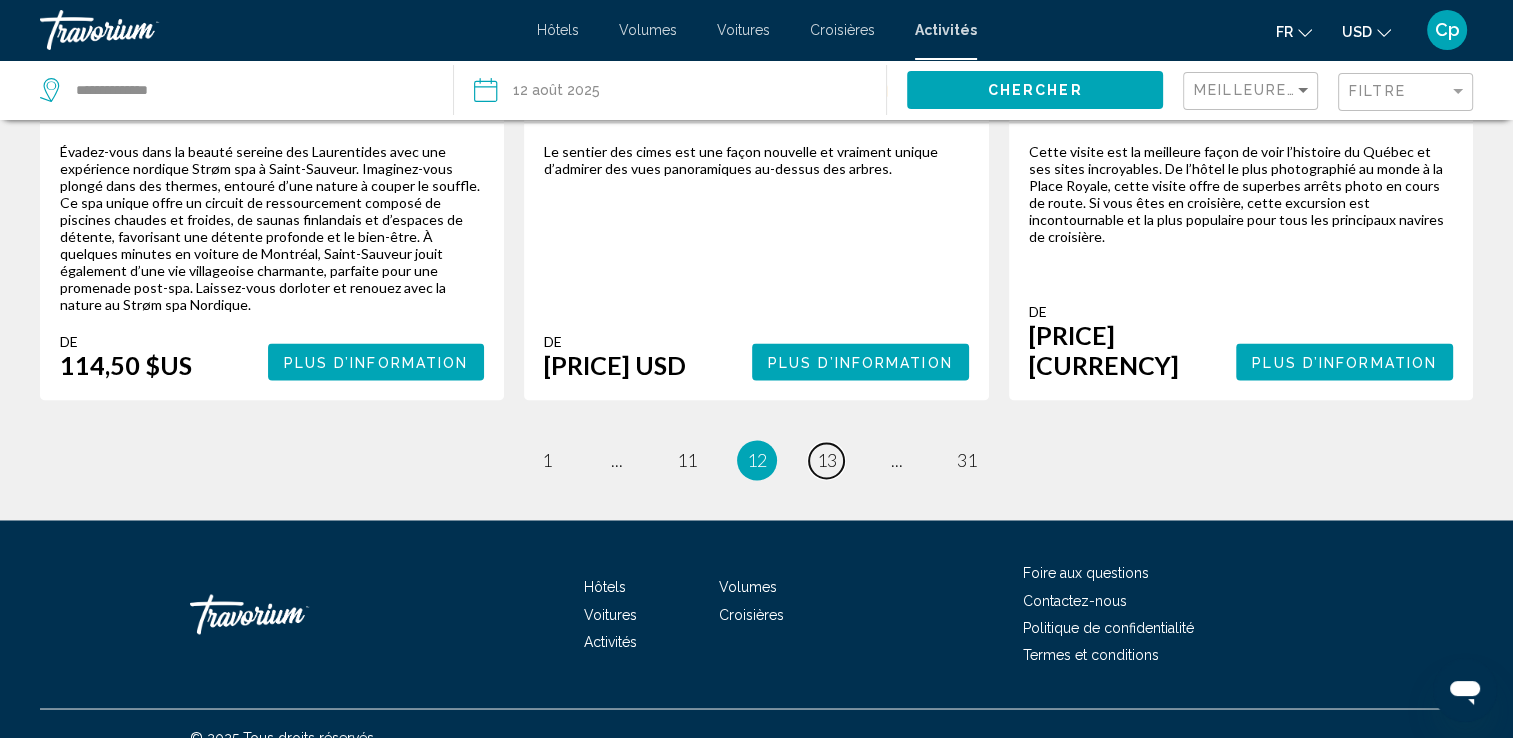 scroll, scrollTop: 3205, scrollLeft: 0, axis: vertical 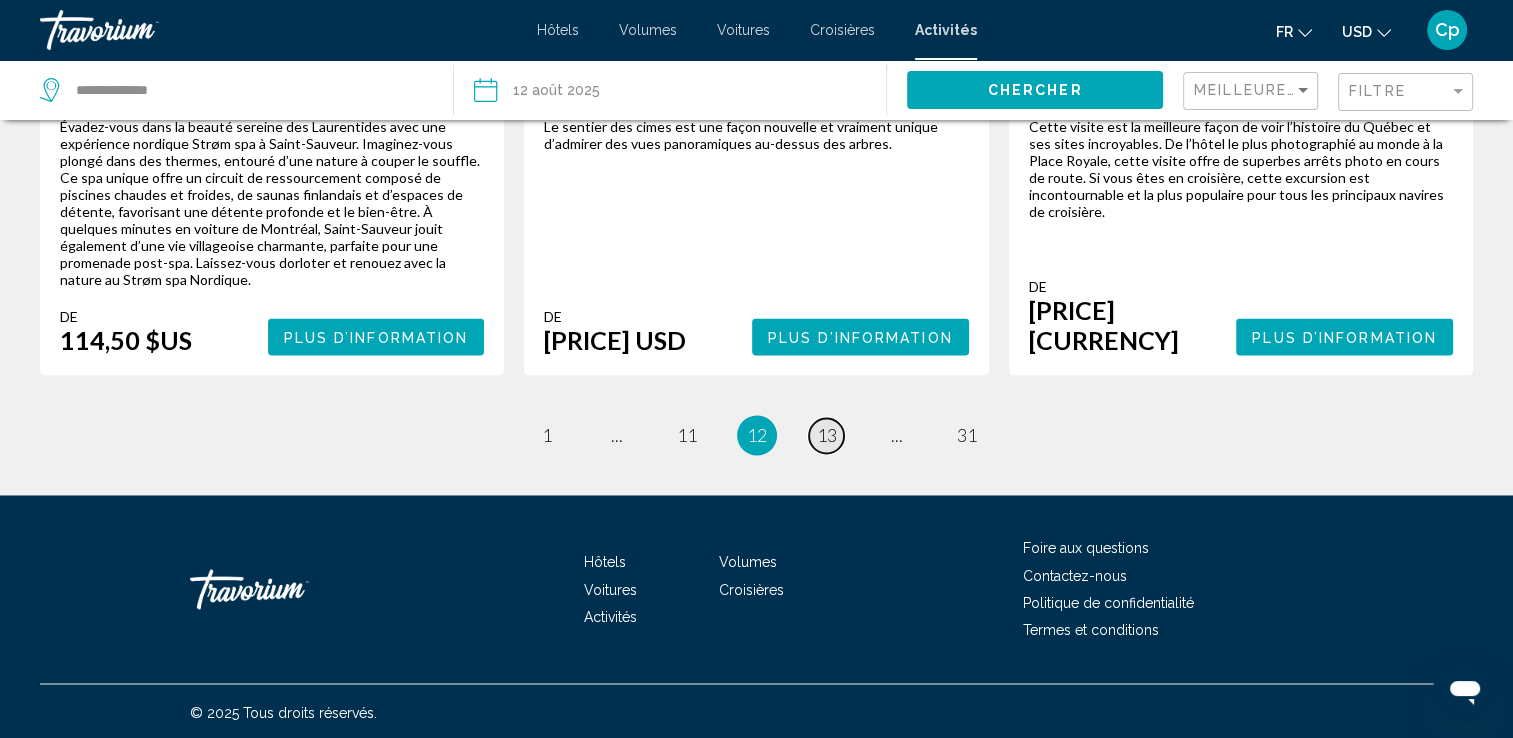 click on "13" at bounding box center (827, 435) 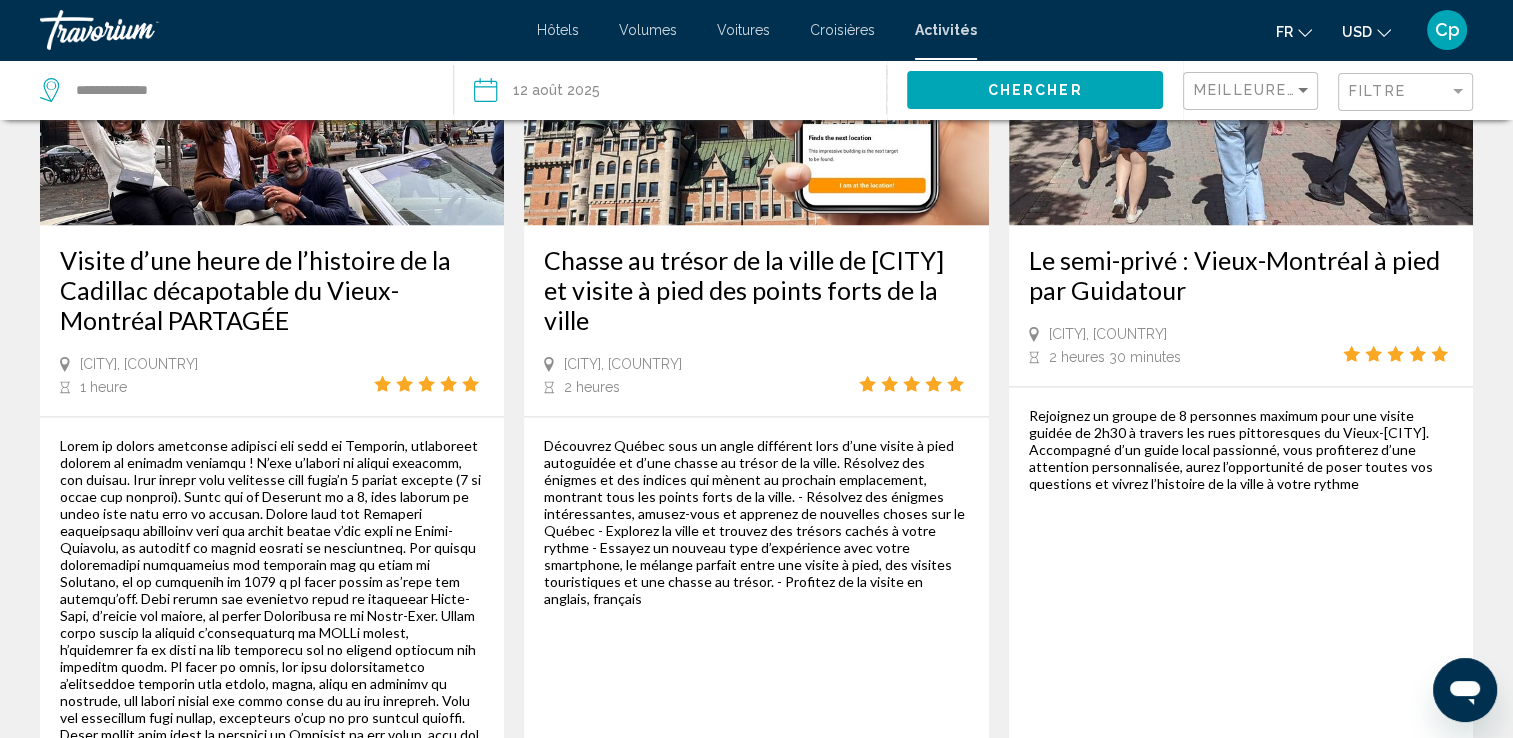 scroll, scrollTop: 3300, scrollLeft: 0, axis: vertical 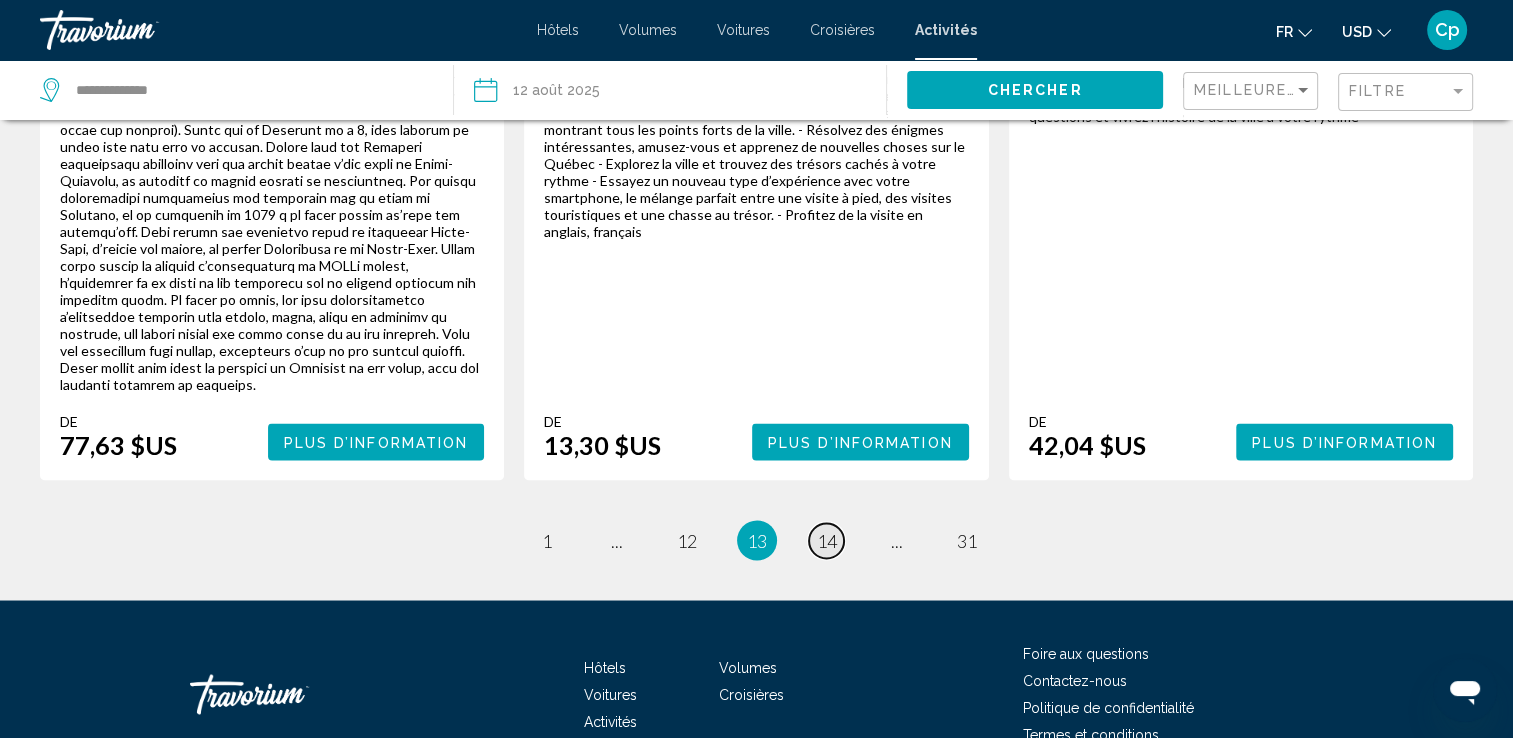 click on "14" at bounding box center (827, 540) 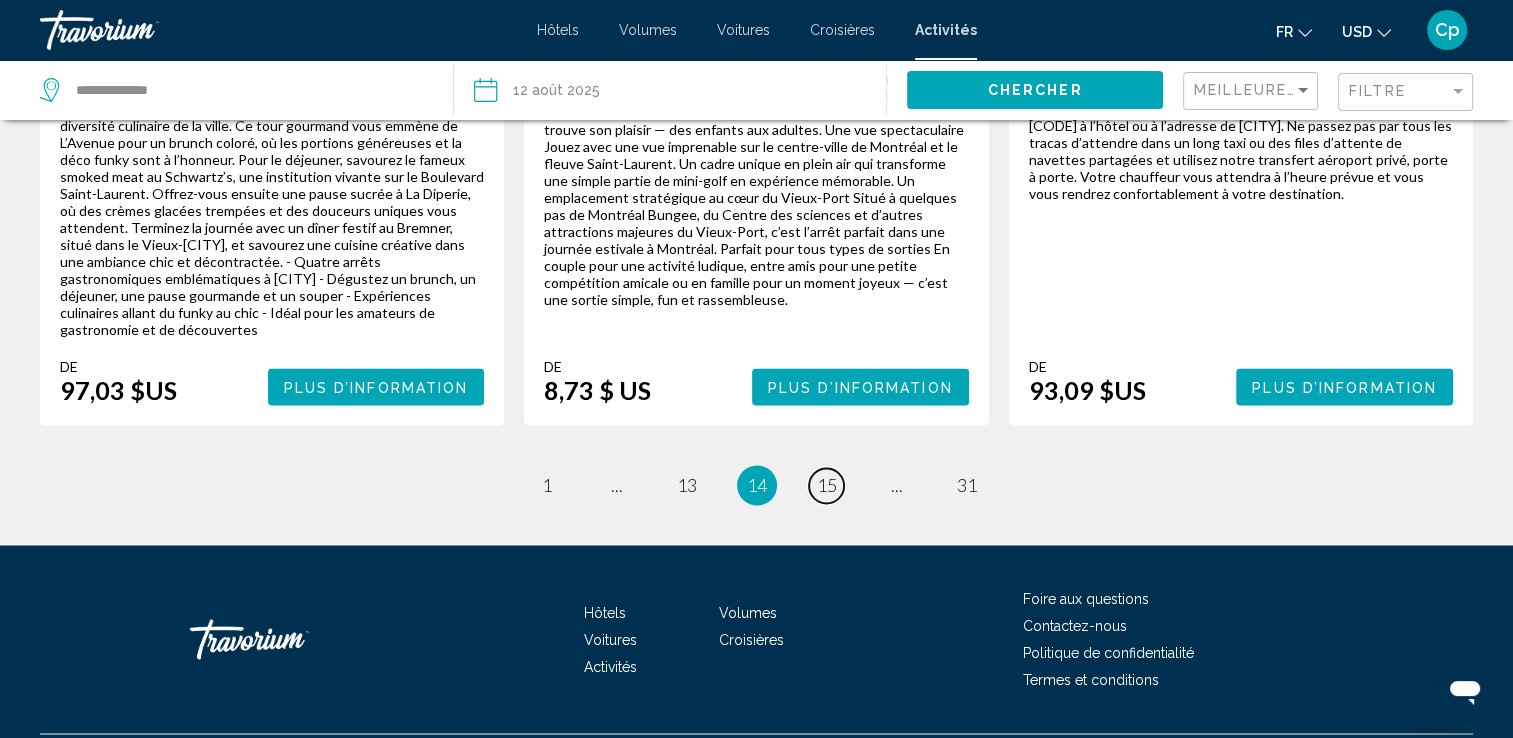scroll, scrollTop: 3226, scrollLeft: 0, axis: vertical 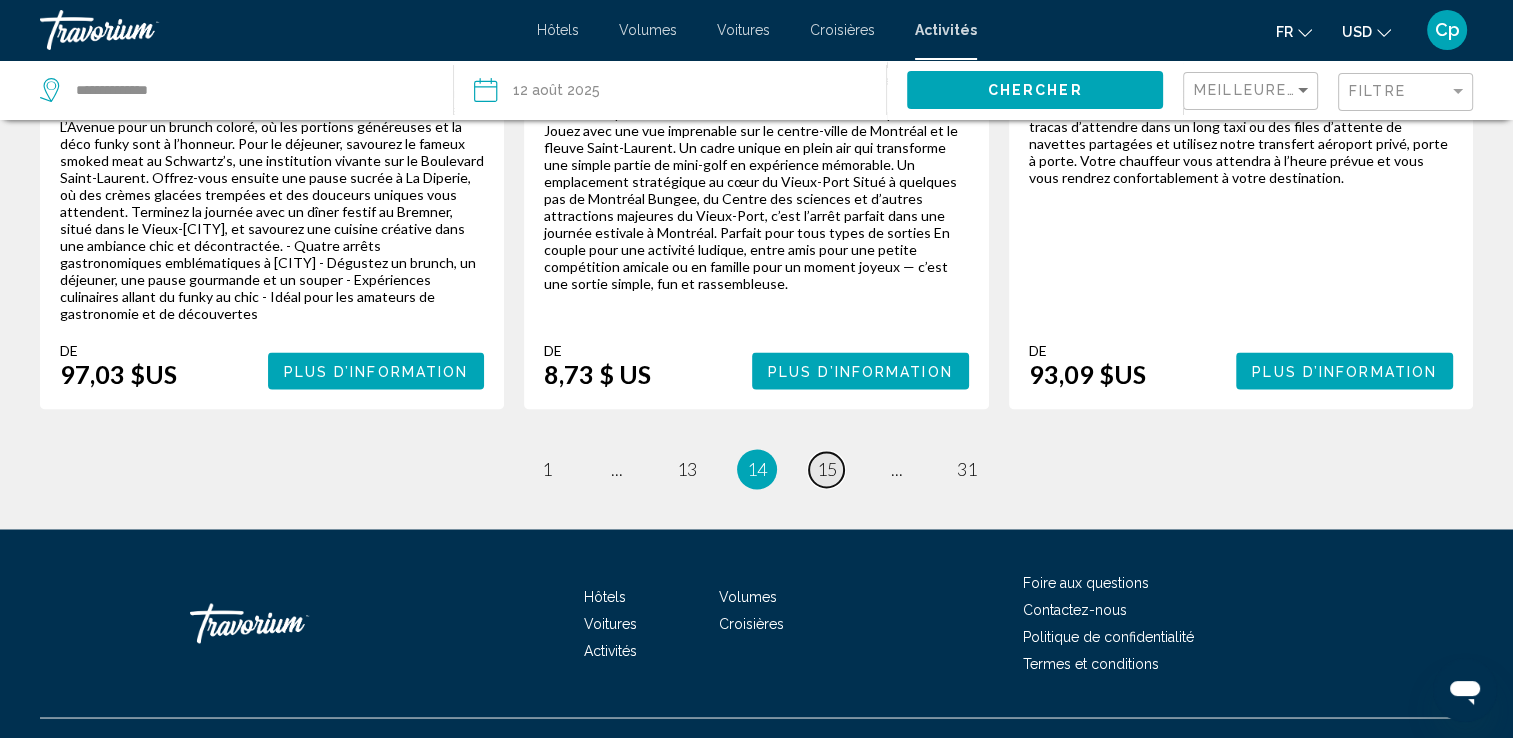 click on "page  15" at bounding box center (826, 469) 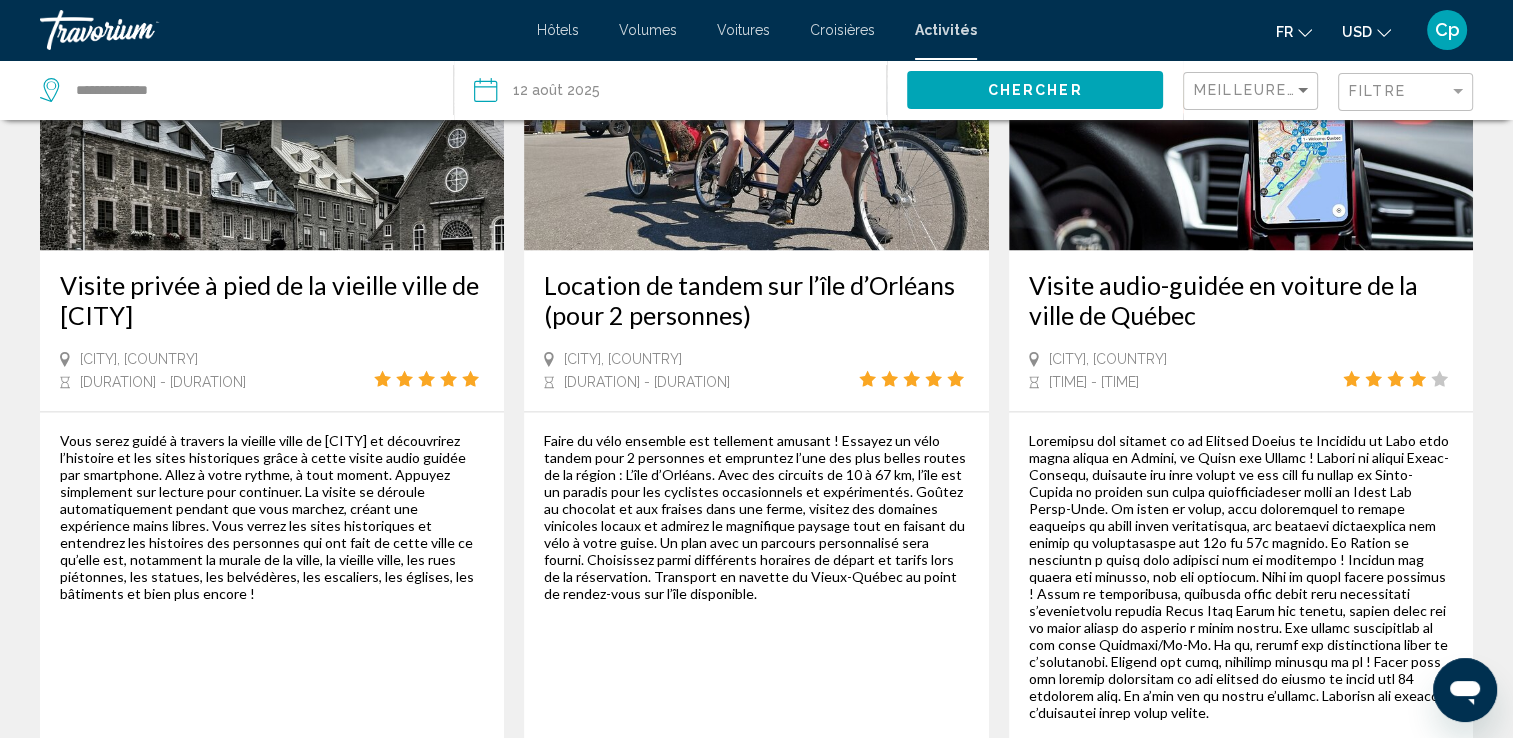 scroll, scrollTop: 3300, scrollLeft: 0, axis: vertical 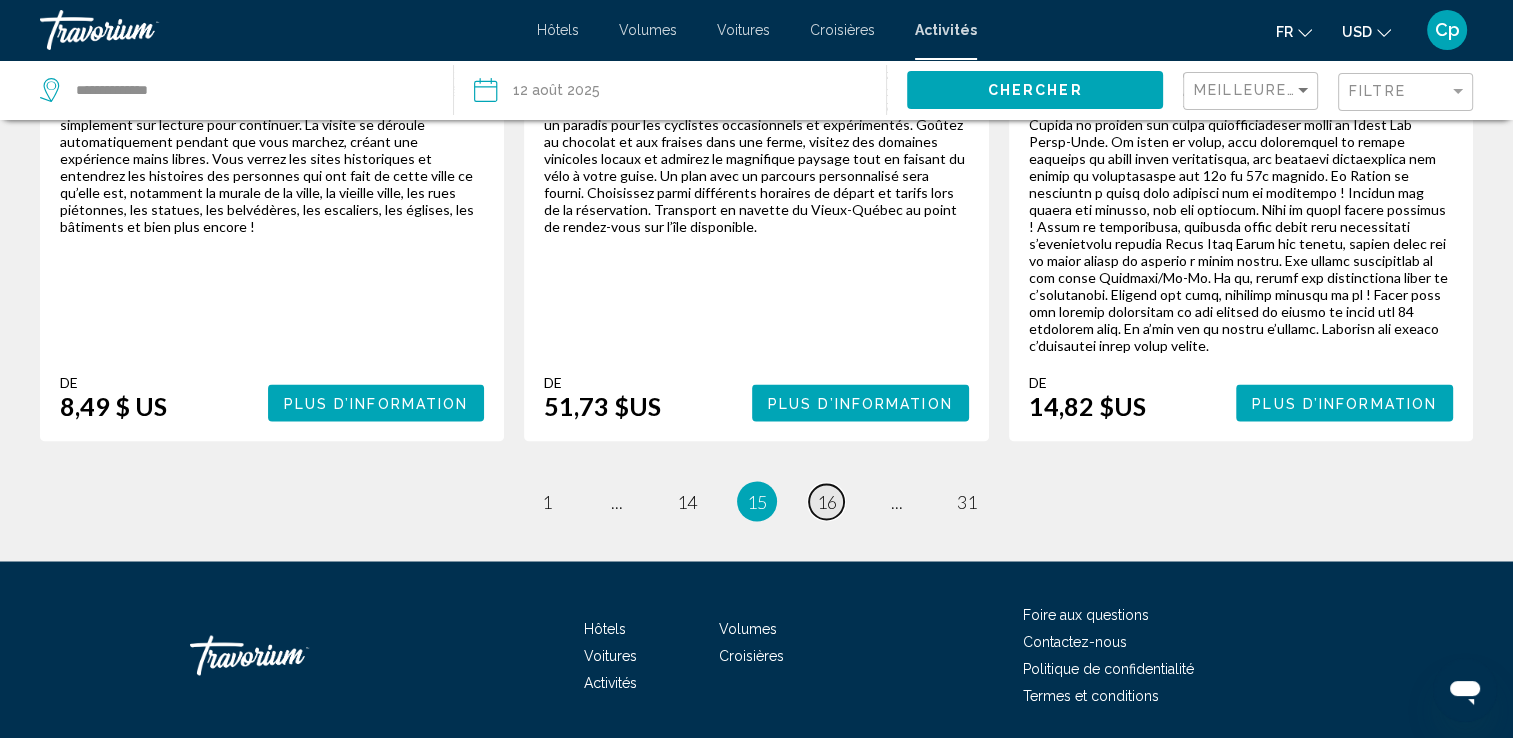 click on "16" at bounding box center [827, 501] 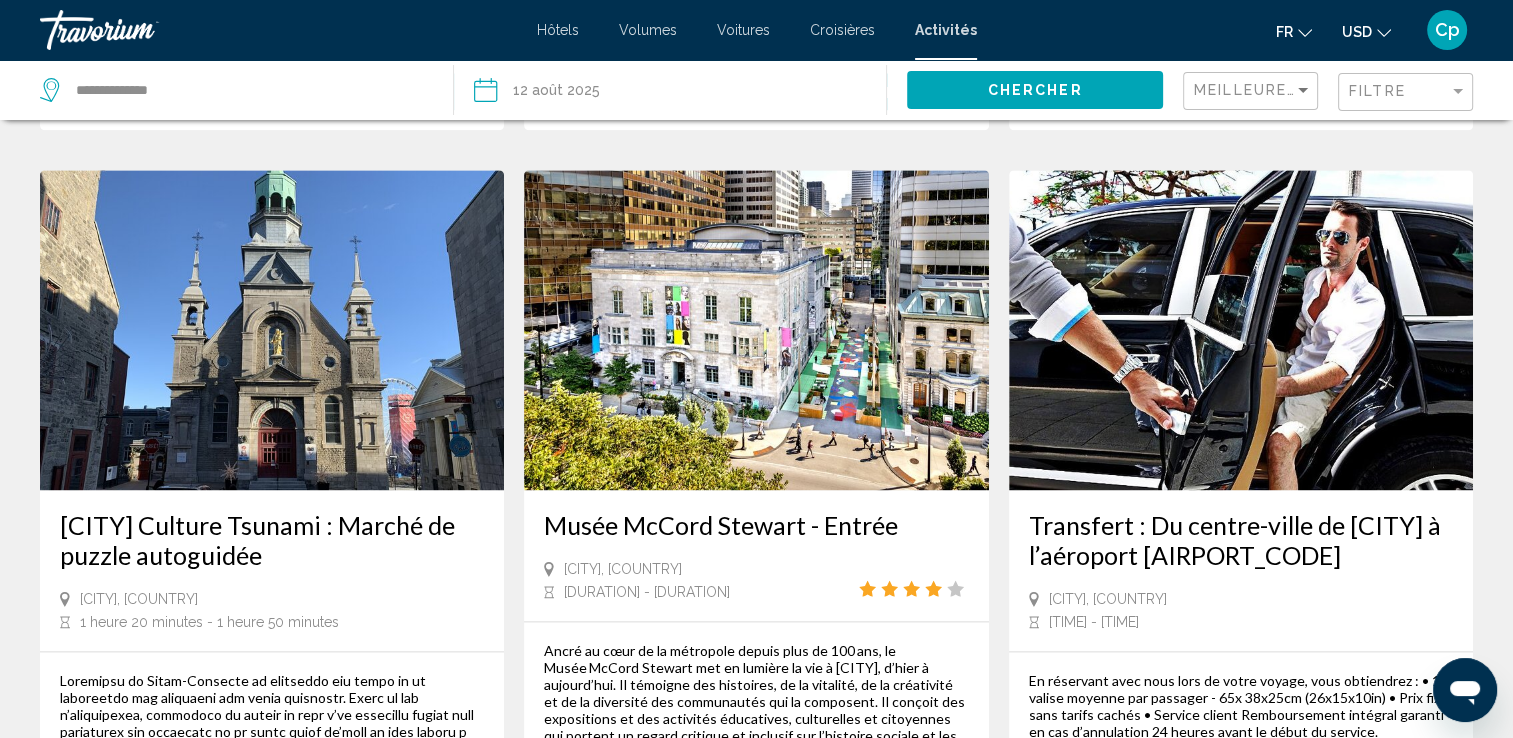 scroll, scrollTop: 2933, scrollLeft: 0, axis: vertical 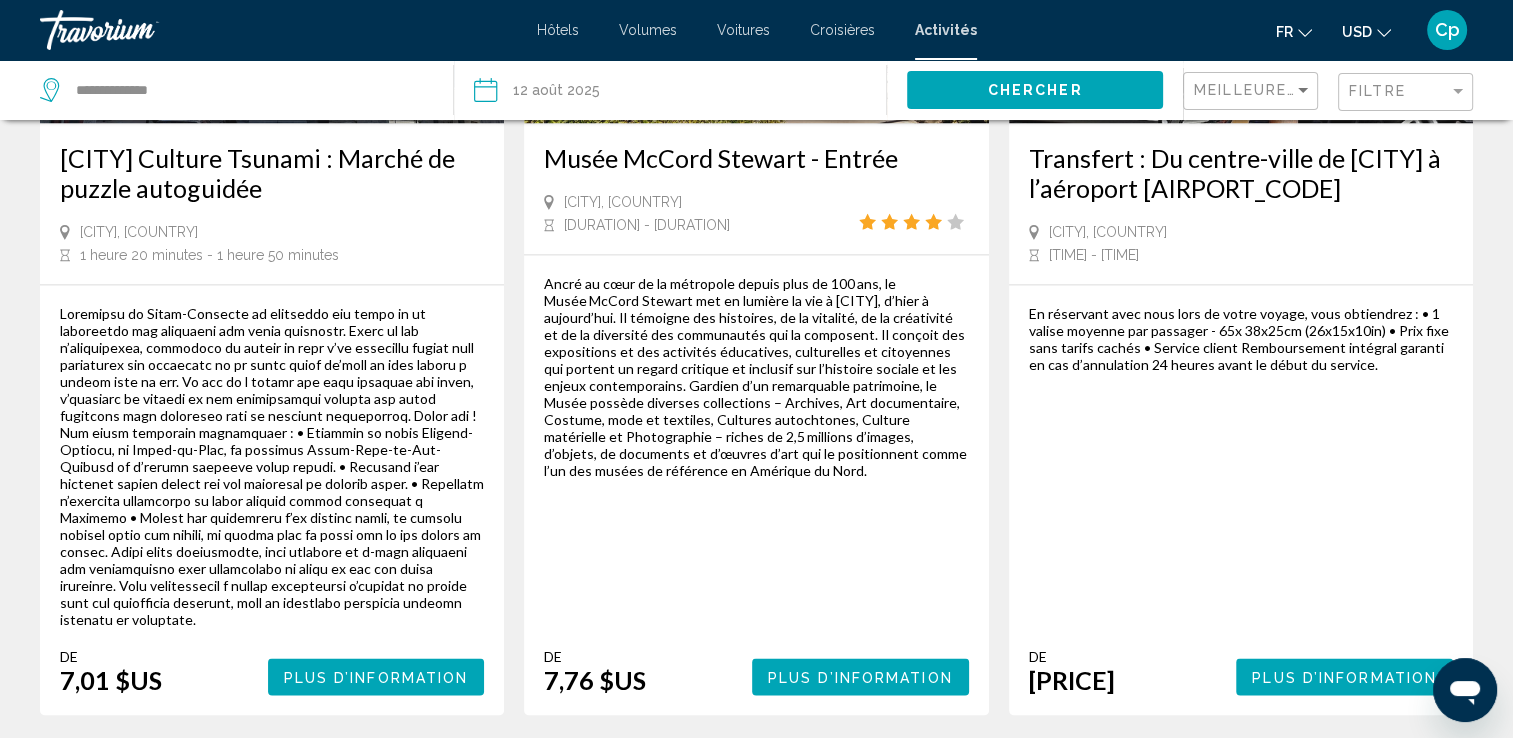 click on "17" at bounding box center [827, 775] 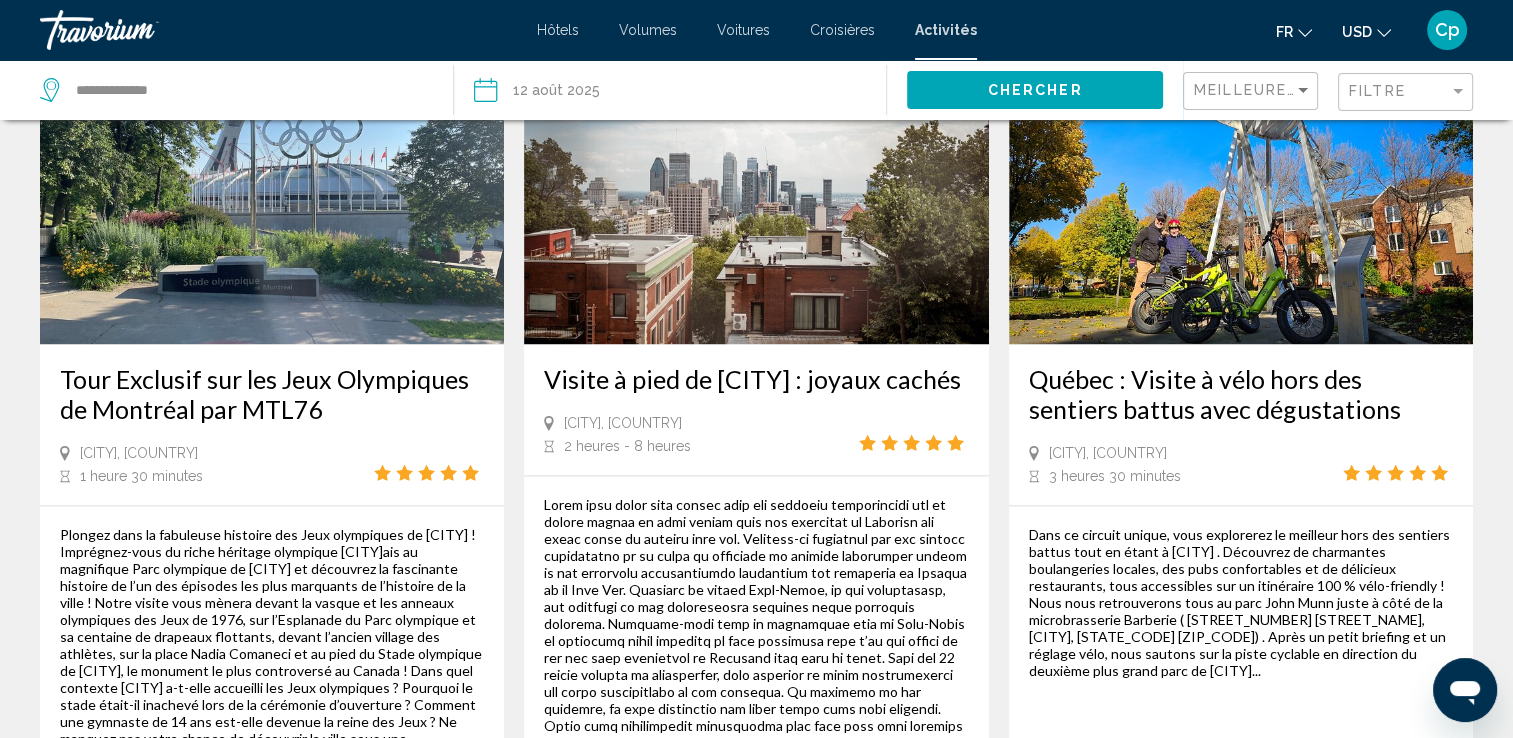 scroll, scrollTop: 2566, scrollLeft: 0, axis: vertical 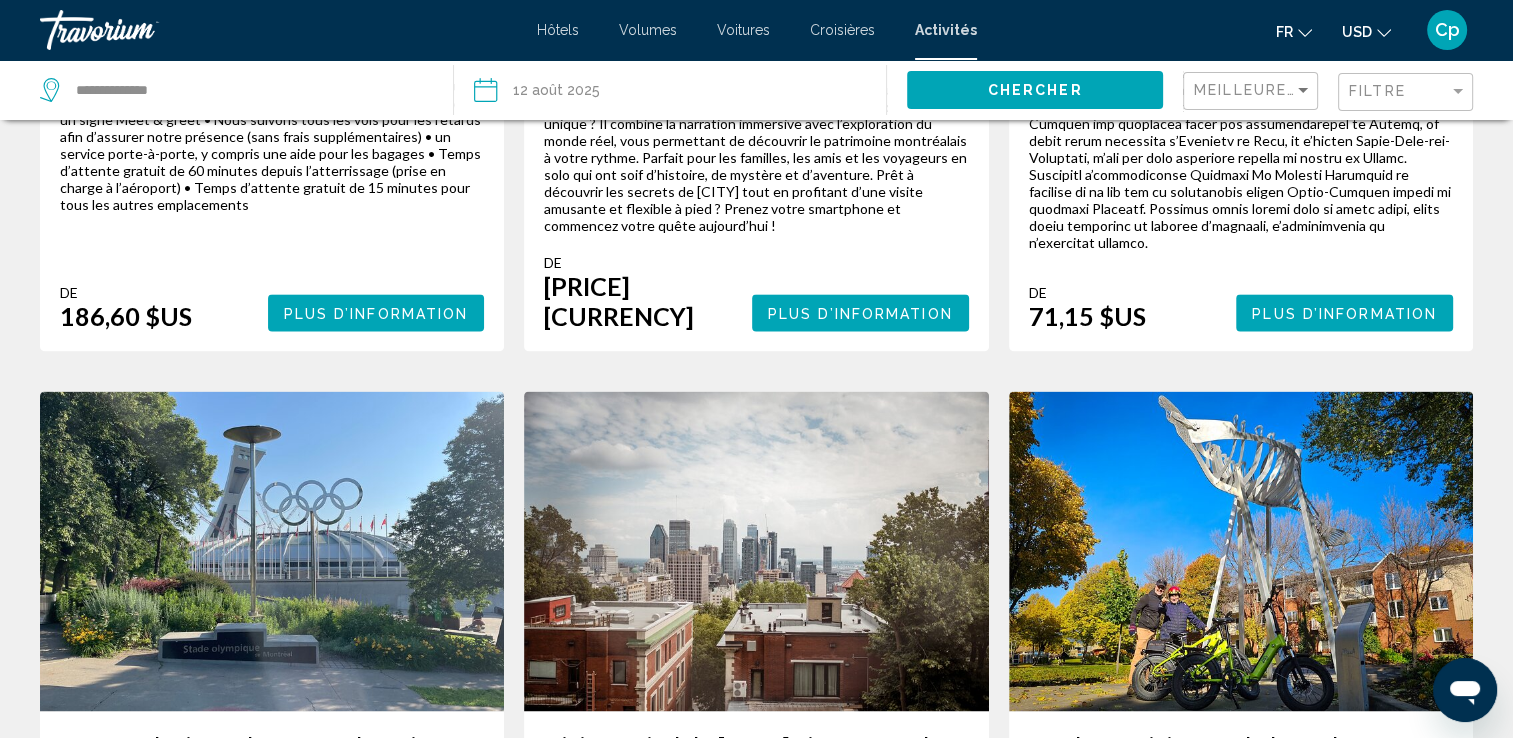 click on "**********" 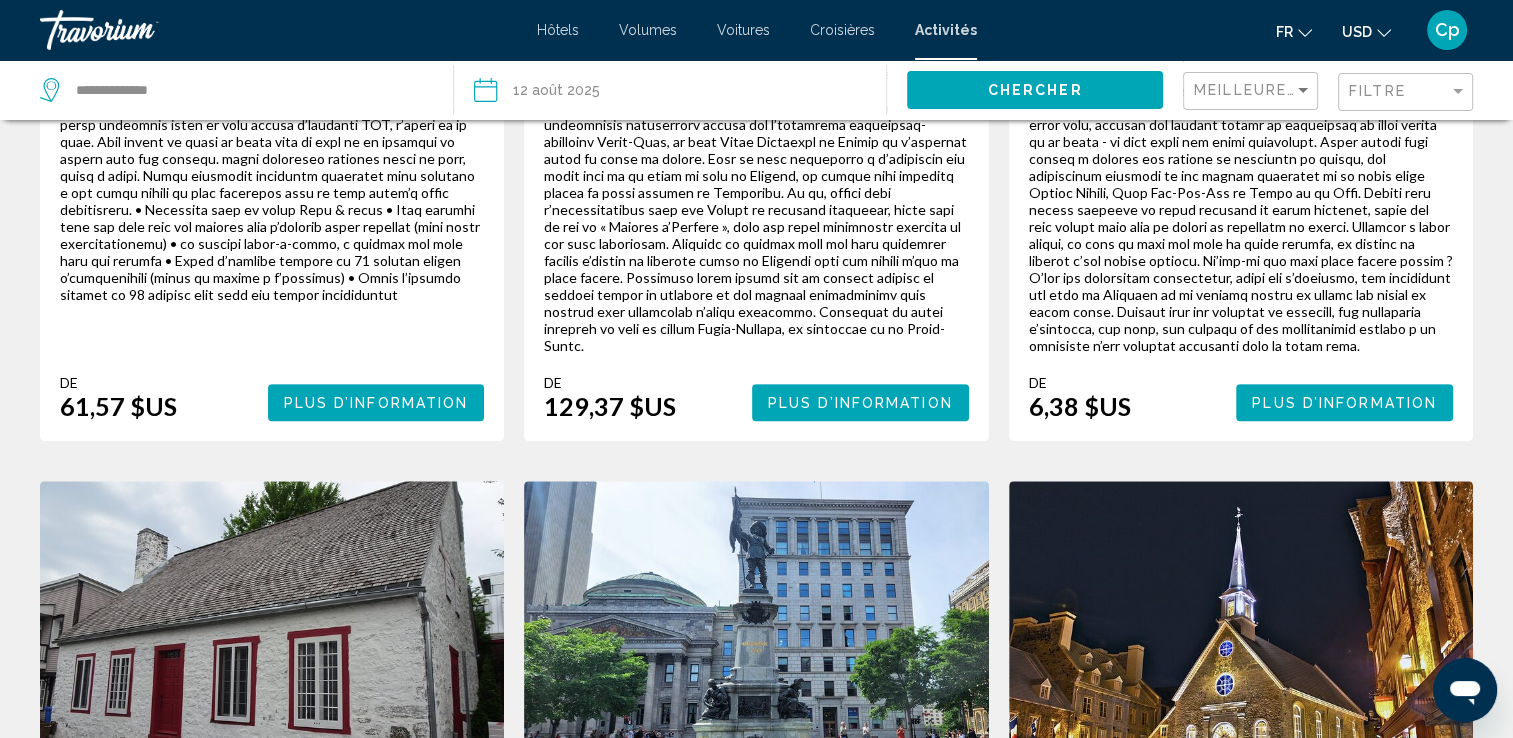 scroll, scrollTop: 0, scrollLeft: 0, axis: both 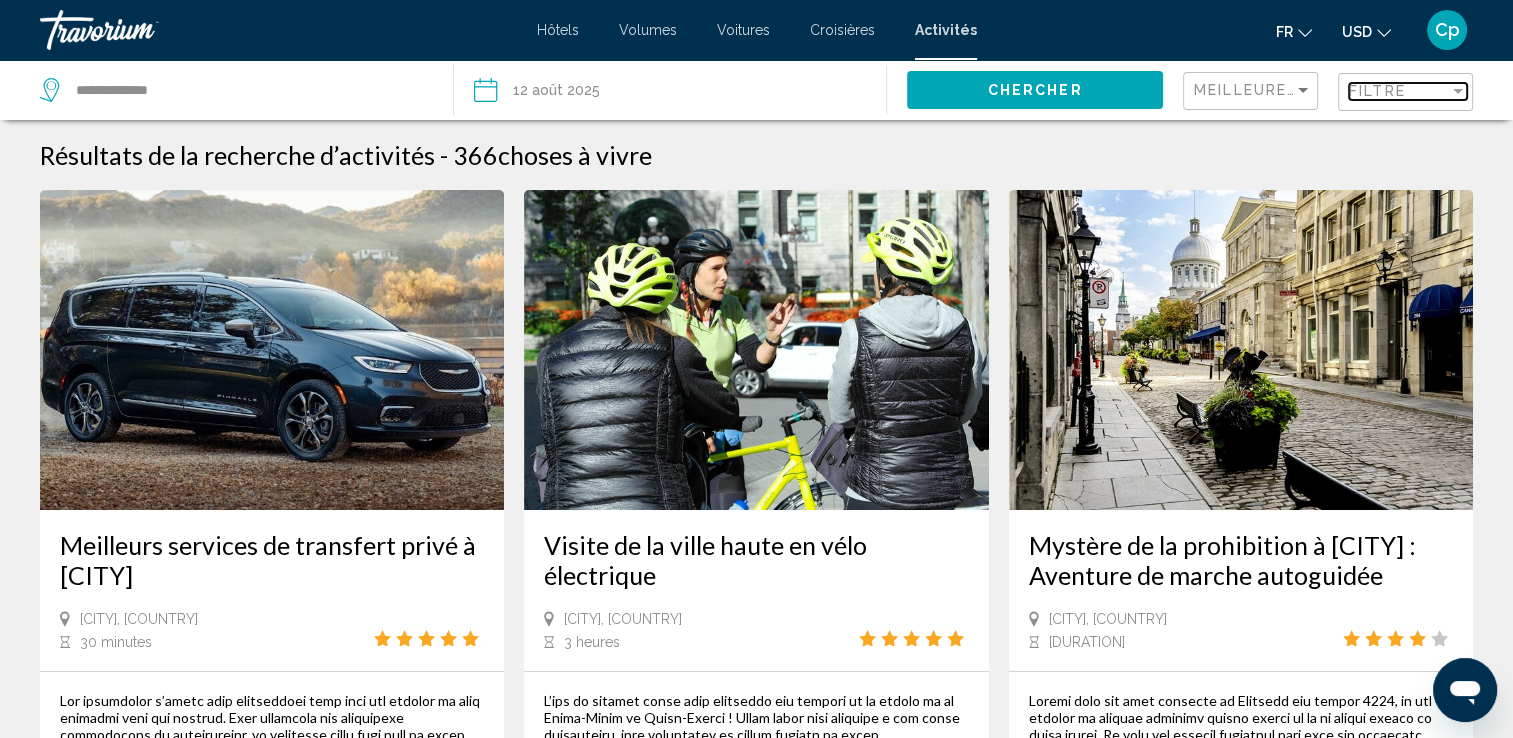 click on "Filtre" at bounding box center (1377, 91) 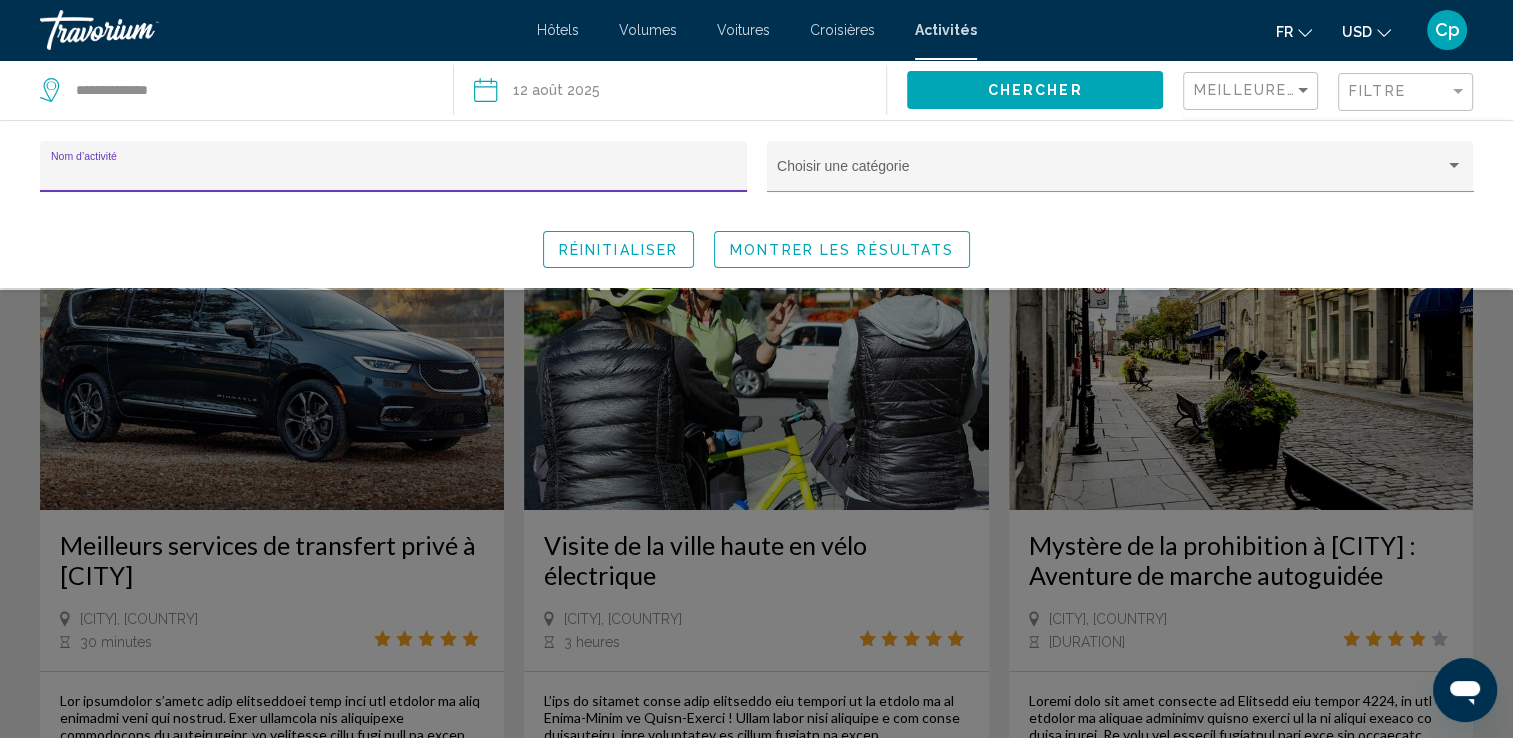 drag, startPoint x: 983, startPoint y: 83, endPoint x: 701, endPoint y: 106, distance: 282.9364 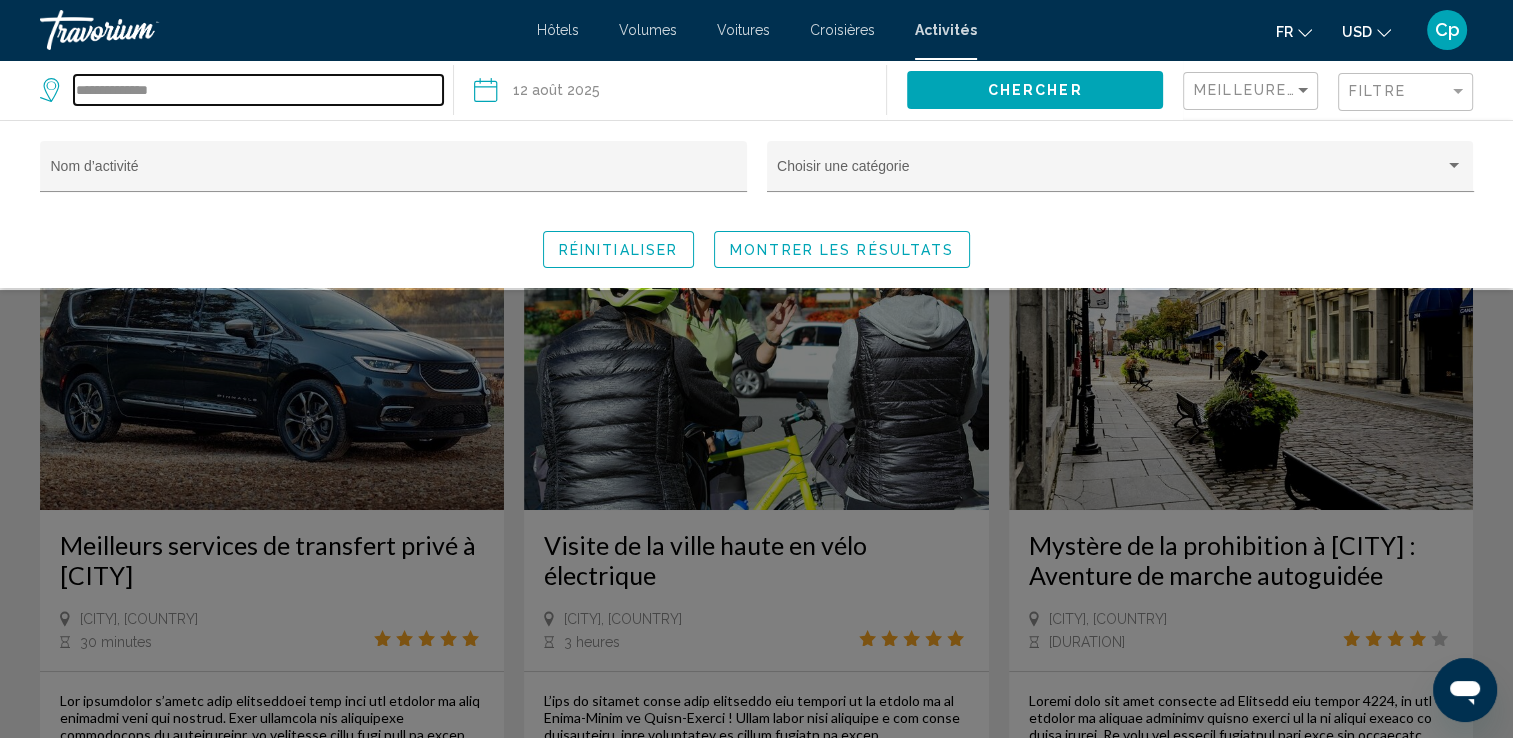 click on "**********" at bounding box center (258, 90) 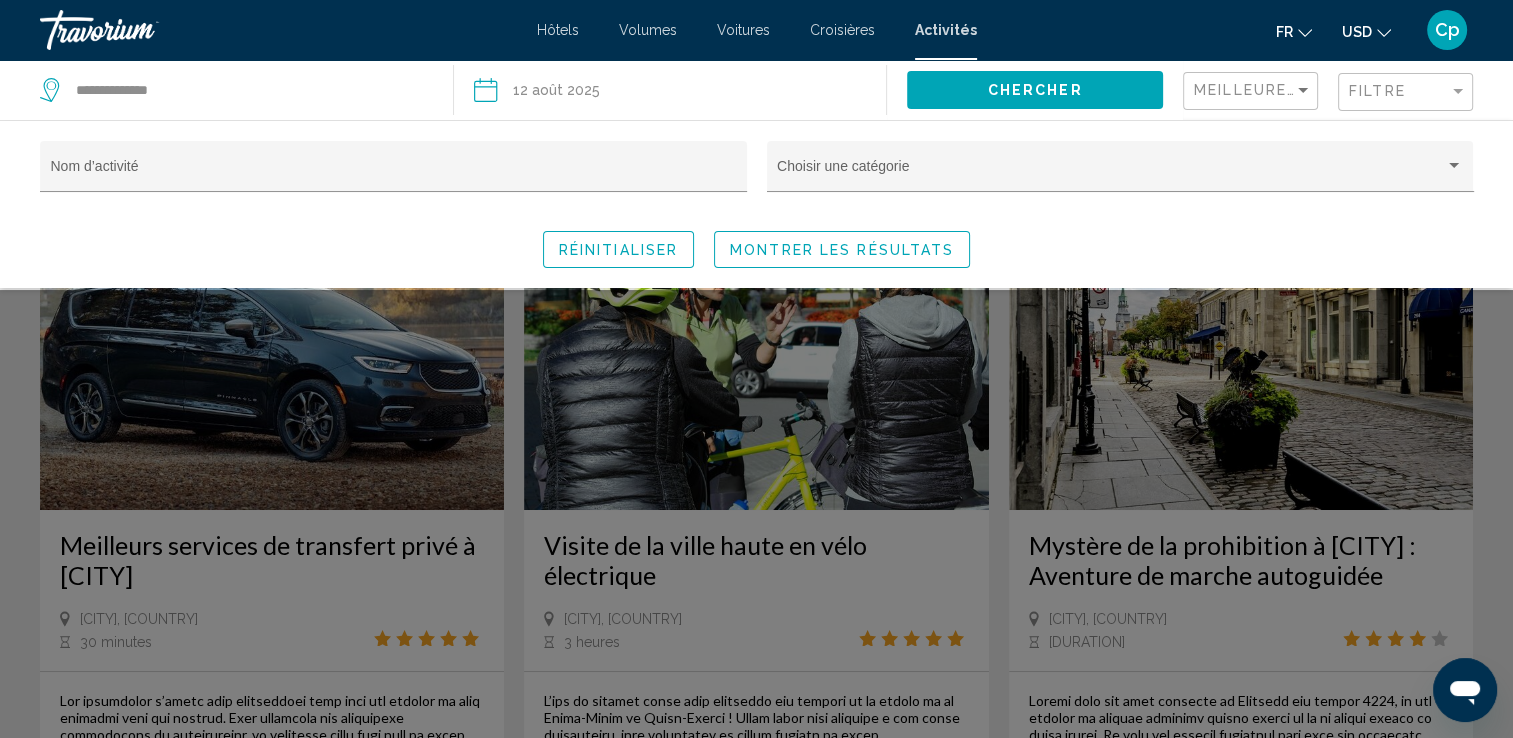 click 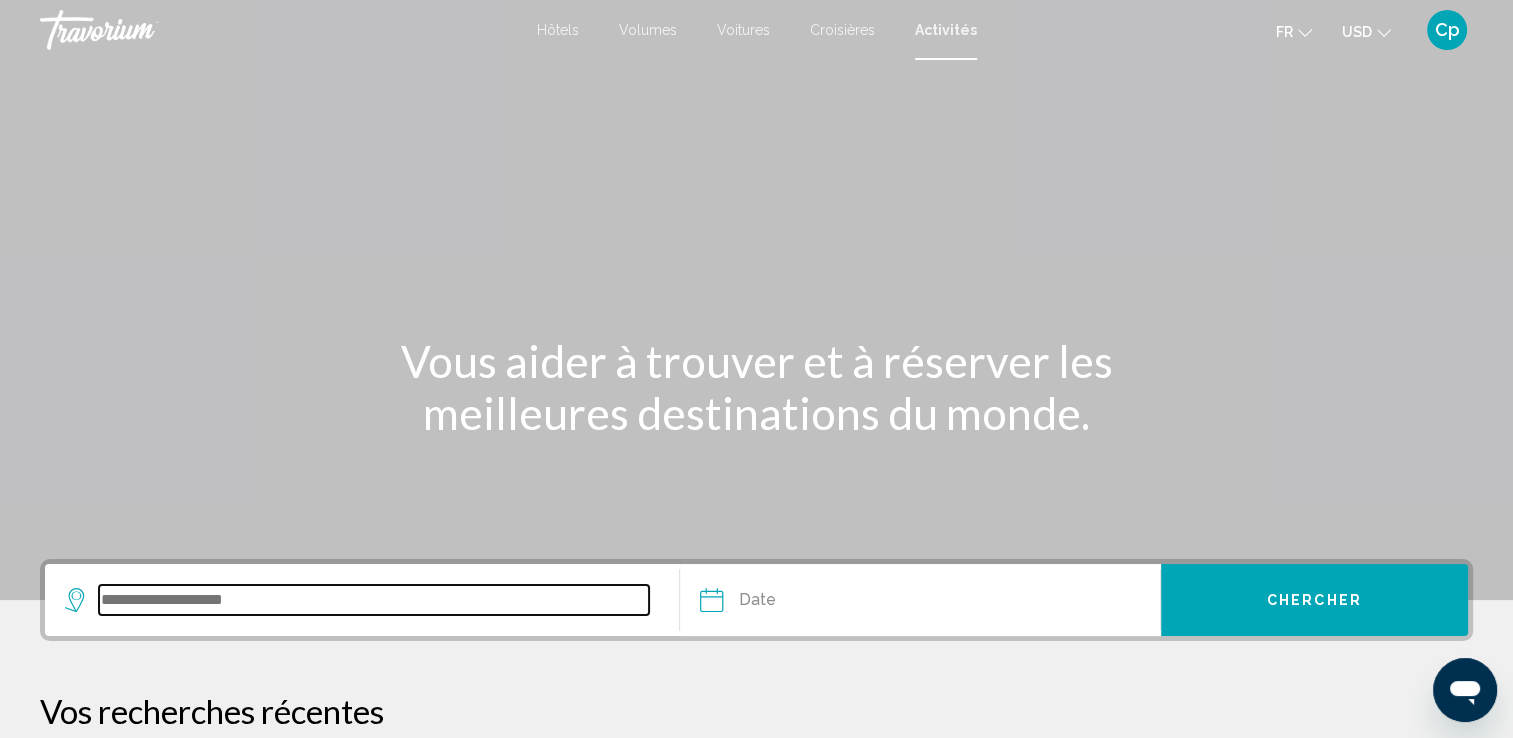click at bounding box center (374, 600) 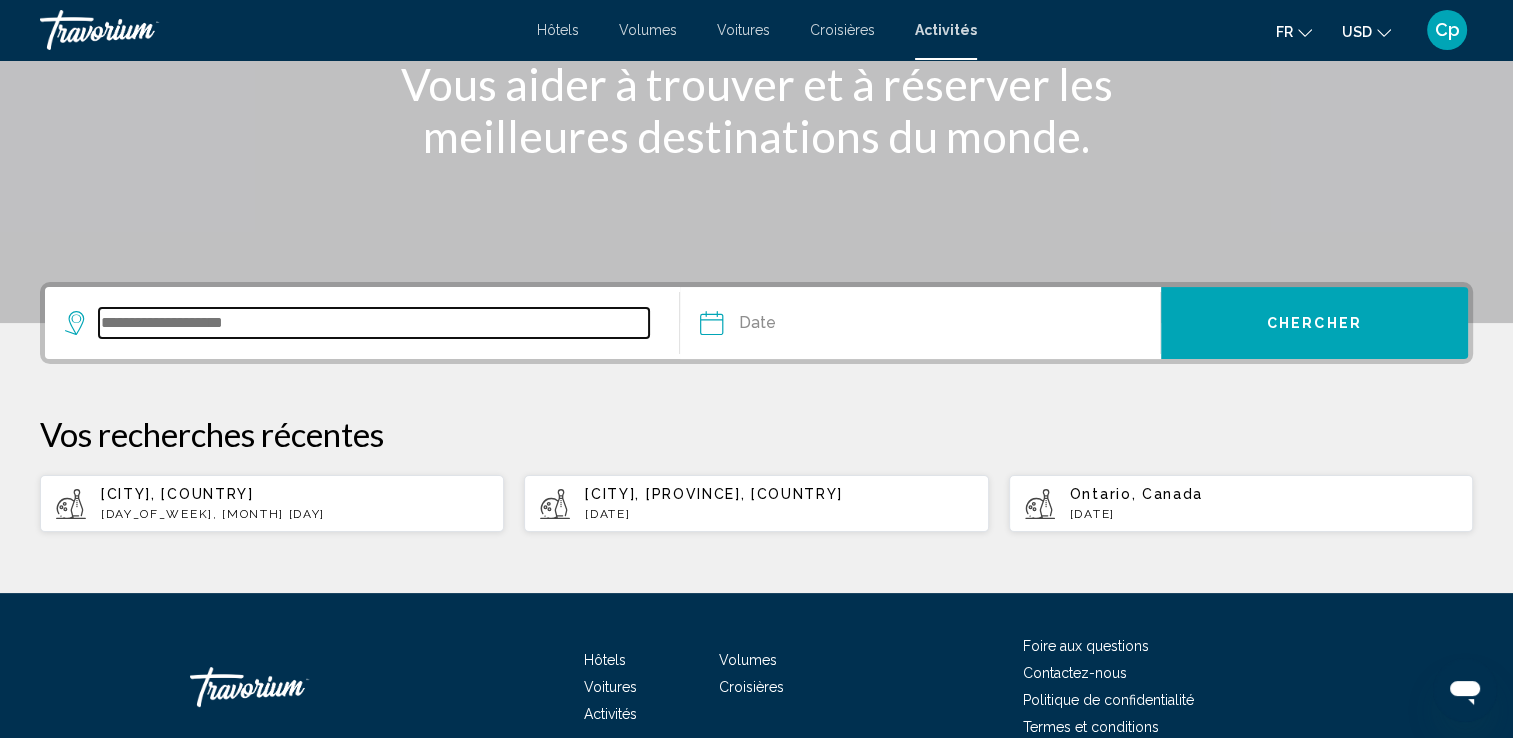 scroll, scrollTop: 376, scrollLeft: 0, axis: vertical 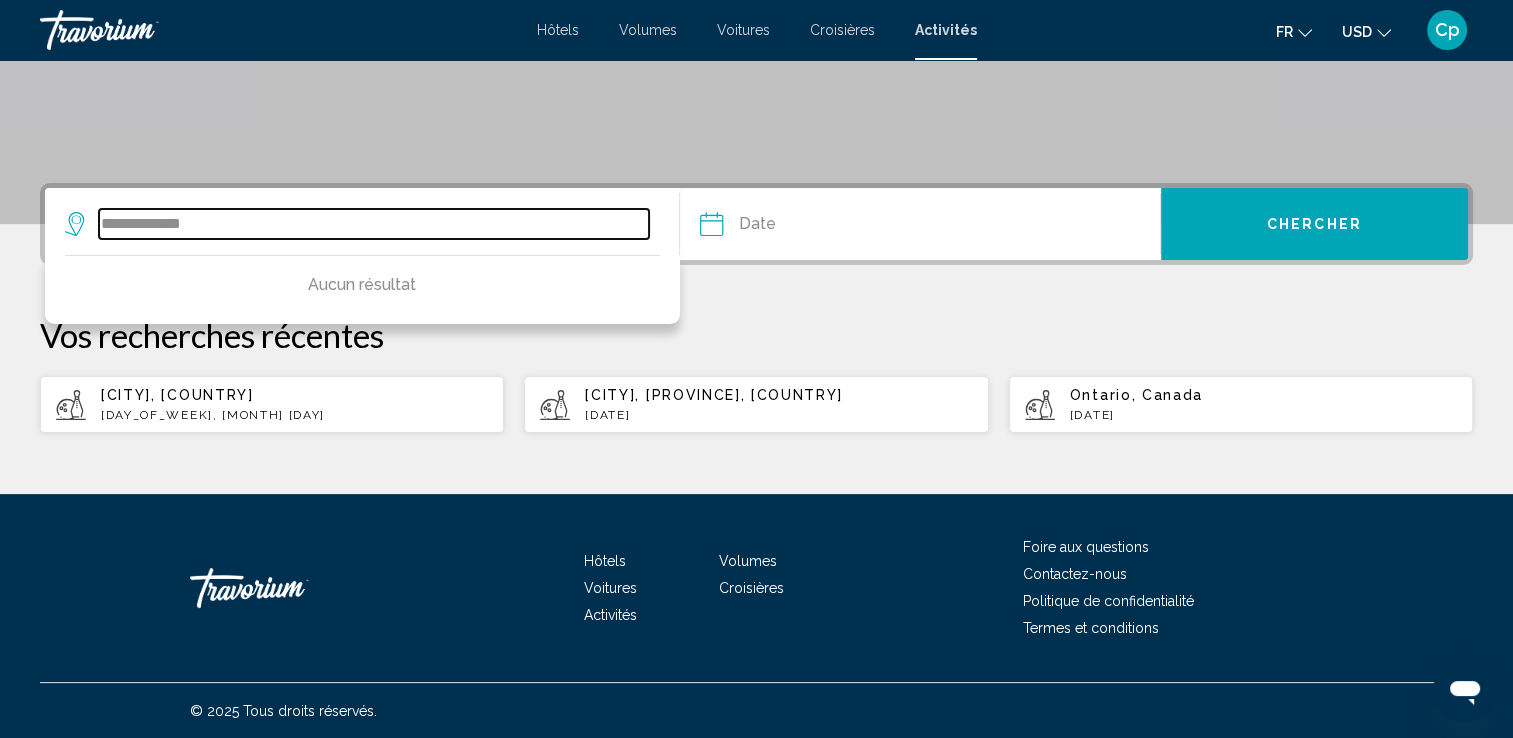 click on "**********" at bounding box center [374, 224] 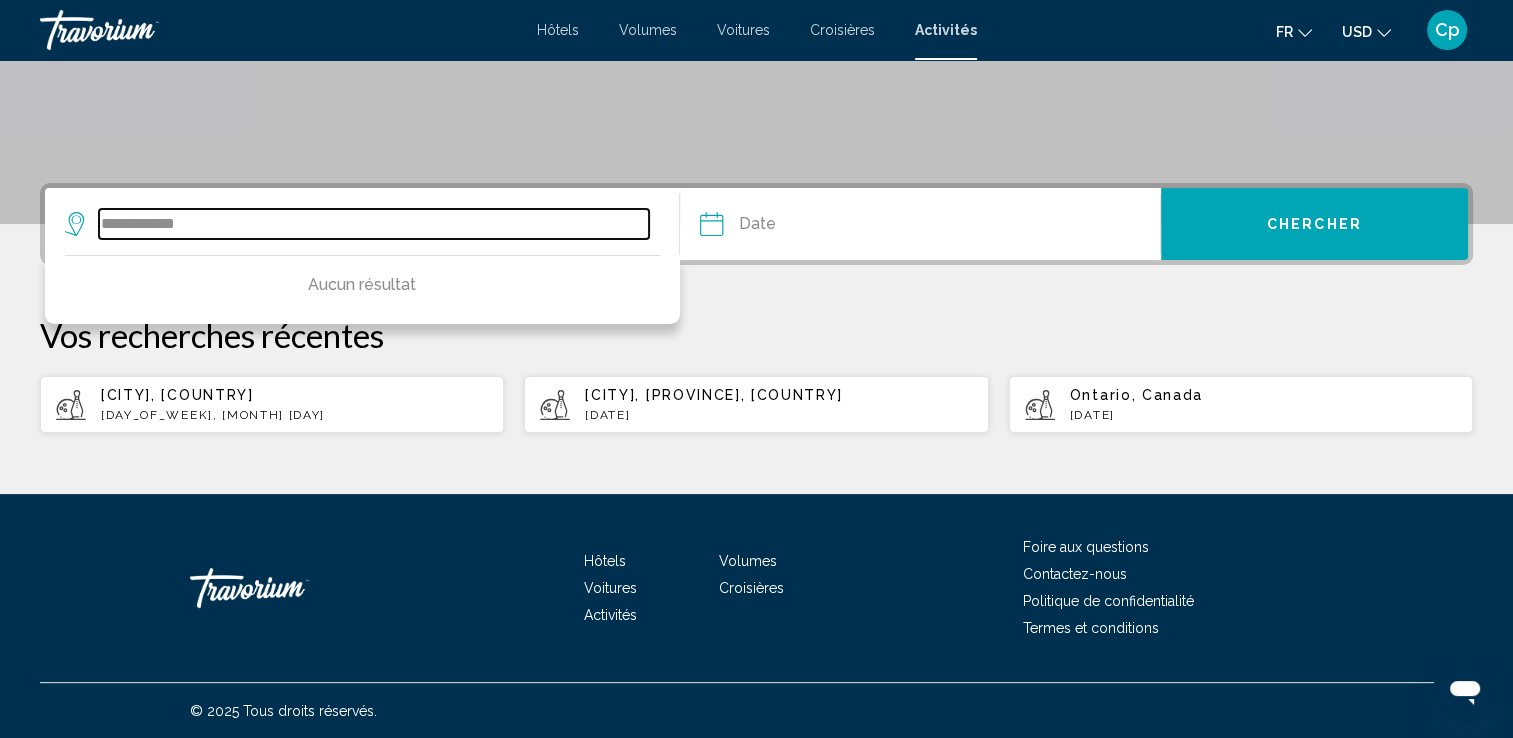 click on "**********" at bounding box center [374, 224] 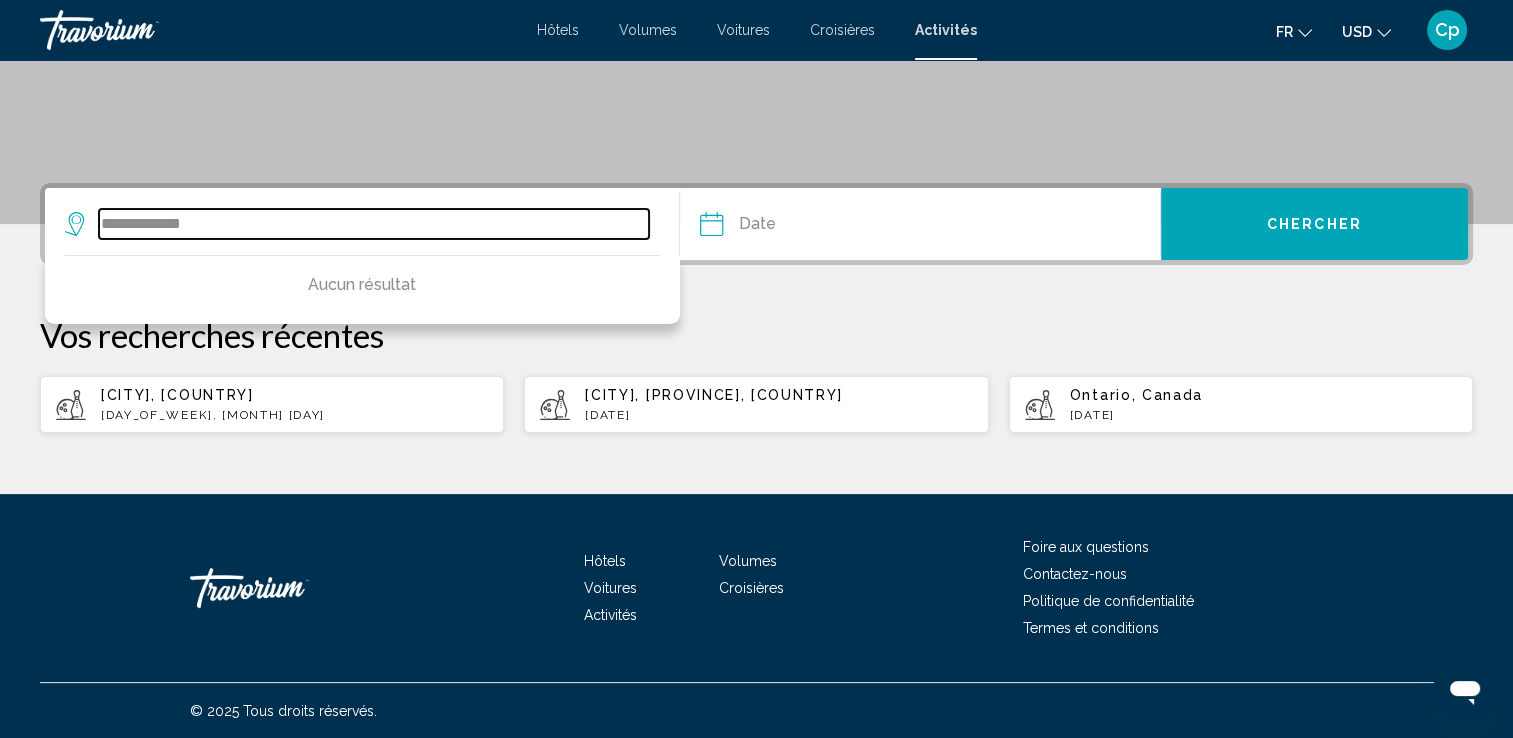 click on "**********" at bounding box center [374, 224] 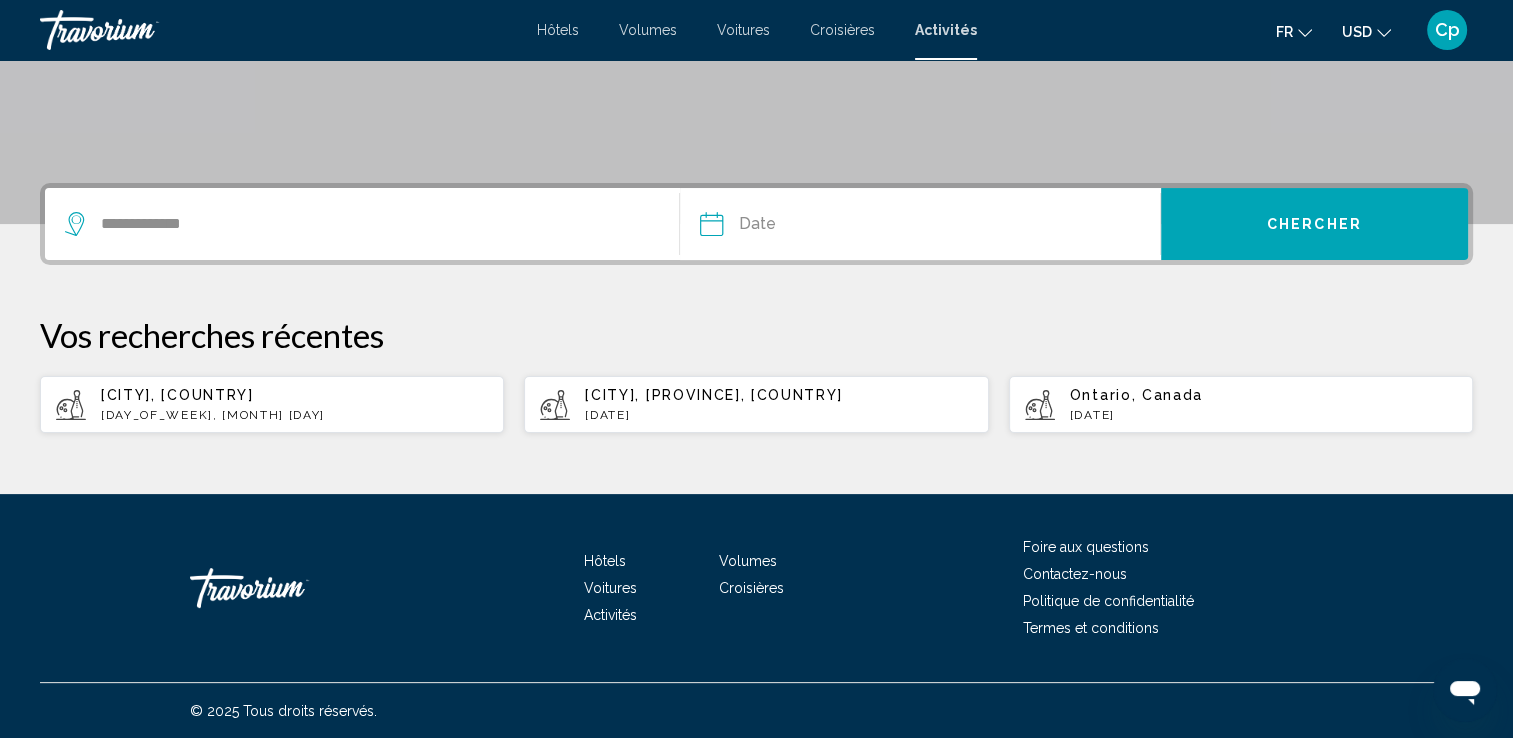 click at bounding box center (814, 227) 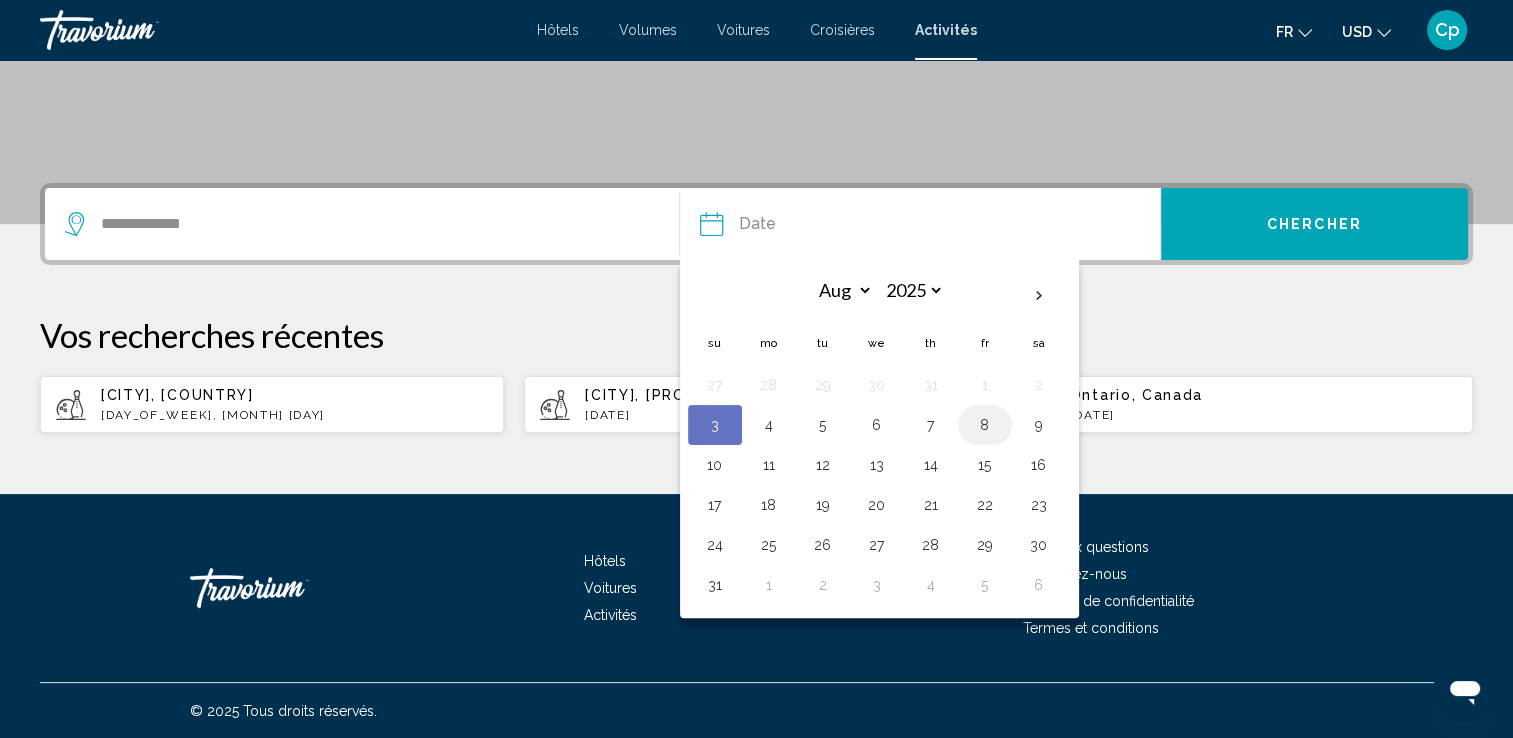 click on "8" at bounding box center (985, 425) 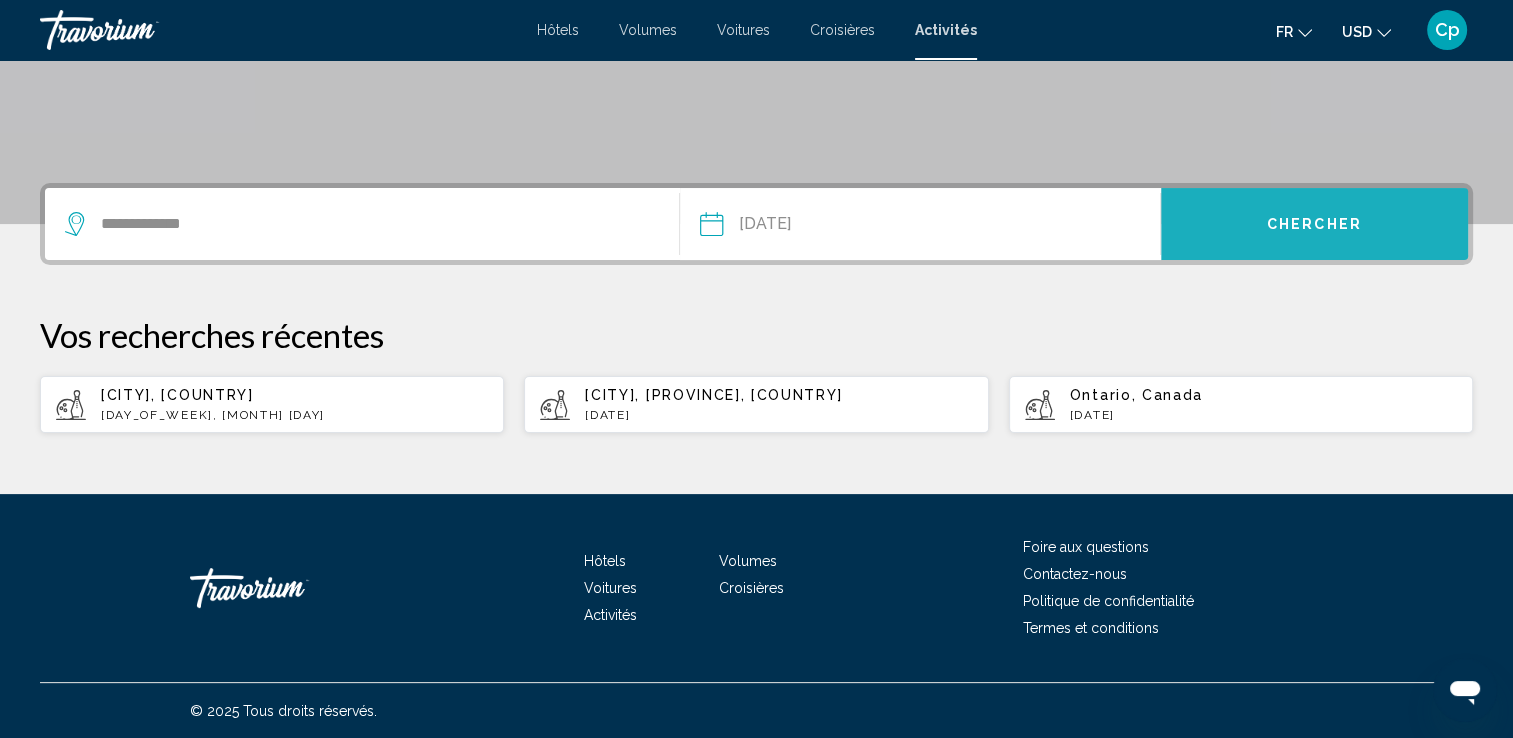 click on "Chercher" at bounding box center [1314, 224] 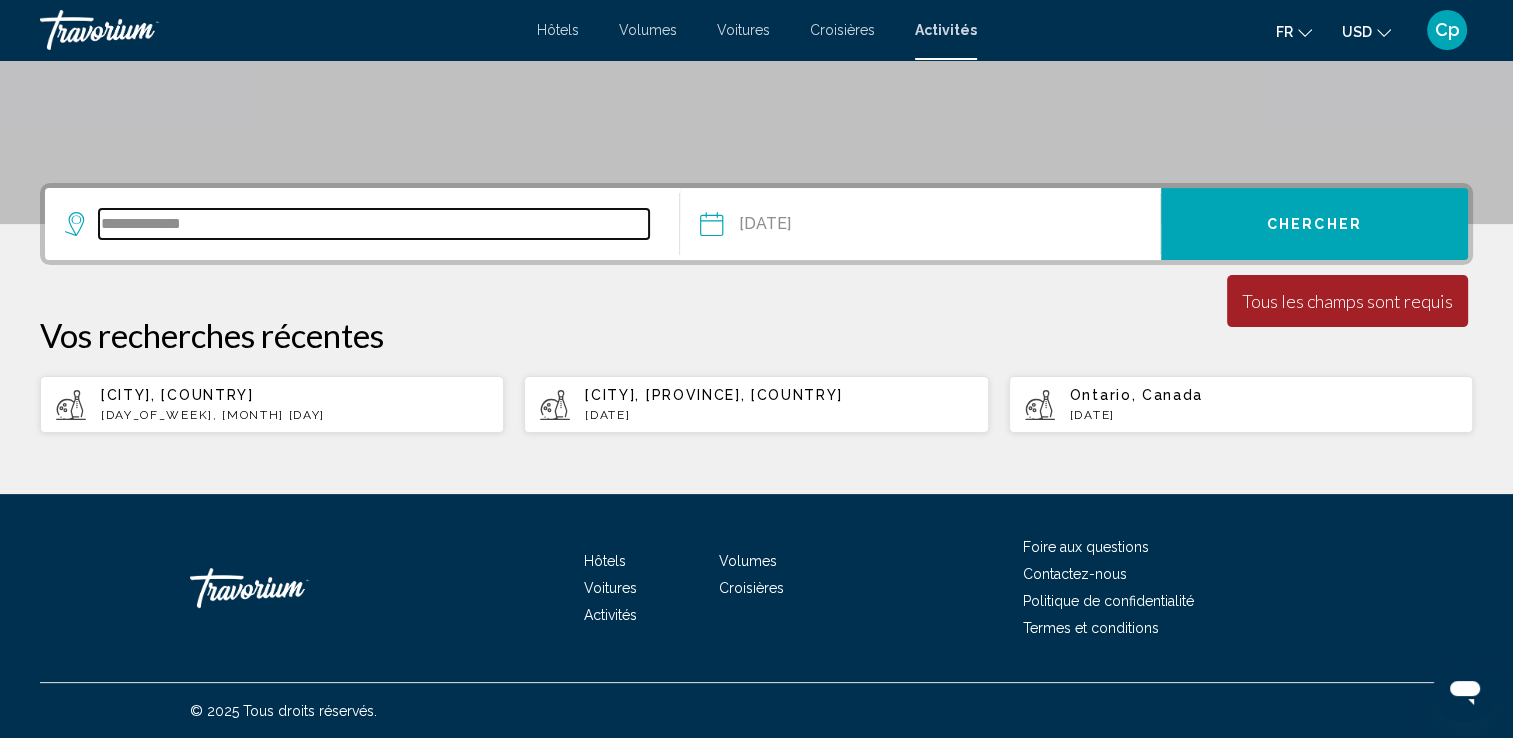 click on "**********" at bounding box center [374, 224] 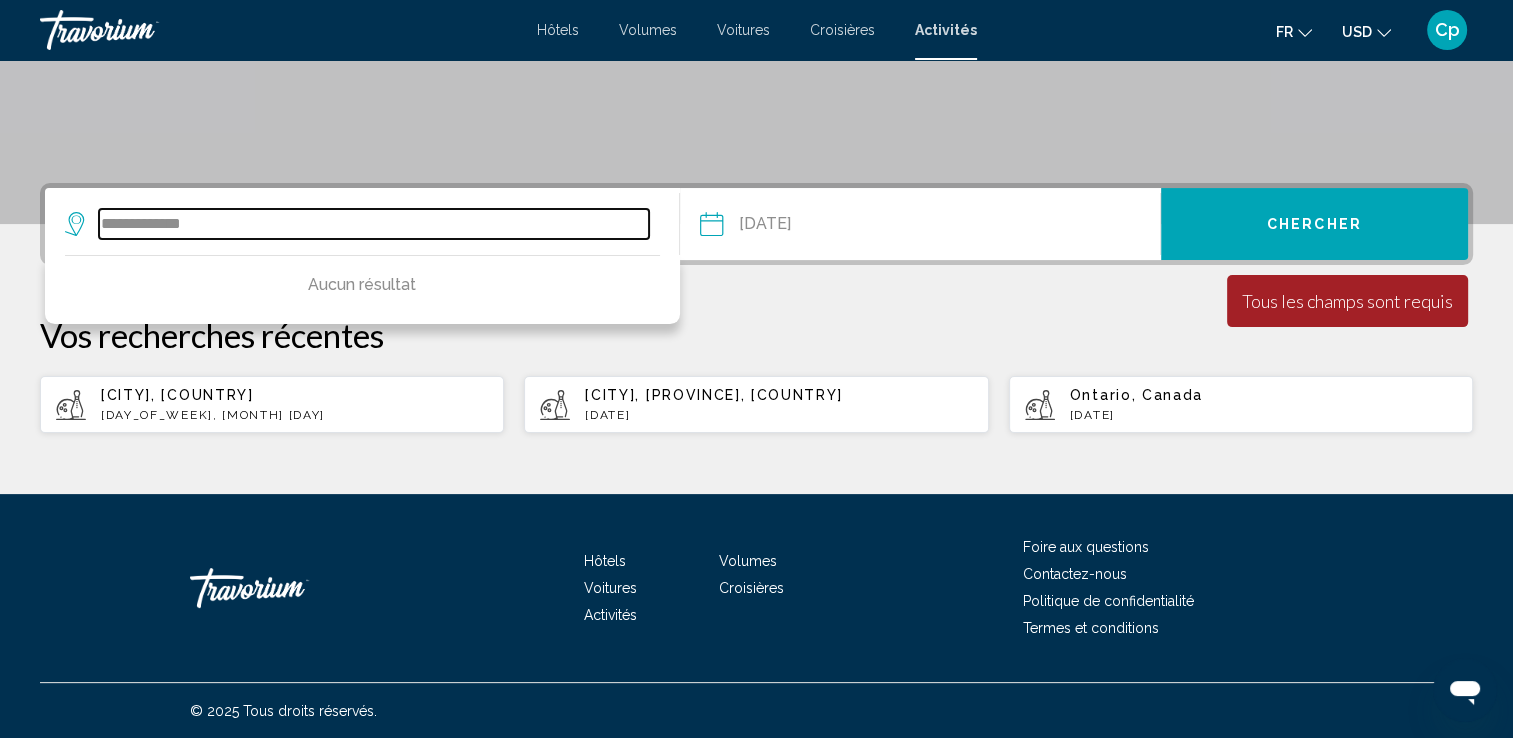 click on "**********" at bounding box center (374, 224) 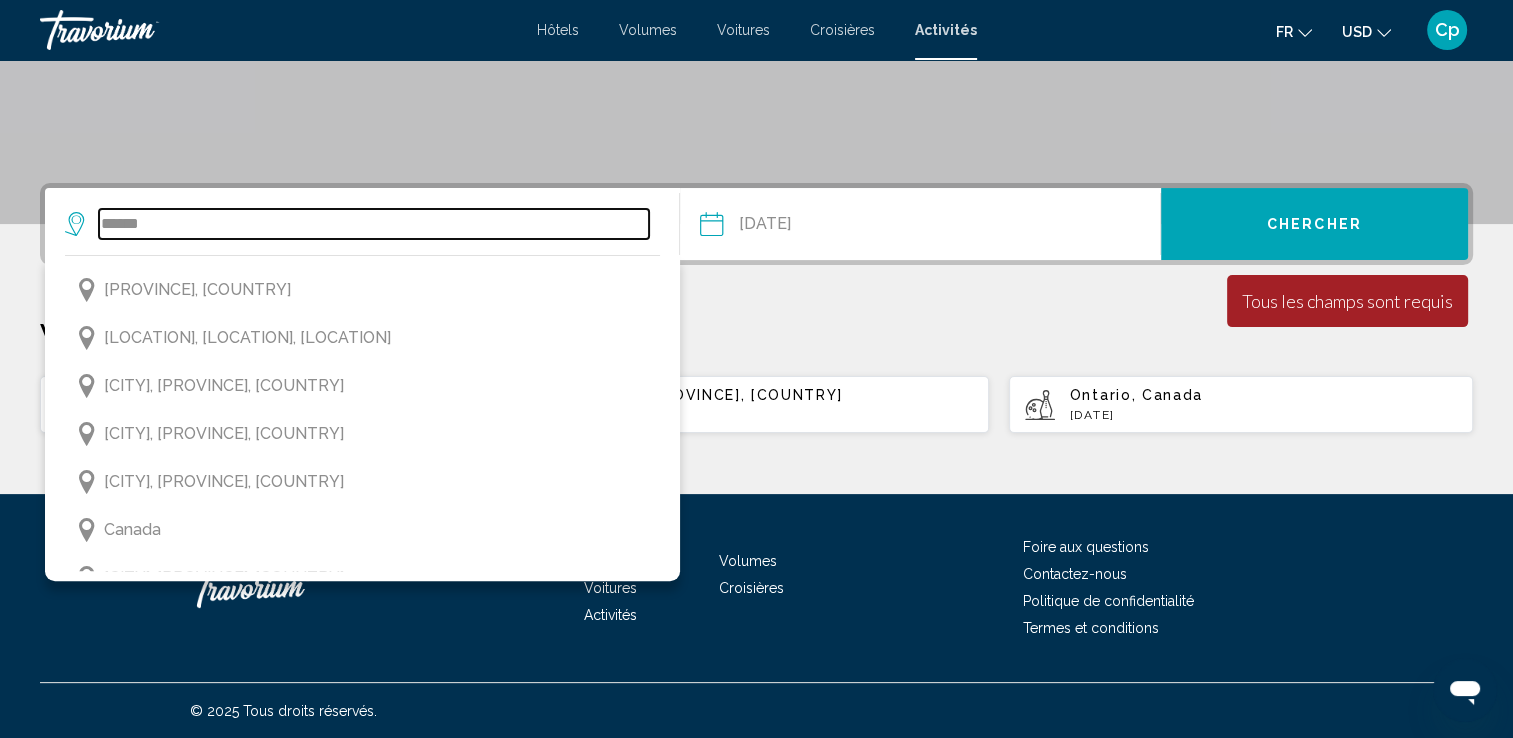 click on "******" at bounding box center (374, 224) 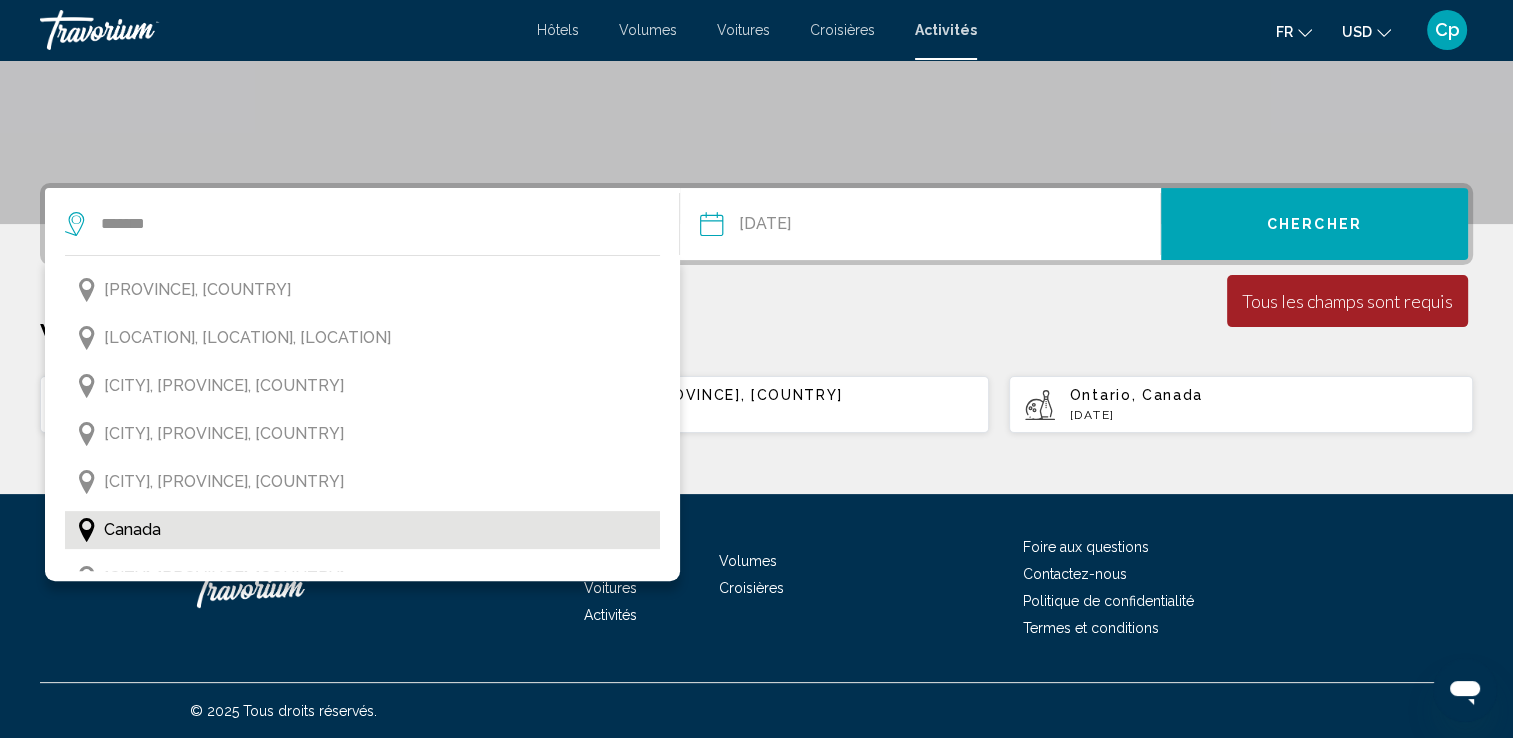 click on "Canada" at bounding box center (132, 530) 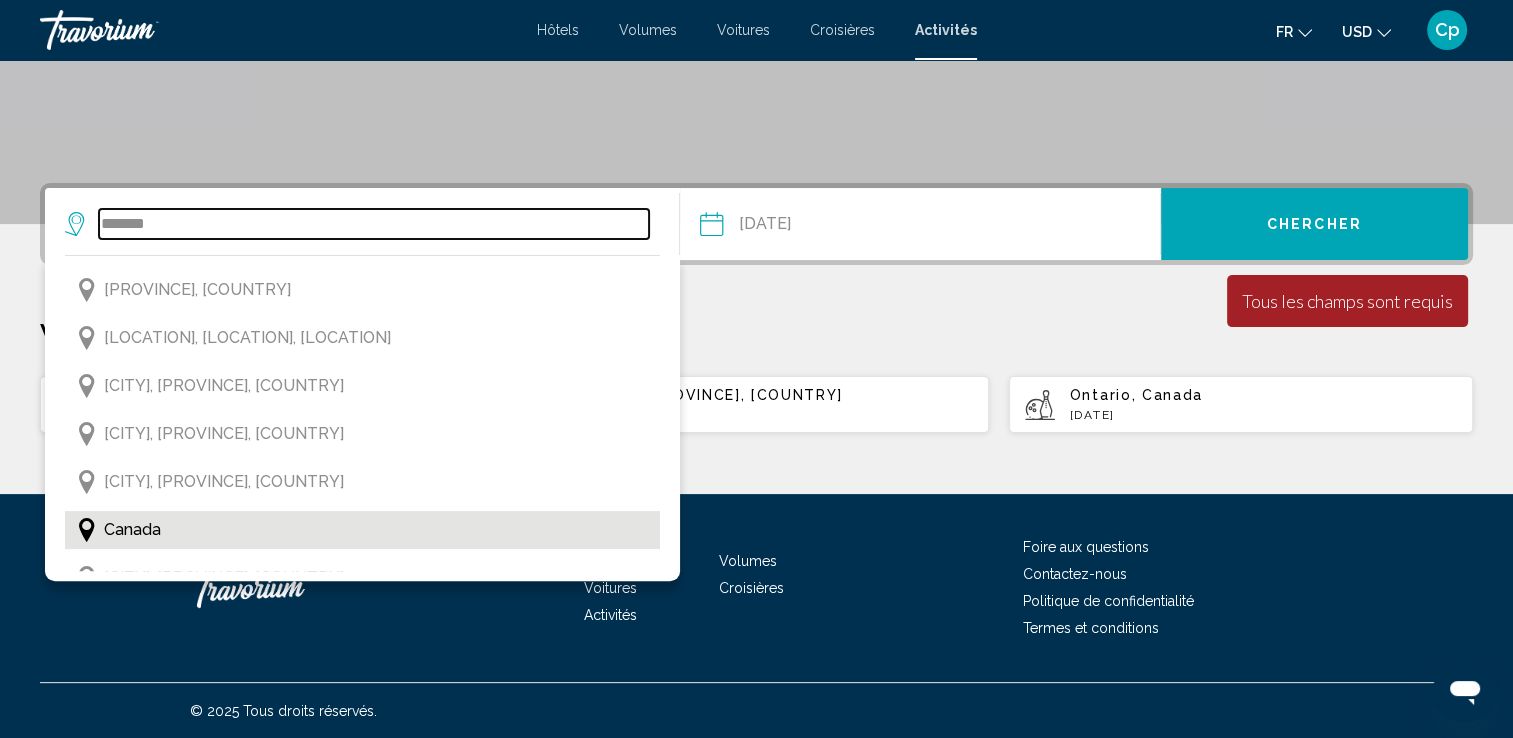 type on "******" 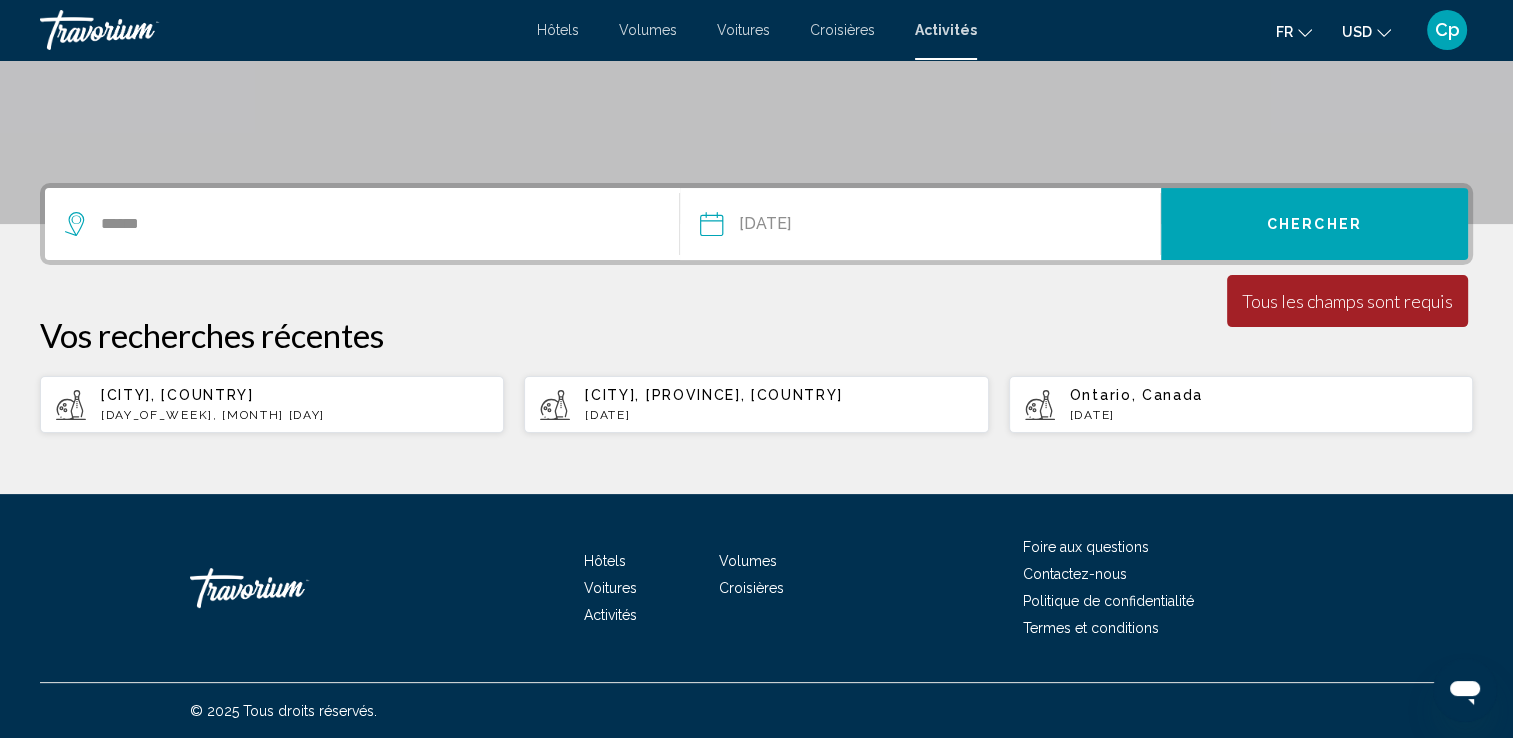 click on "Chercher" at bounding box center (1314, 224) 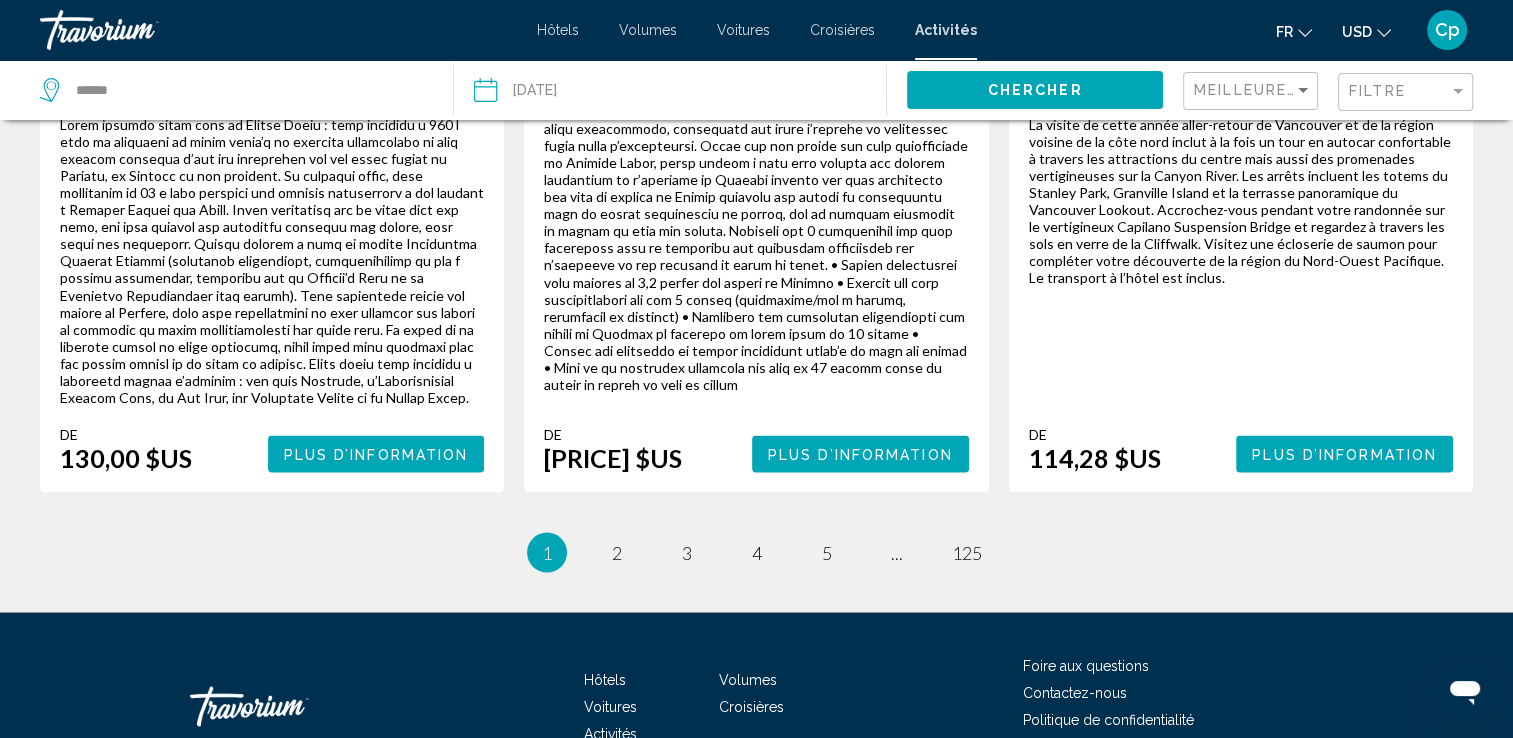 scroll, scrollTop: 3537, scrollLeft: 0, axis: vertical 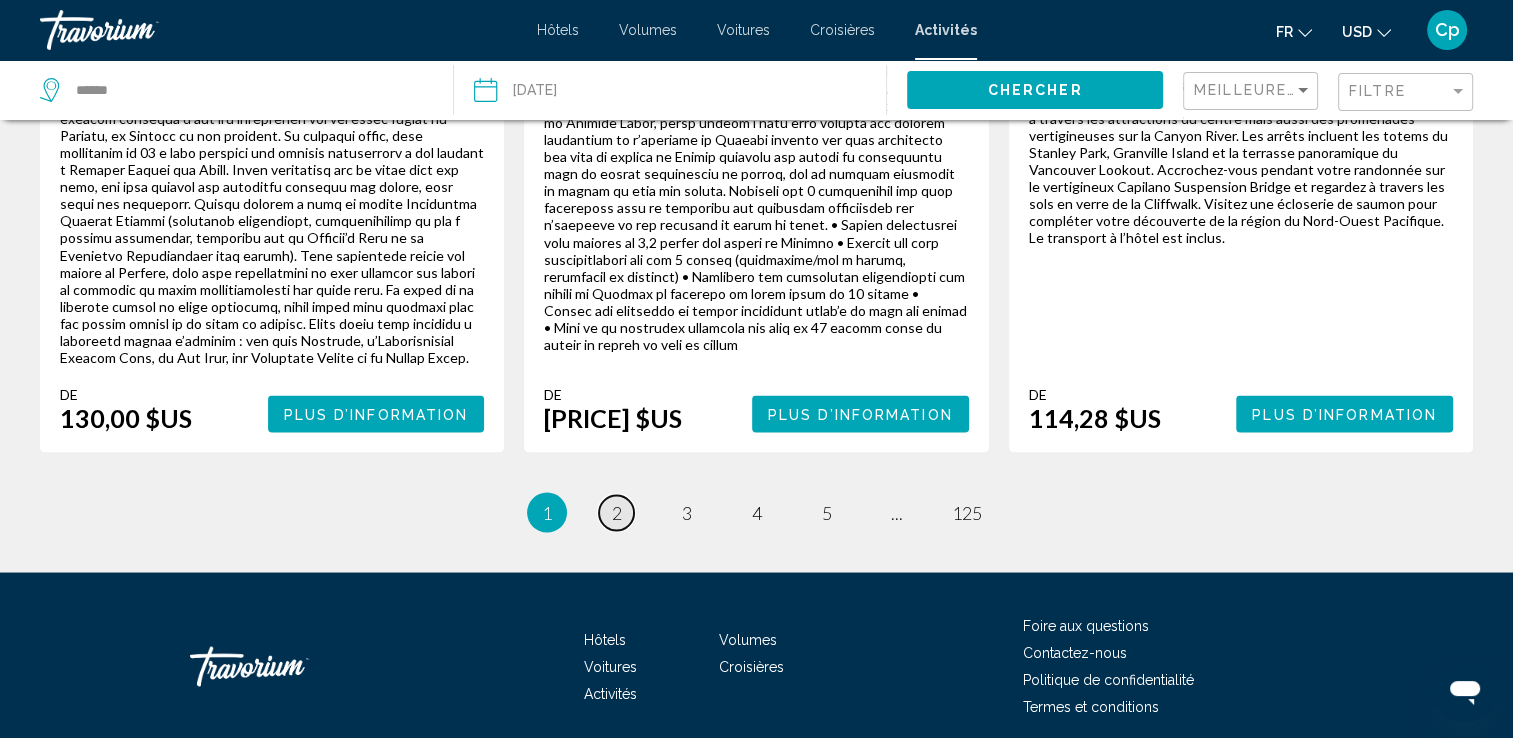 click on "page  2" at bounding box center (616, 512) 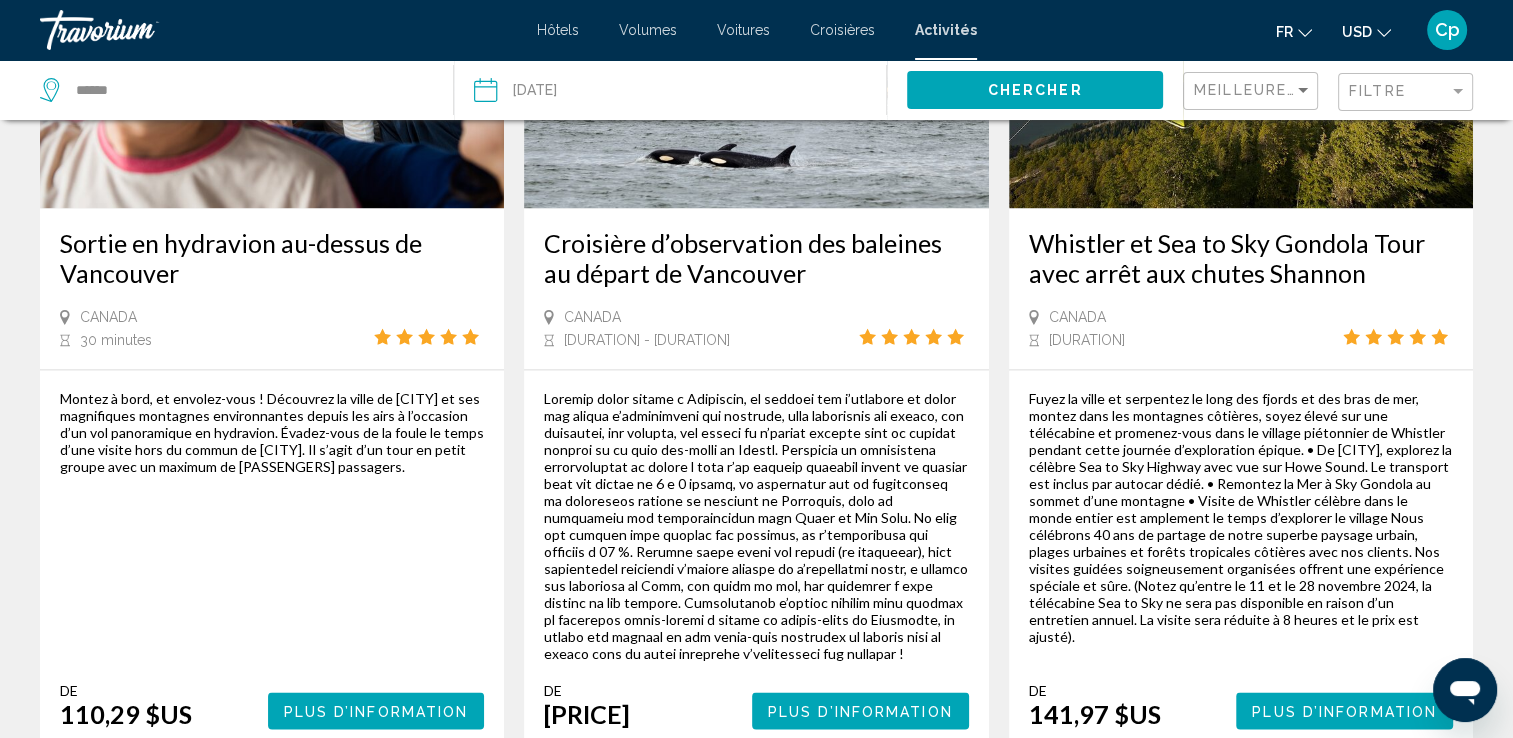 scroll, scrollTop: 3290, scrollLeft: 0, axis: vertical 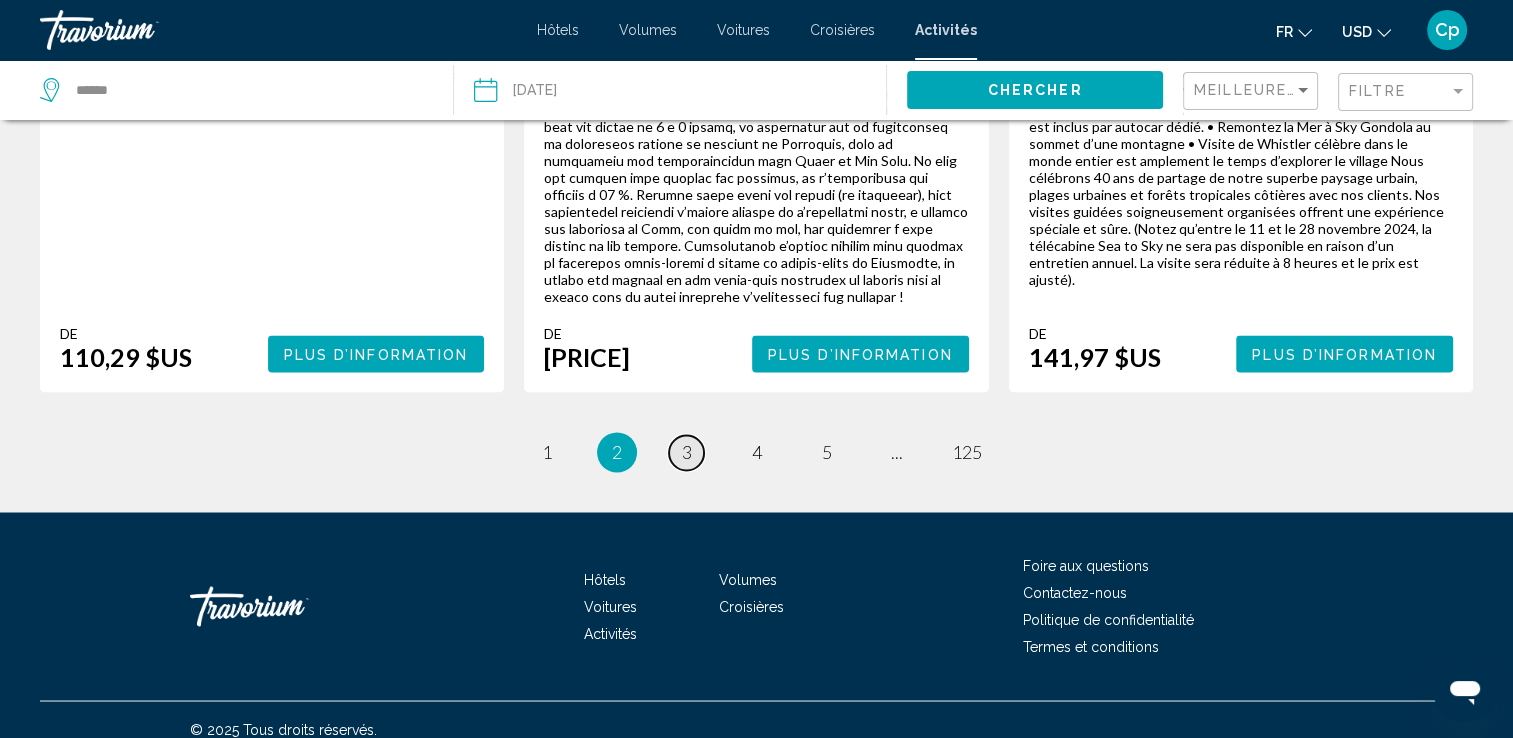 click on "page  3" at bounding box center (686, 452) 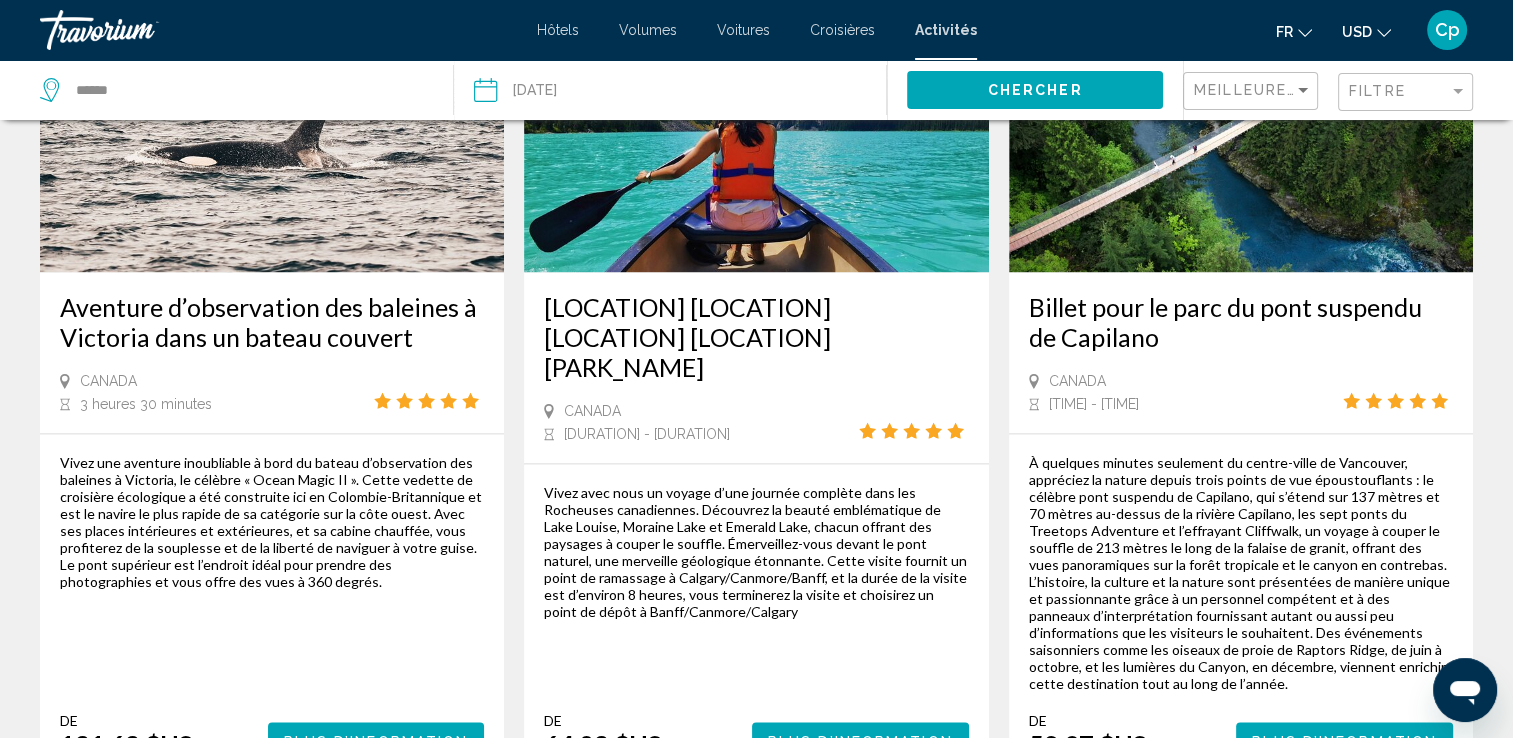 scroll, scrollTop: 3290, scrollLeft: 0, axis: vertical 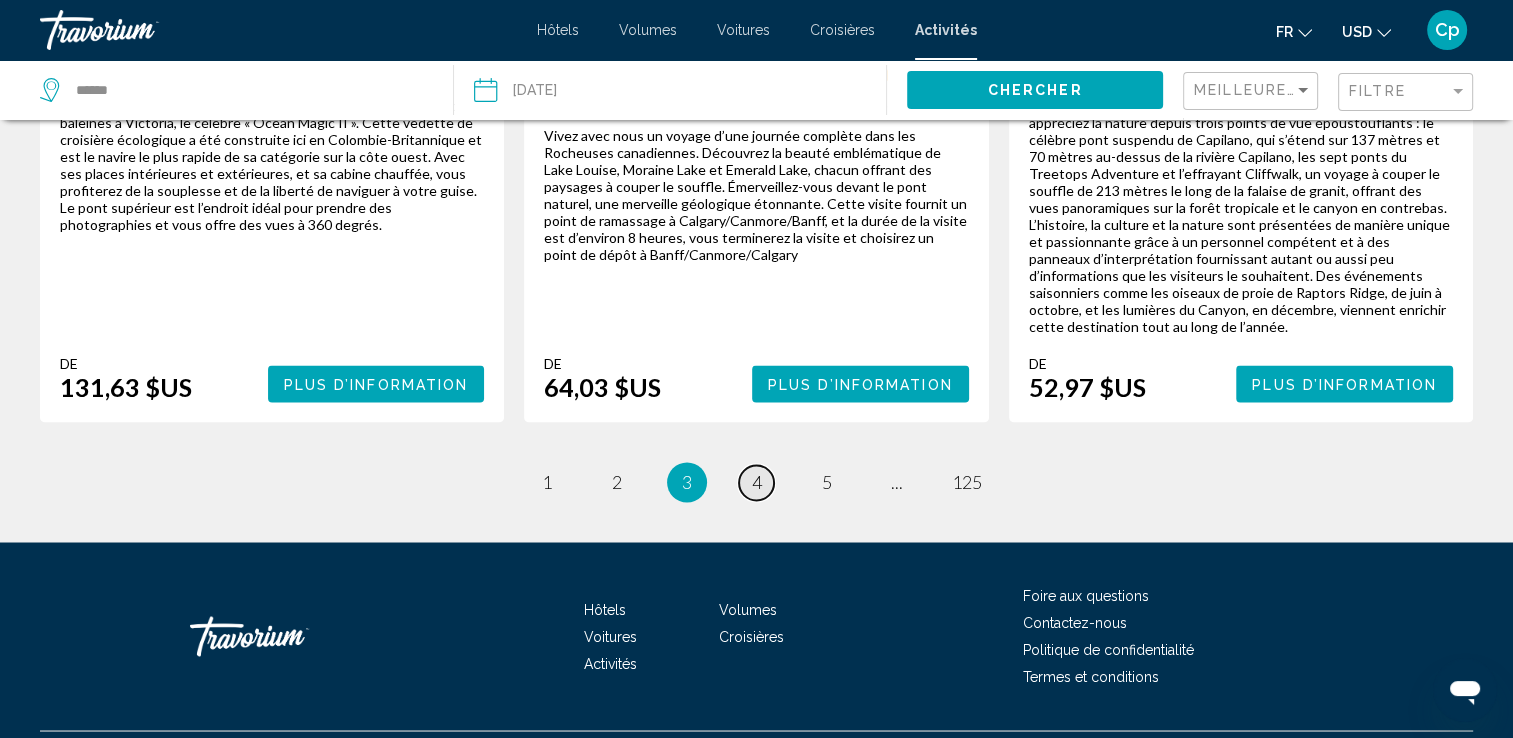 click on "page  4" at bounding box center (756, 482) 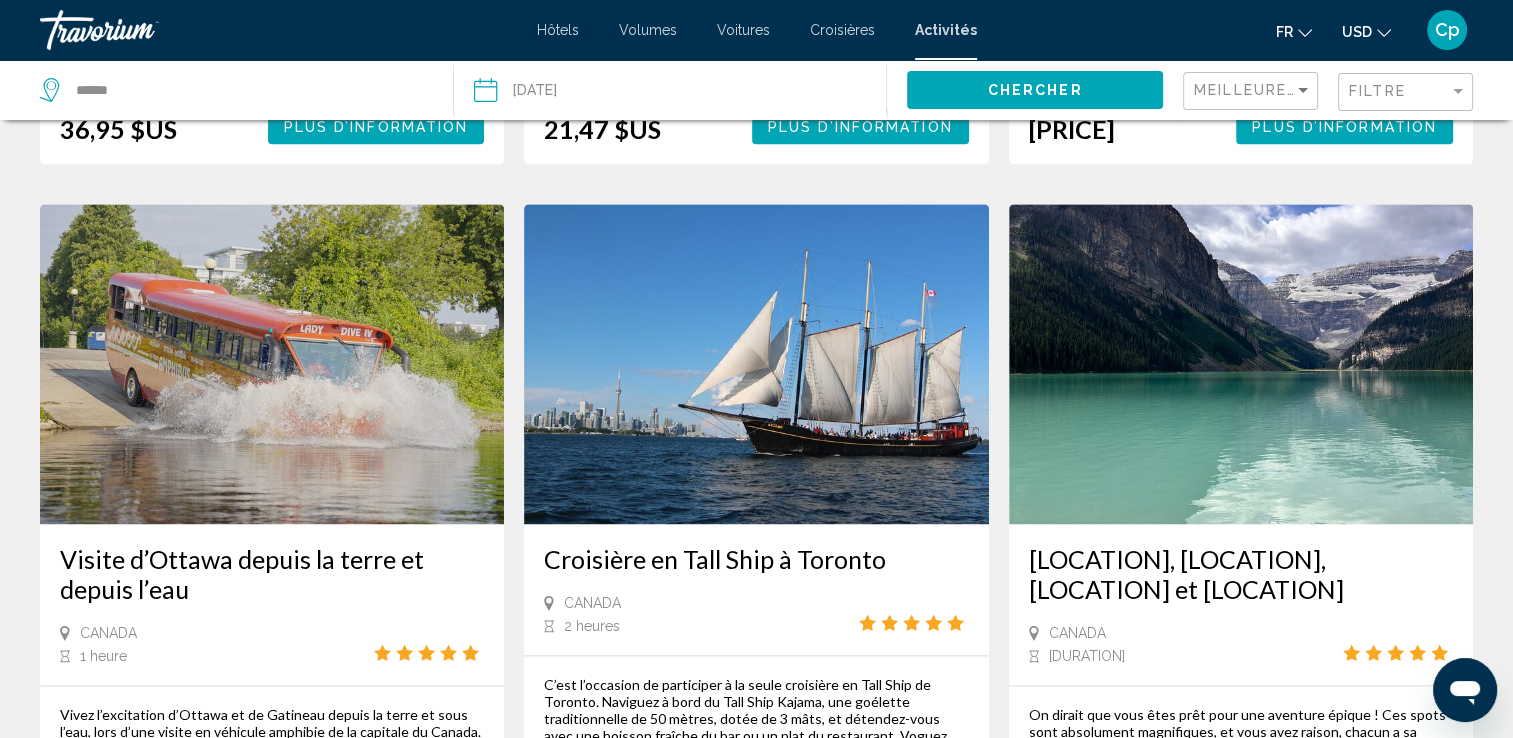 scroll, scrollTop: 3172, scrollLeft: 0, axis: vertical 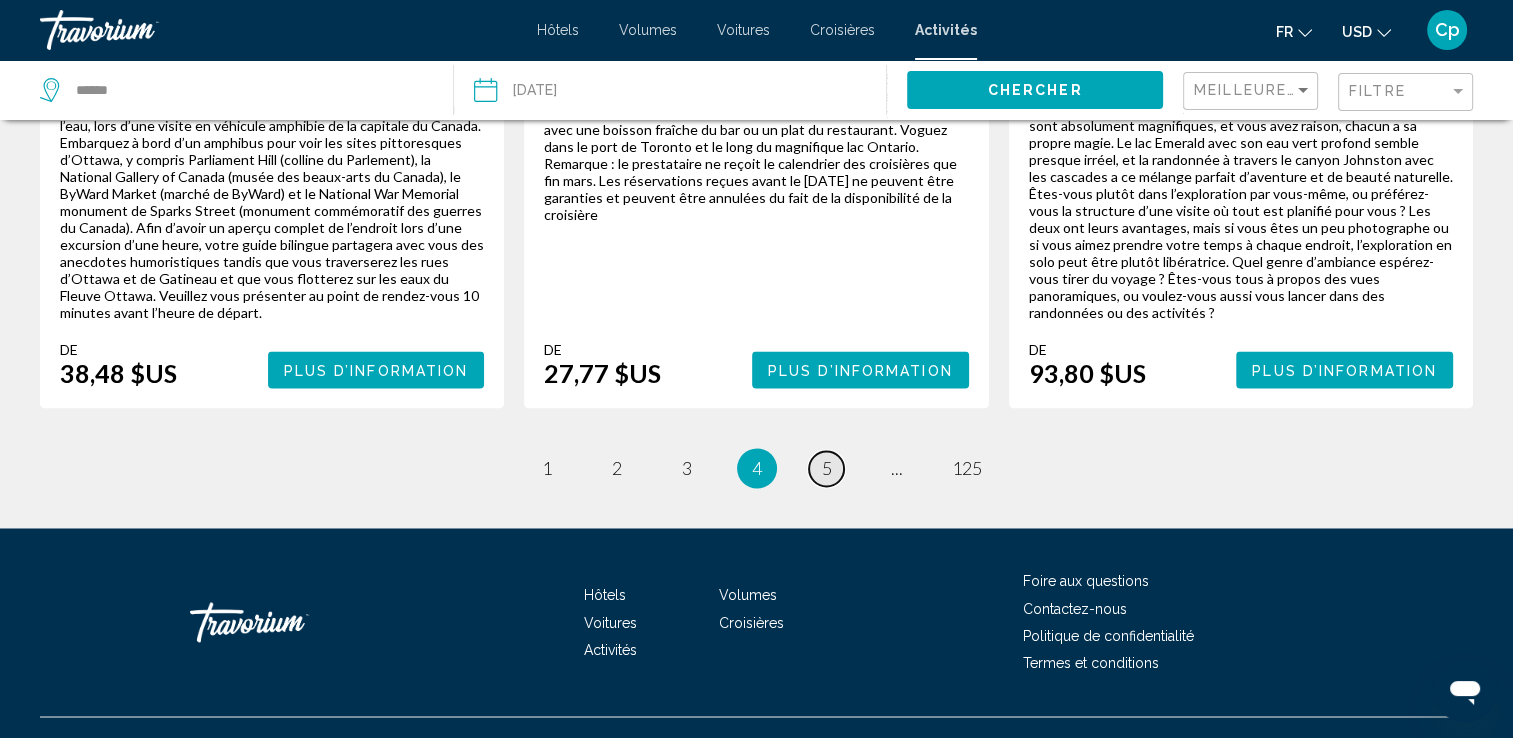 click on "5" at bounding box center [827, 468] 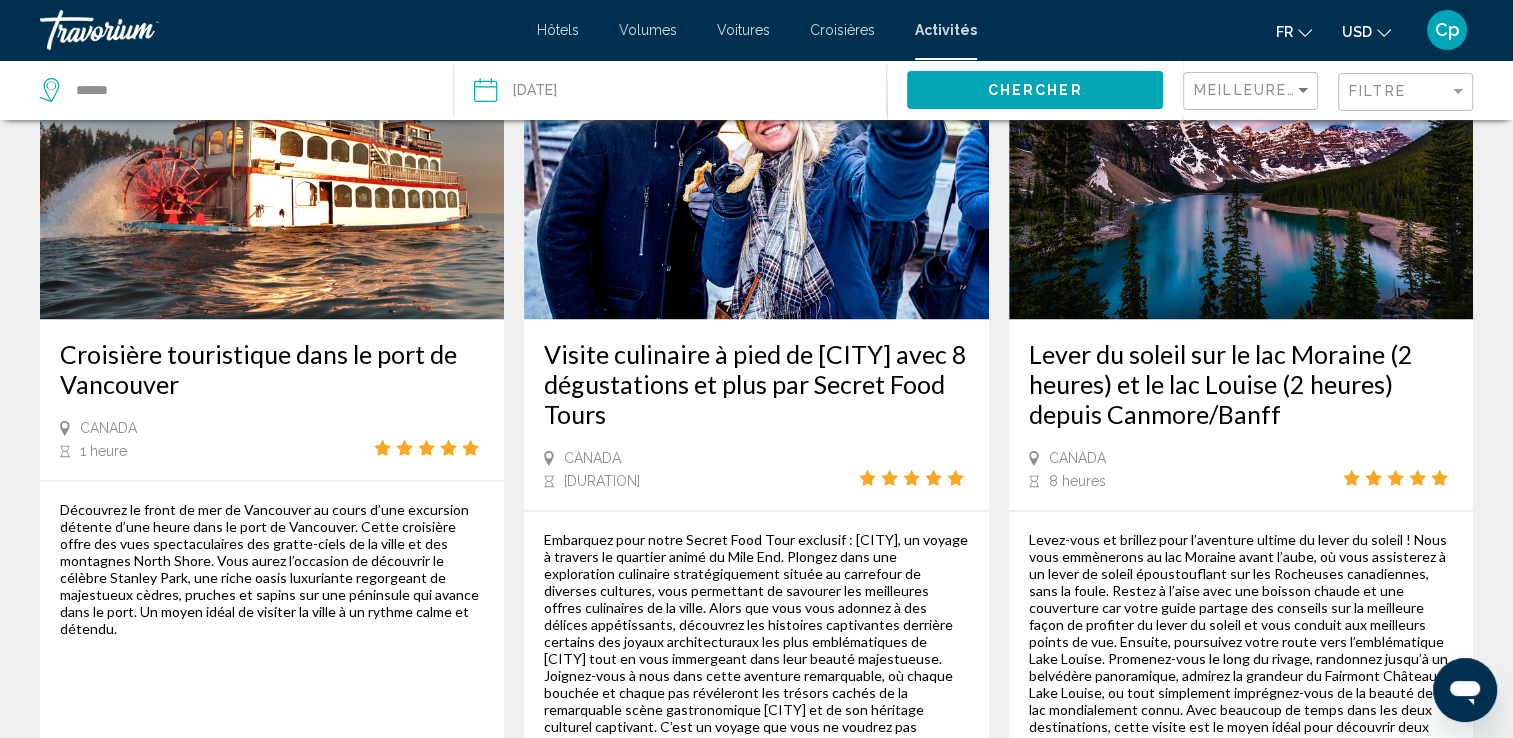 scroll, scrollTop: 3300, scrollLeft: 0, axis: vertical 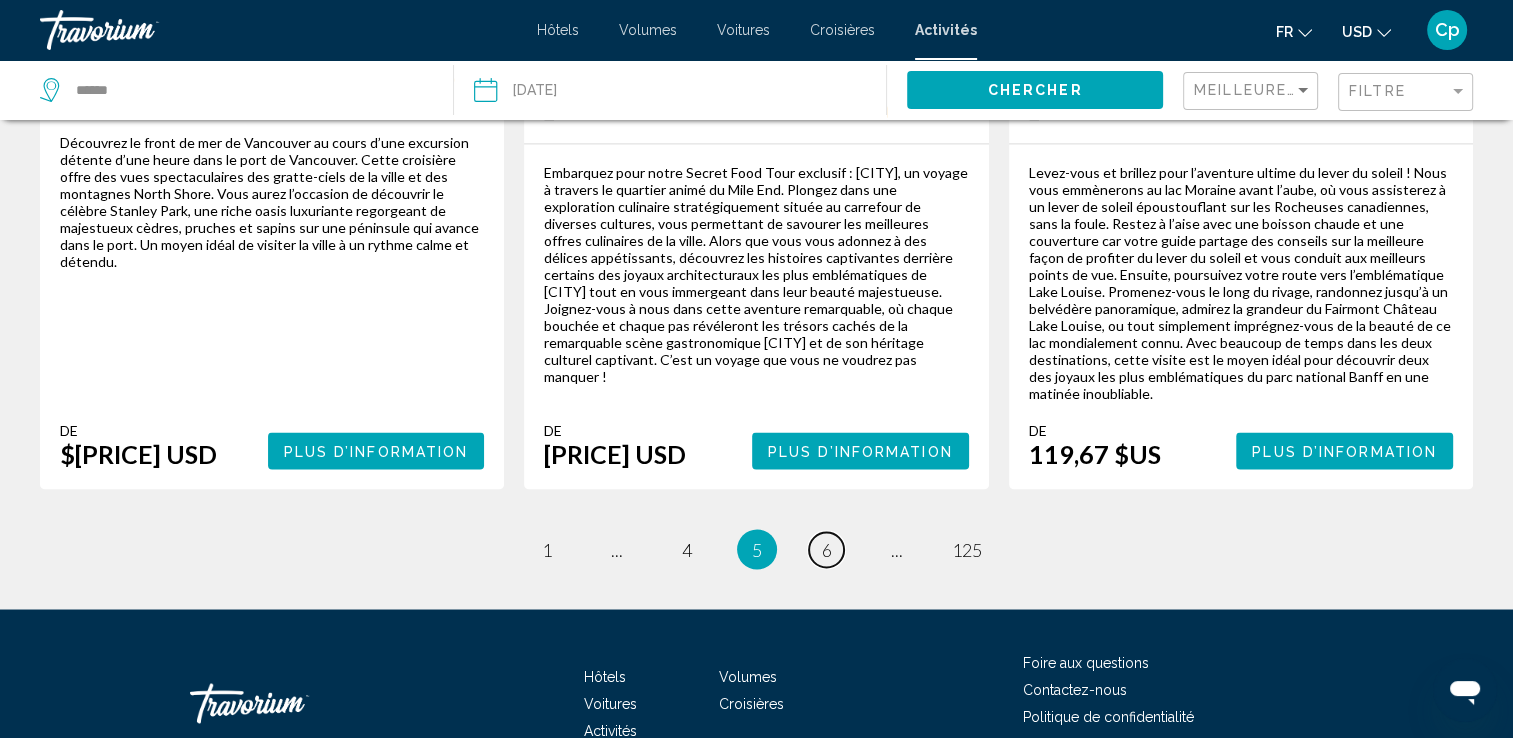 drag, startPoint x: 820, startPoint y: 514, endPoint x: 812, endPoint y: 506, distance: 11.313708 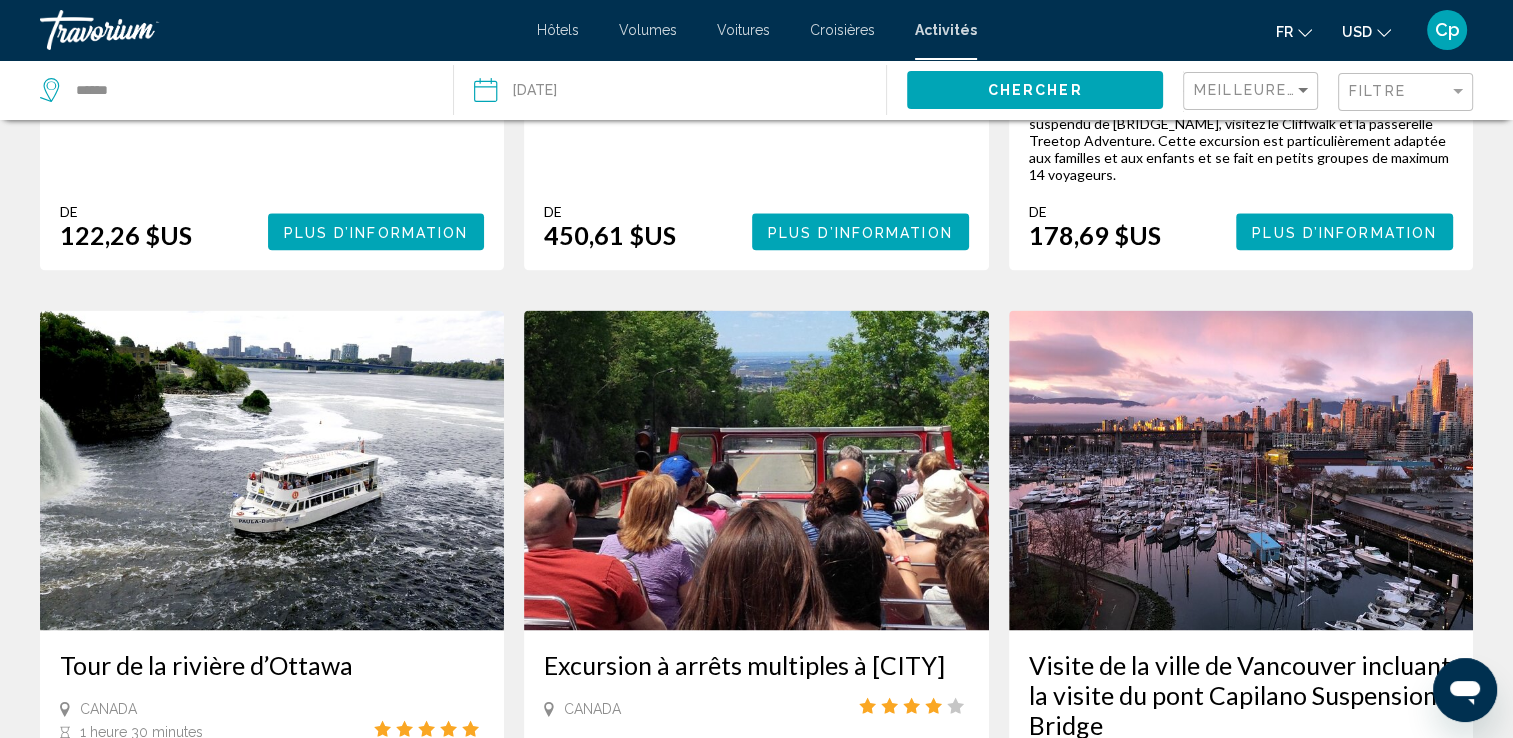 scroll, scrollTop: 3240, scrollLeft: 0, axis: vertical 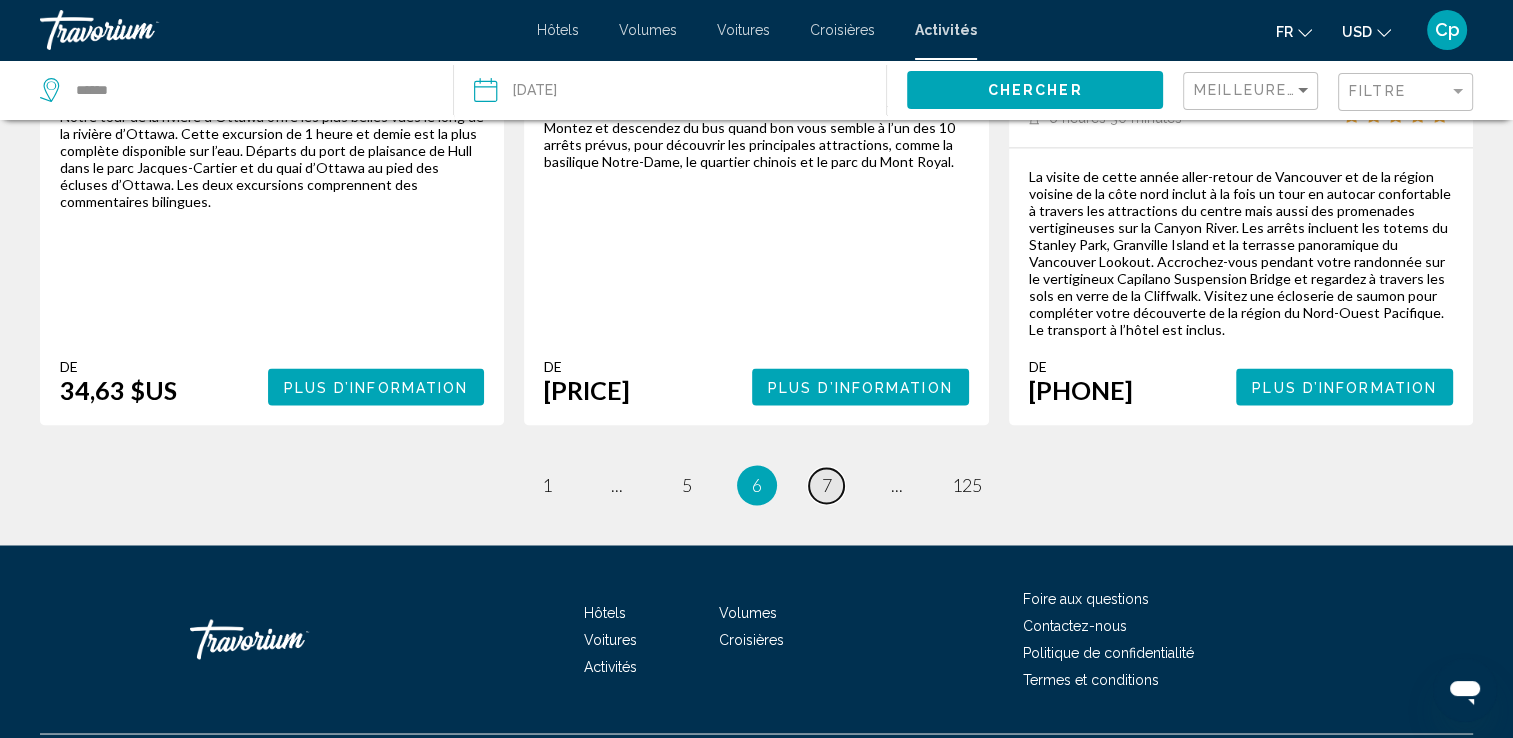 click on "7" at bounding box center [827, 485] 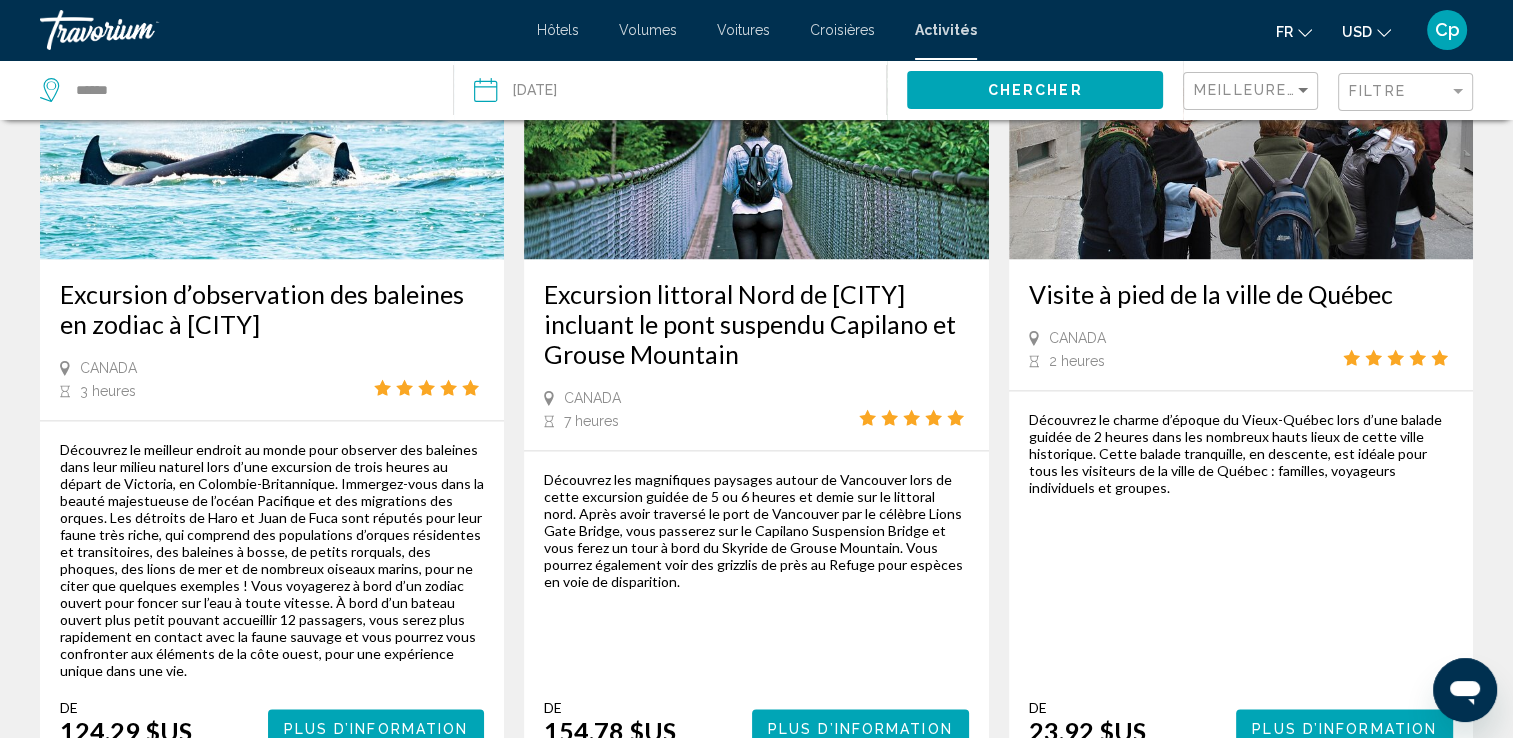 scroll, scrollTop: 3290, scrollLeft: 0, axis: vertical 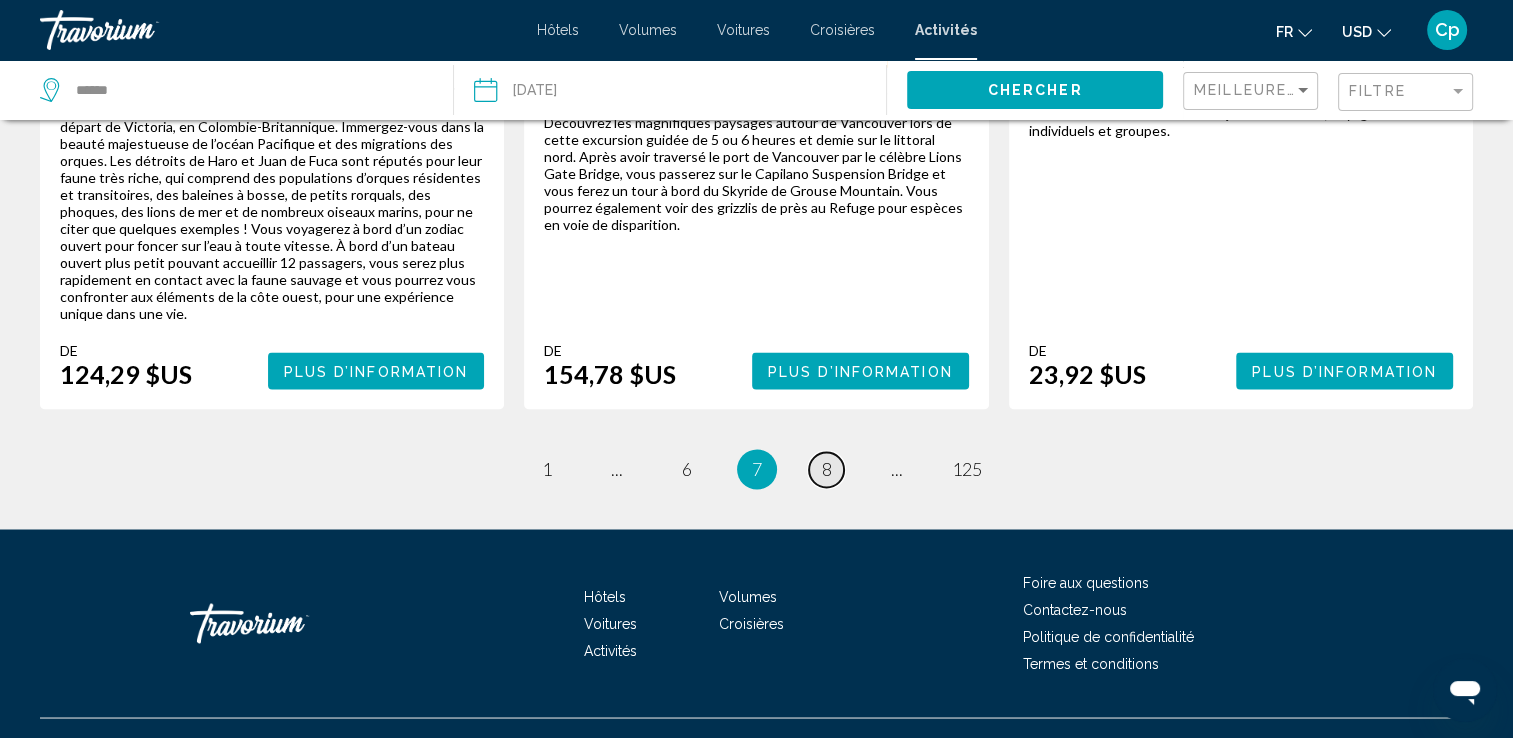 click on "8" at bounding box center (827, 469) 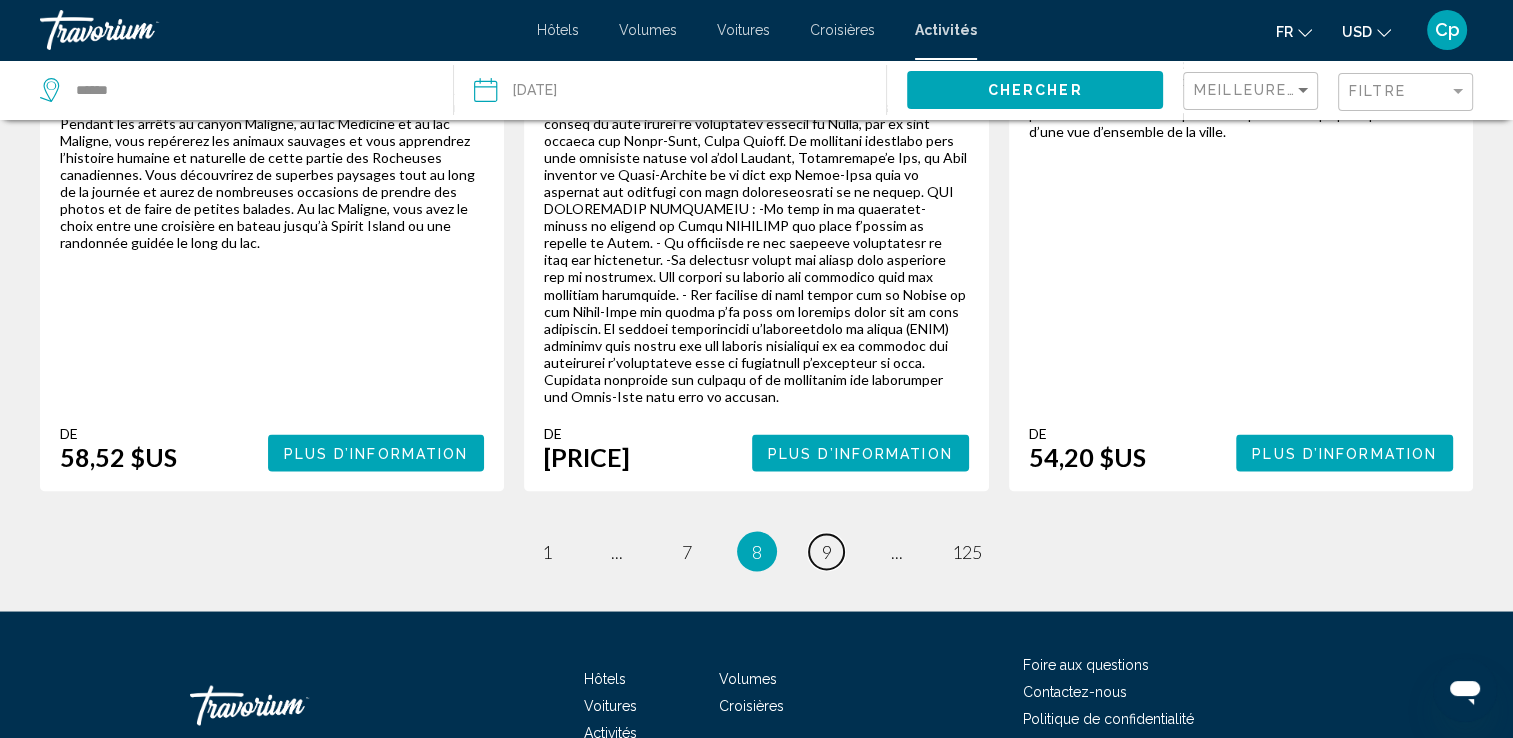 scroll, scrollTop: 3541, scrollLeft: 0, axis: vertical 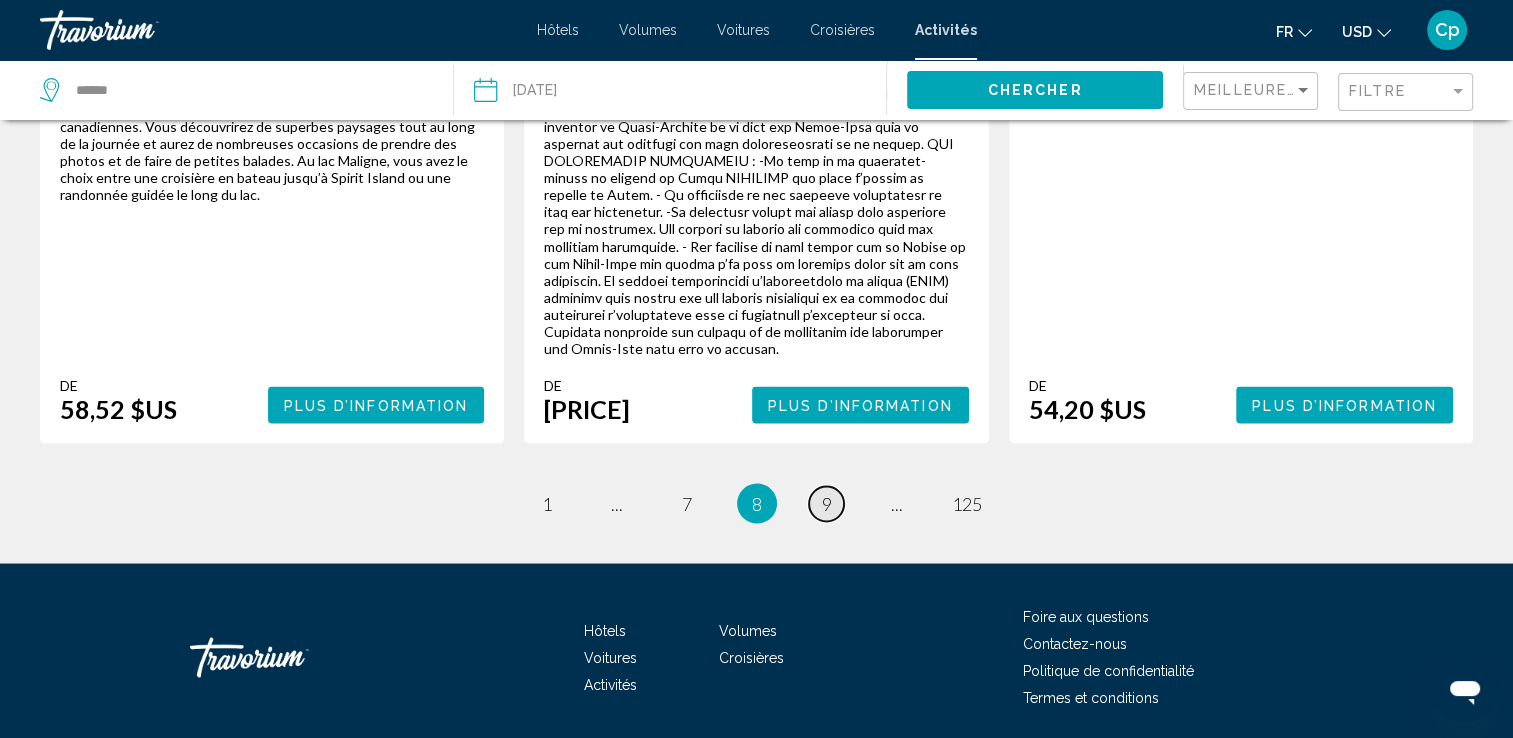 click on "9" at bounding box center [827, 503] 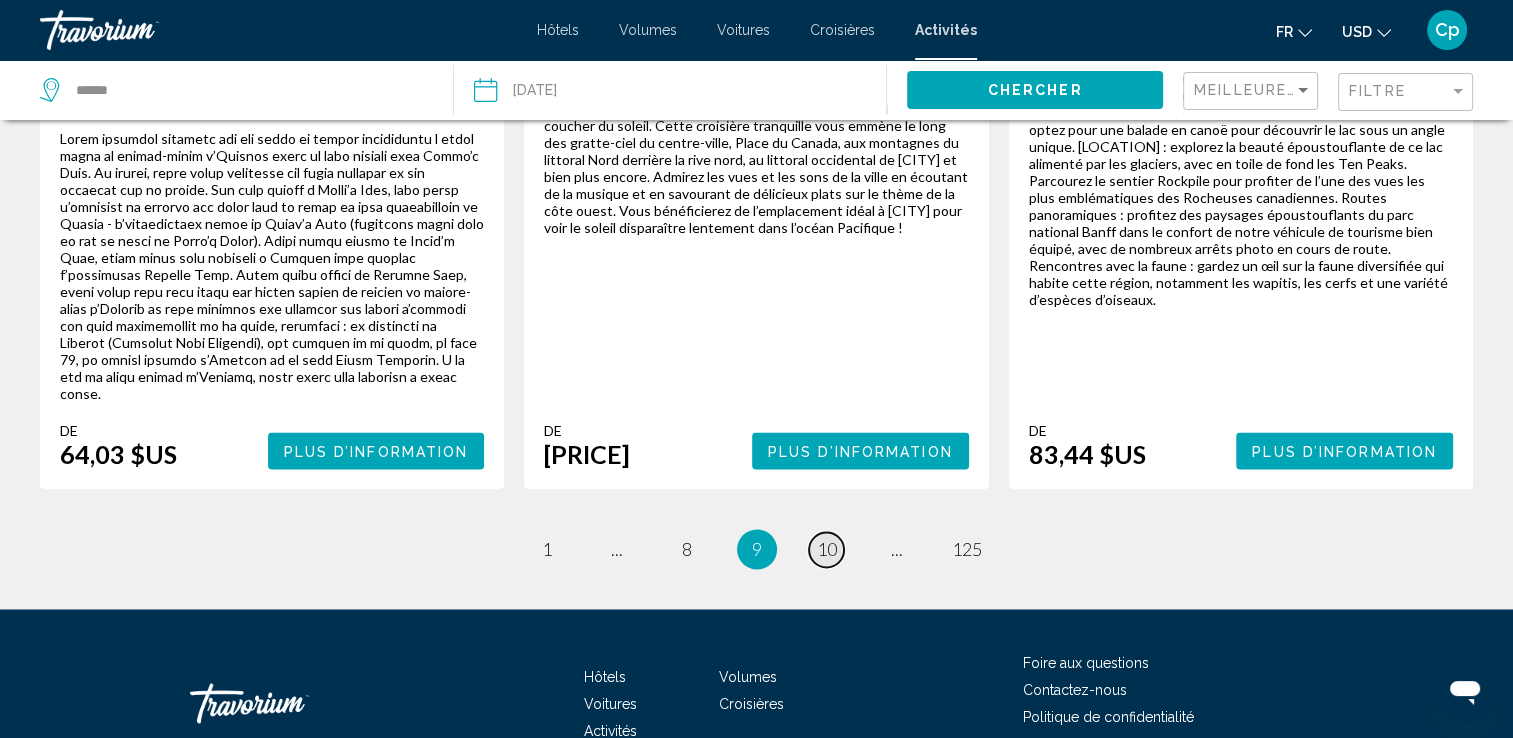 scroll, scrollTop: 3222, scrollLeft: 0, axis: vertical 